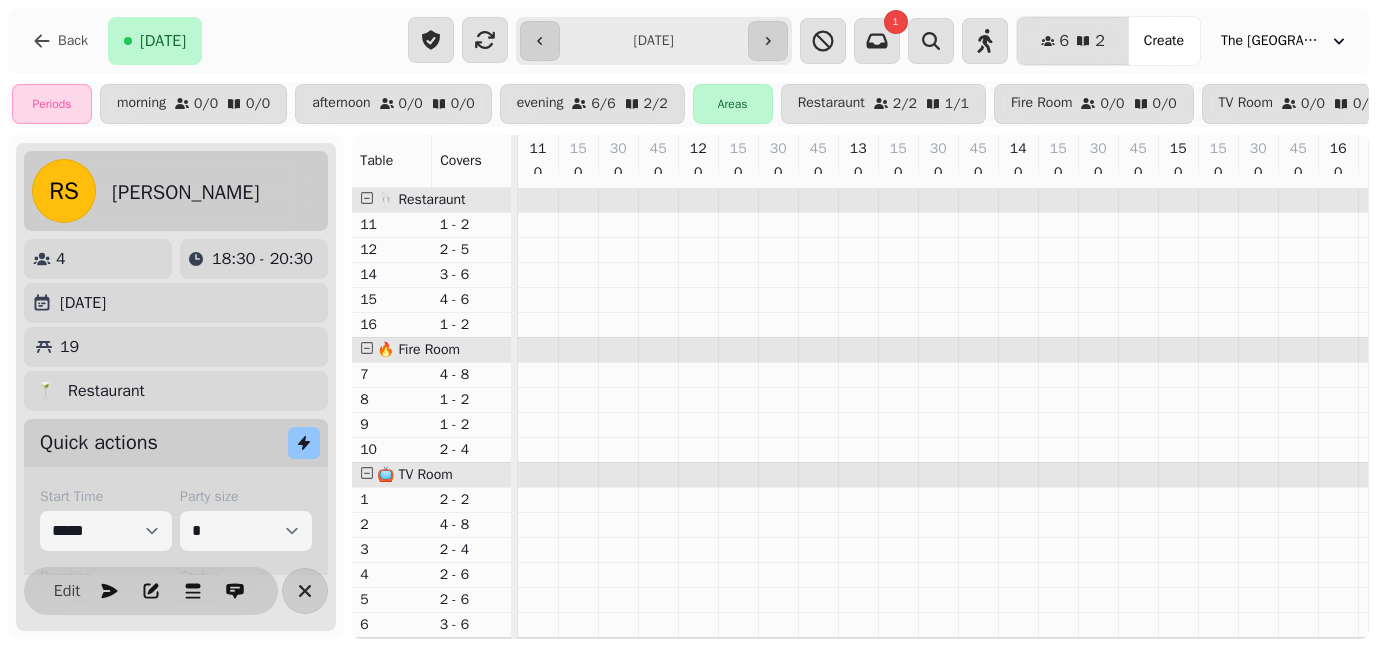 select on "**********" 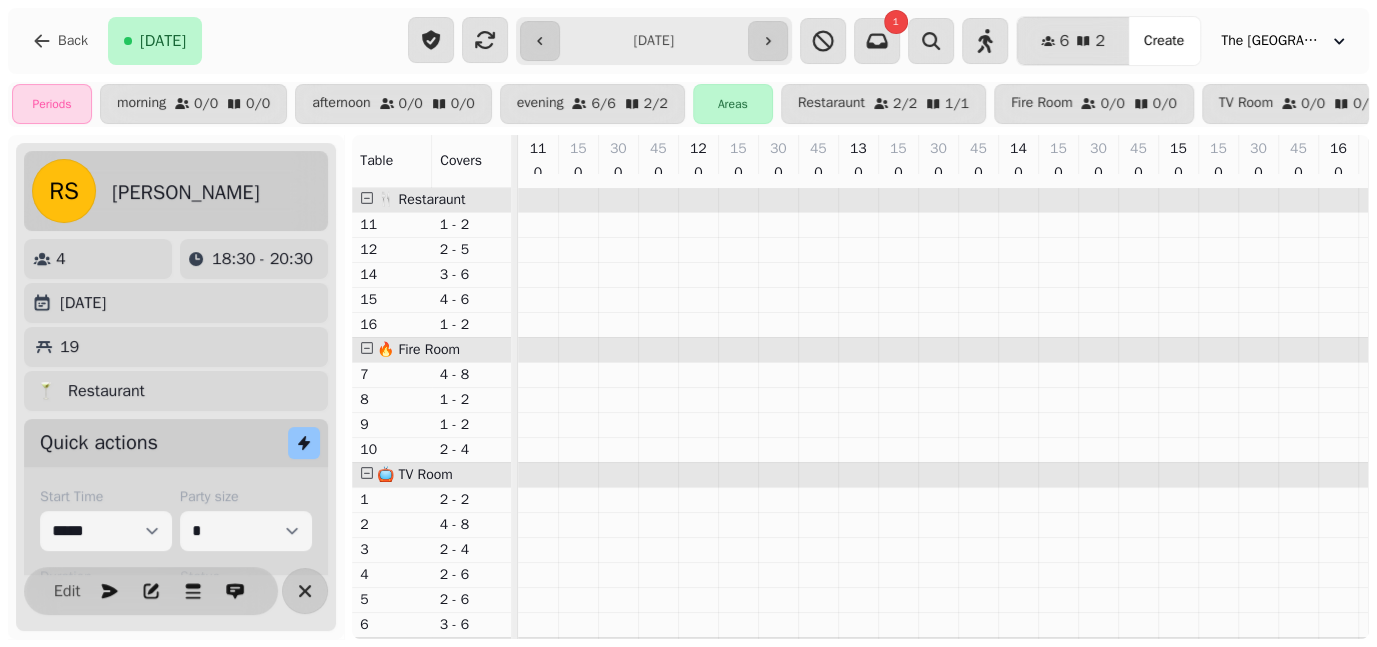 scroll, scrollTop: 0, scrollLeft: 0, axis: both 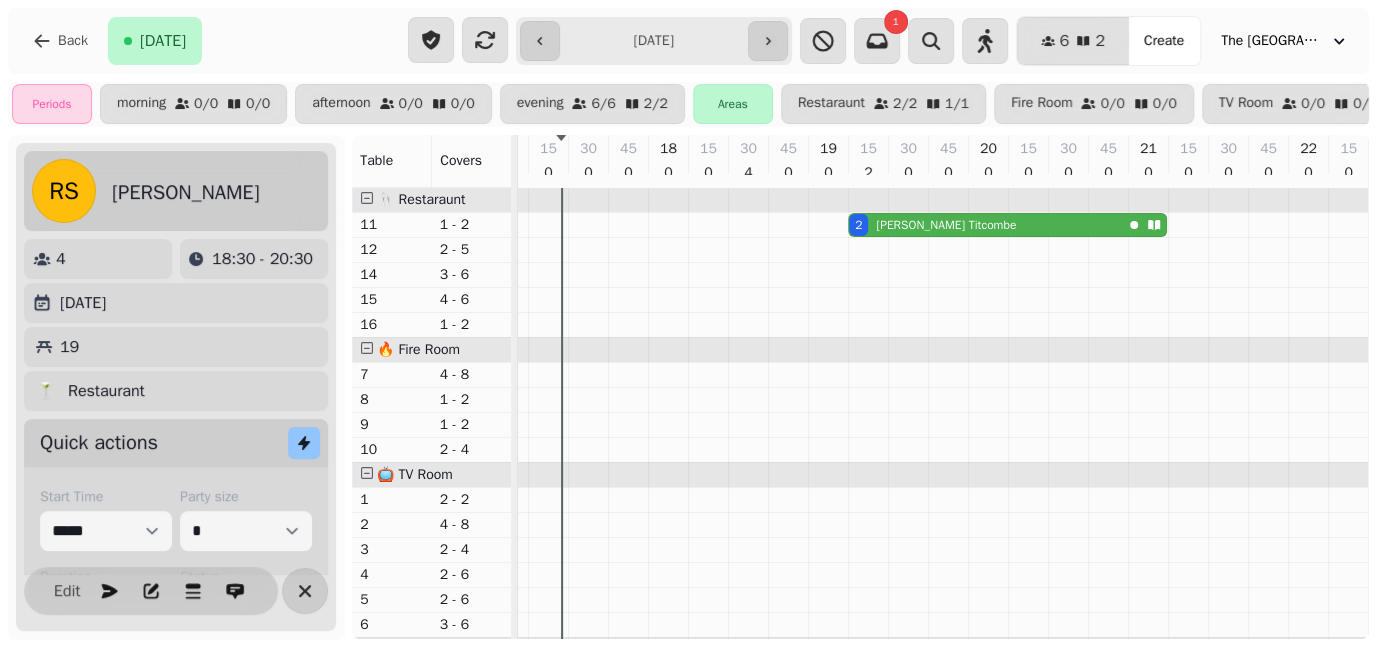click on "2 [PERSON_NAME]" at bounding box center [985, 225] 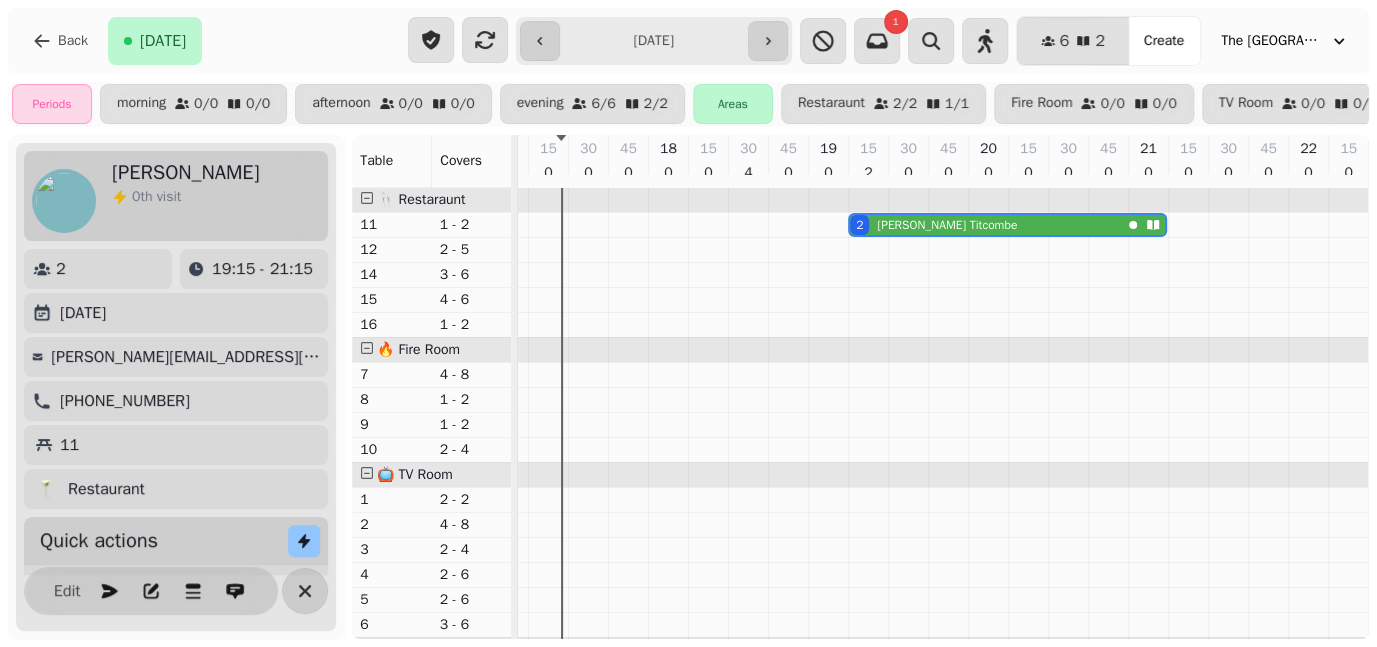 select on "**********" 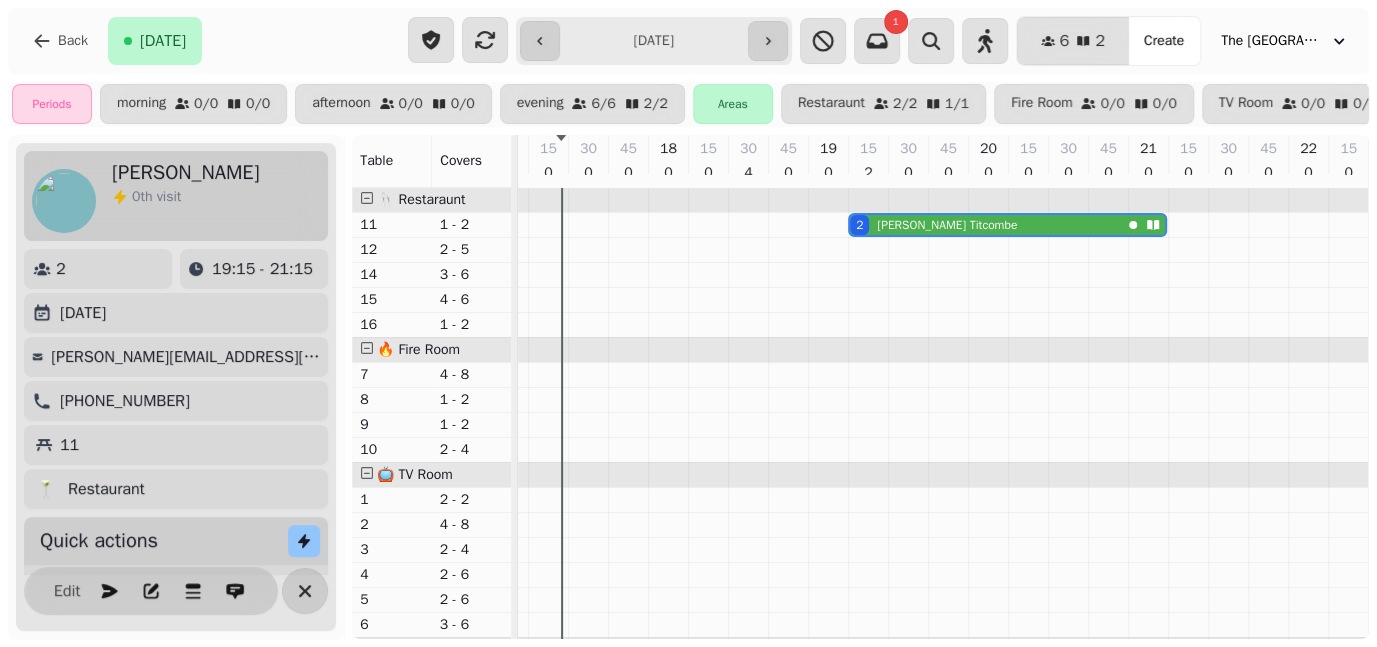 select on "*" 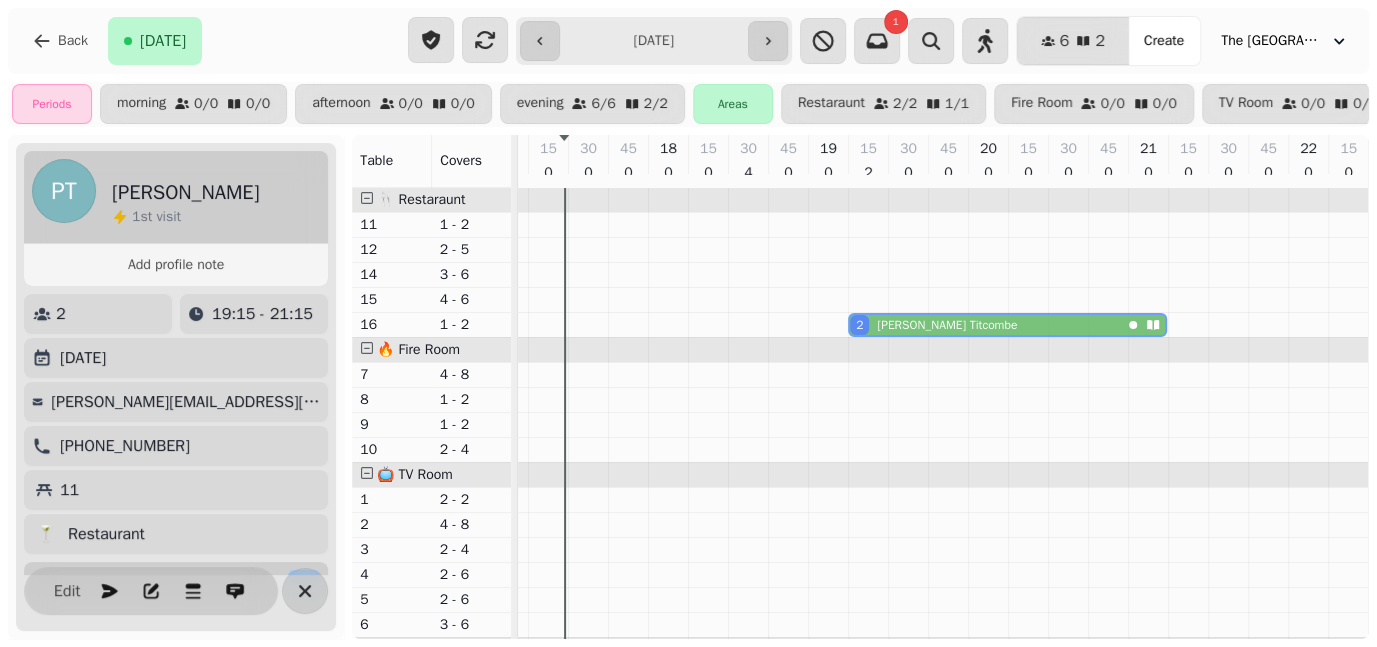 drag, startPoint x: 946, startPoint y: 231, endPoint x: 937, endPoint y: 326, distance: 95.42536 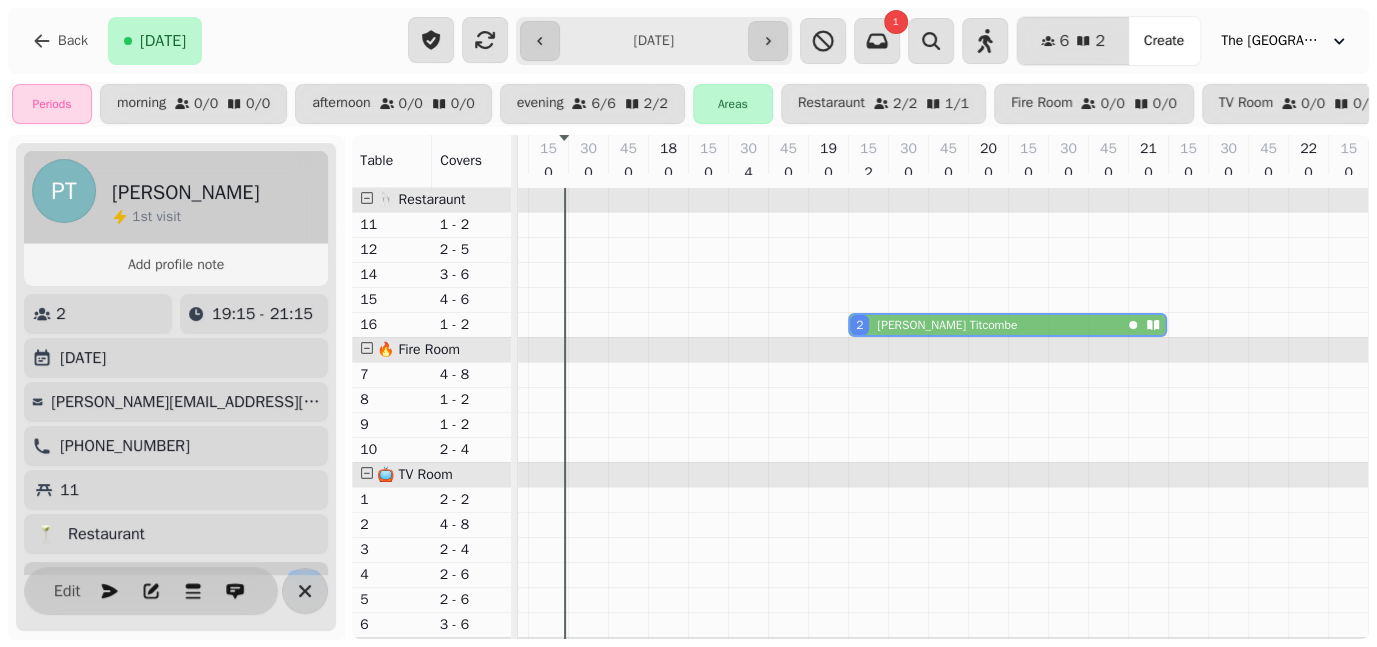 click on "2 [PERSON_NAME] 2 [PERSON_NAME] 4 [PERSON_NAME]" at bounding box center (448, 450) 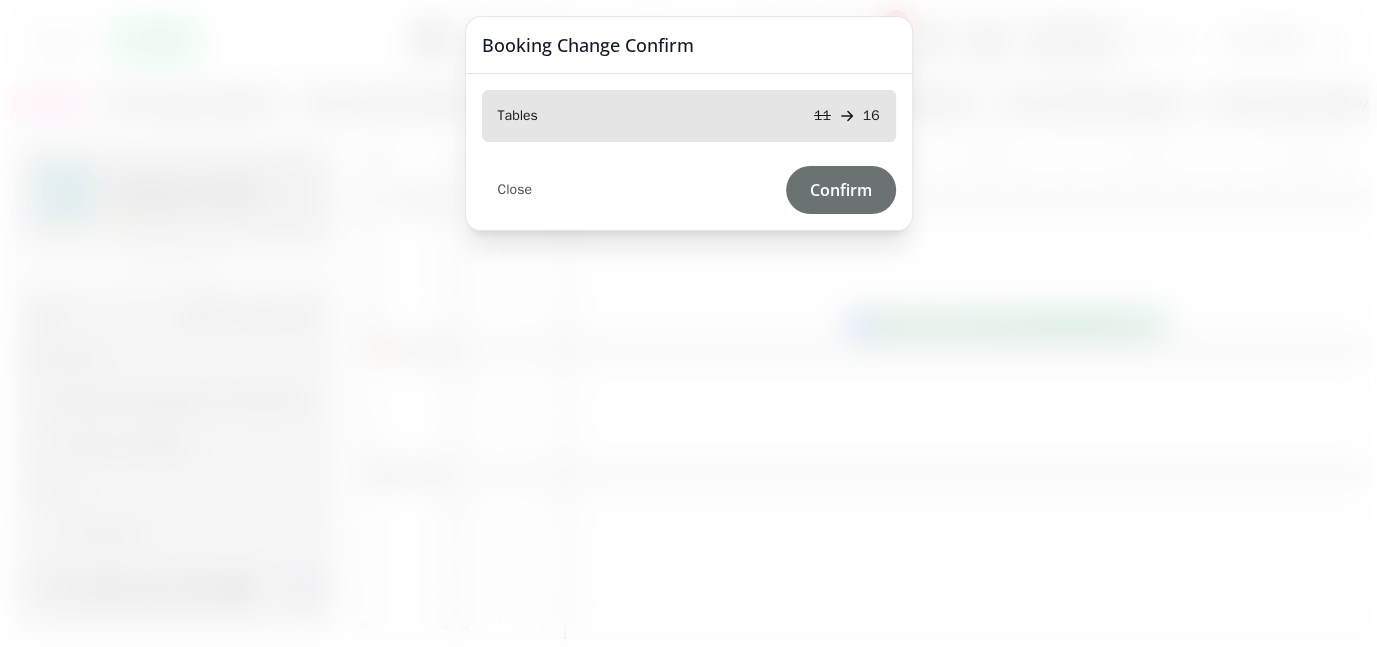 click on "Confirm" at bounding box center [841, 190] 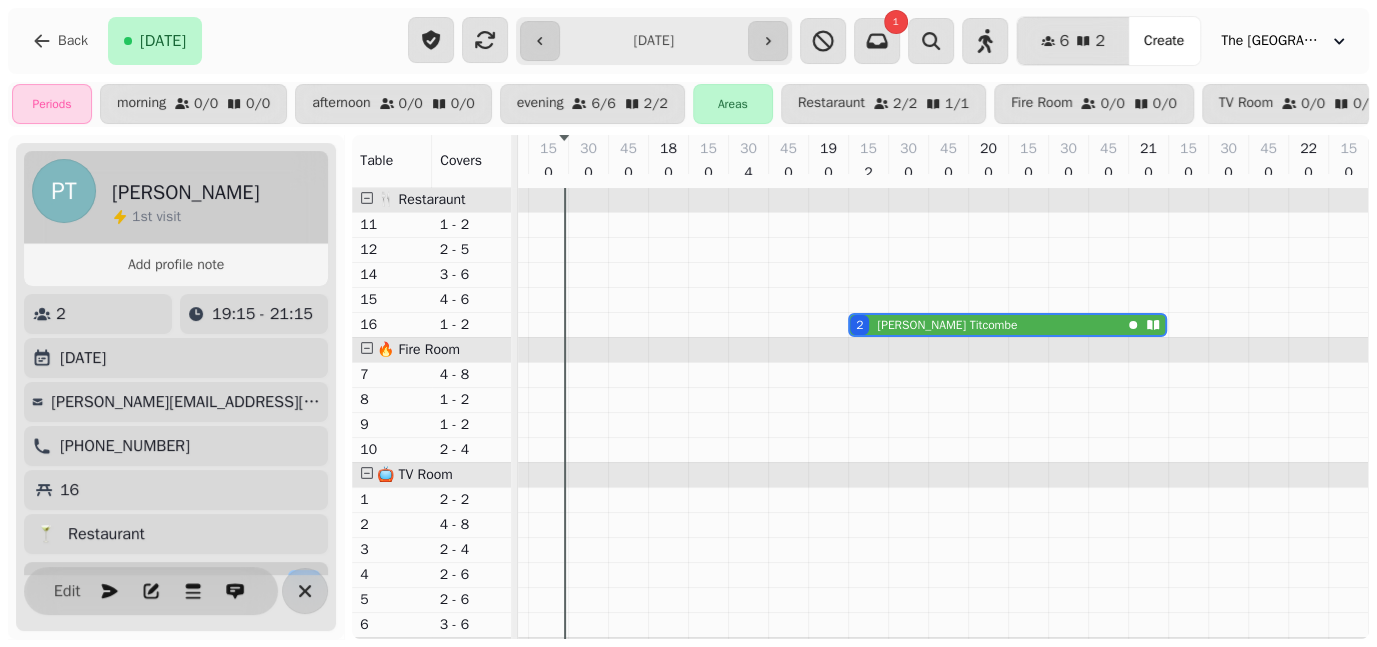 scroll, scrollTop: 0, scrollLeft: 602, axis: horizontal 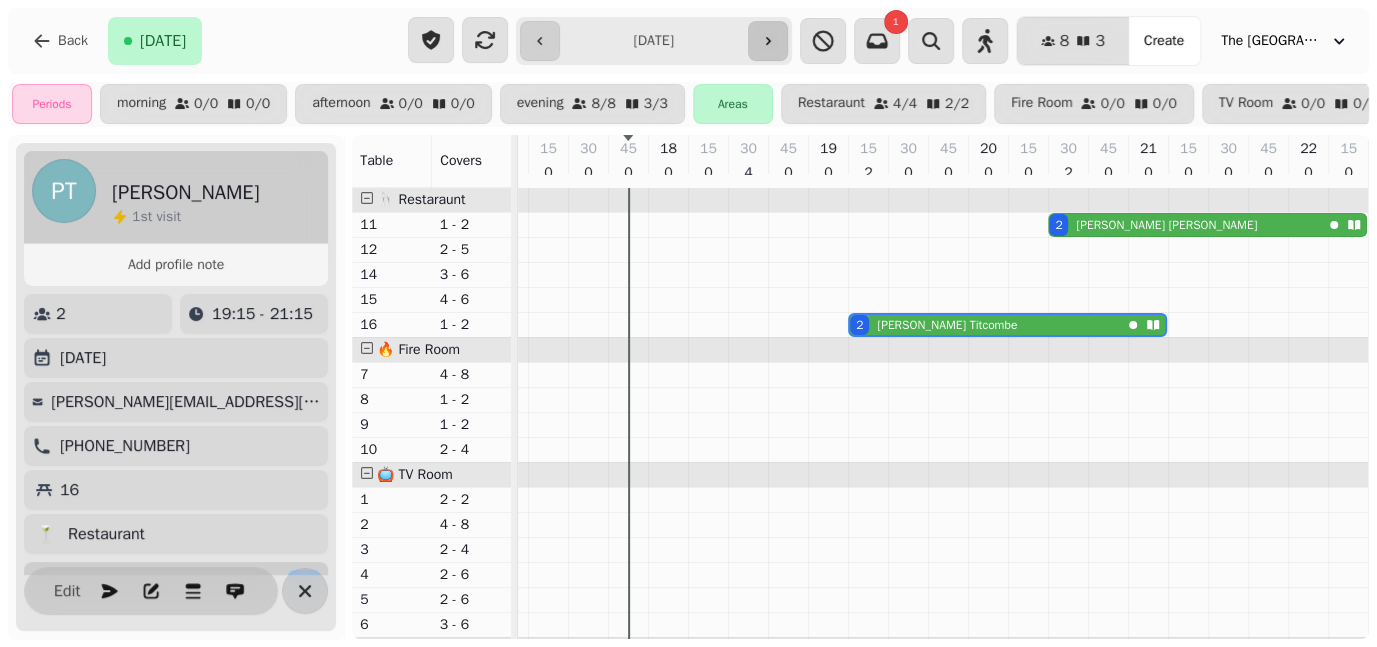 click at bounding box center (768, 41) 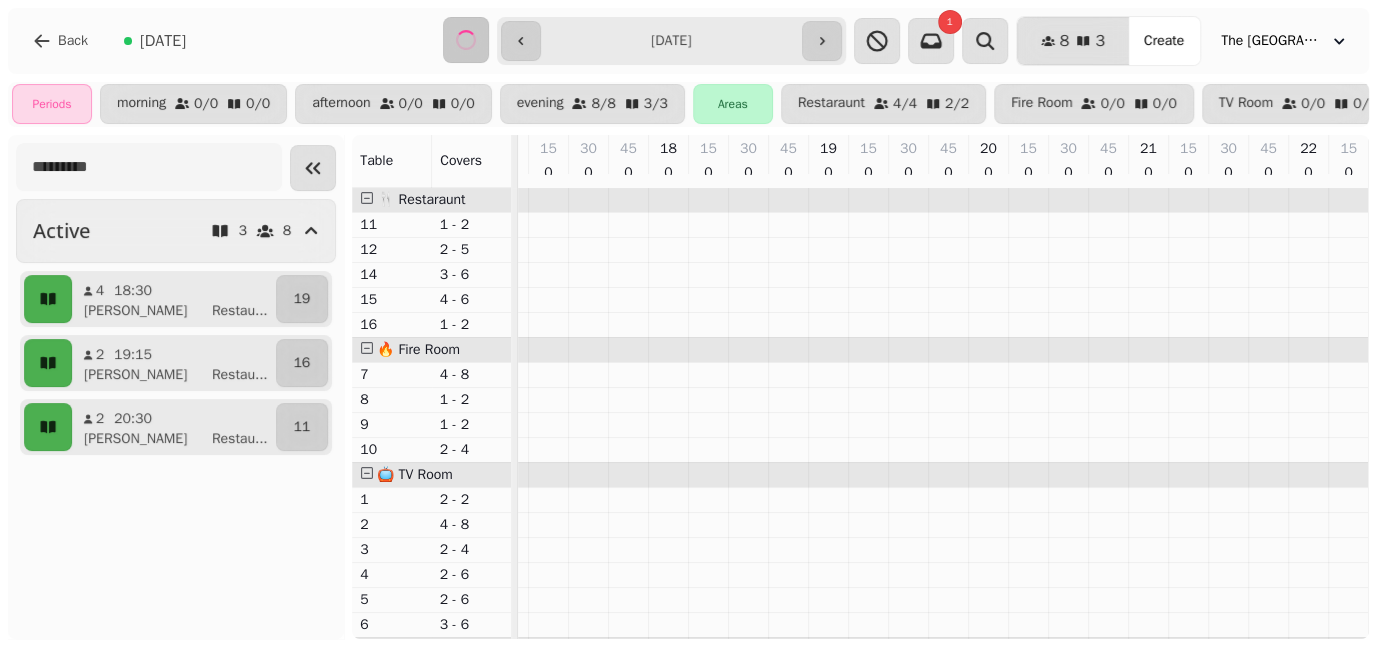 scroll, scrollTop: 0, scrollLeft: 0, axis: both 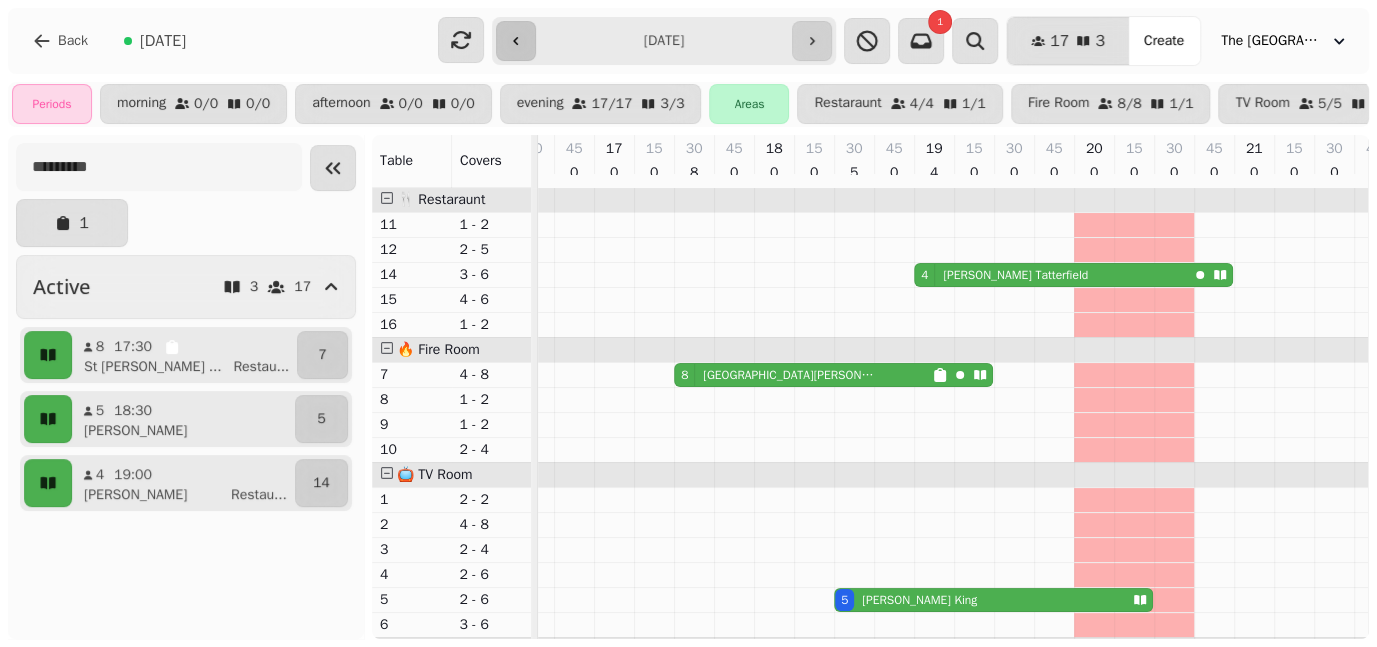 click at bounding box center [516, 41] 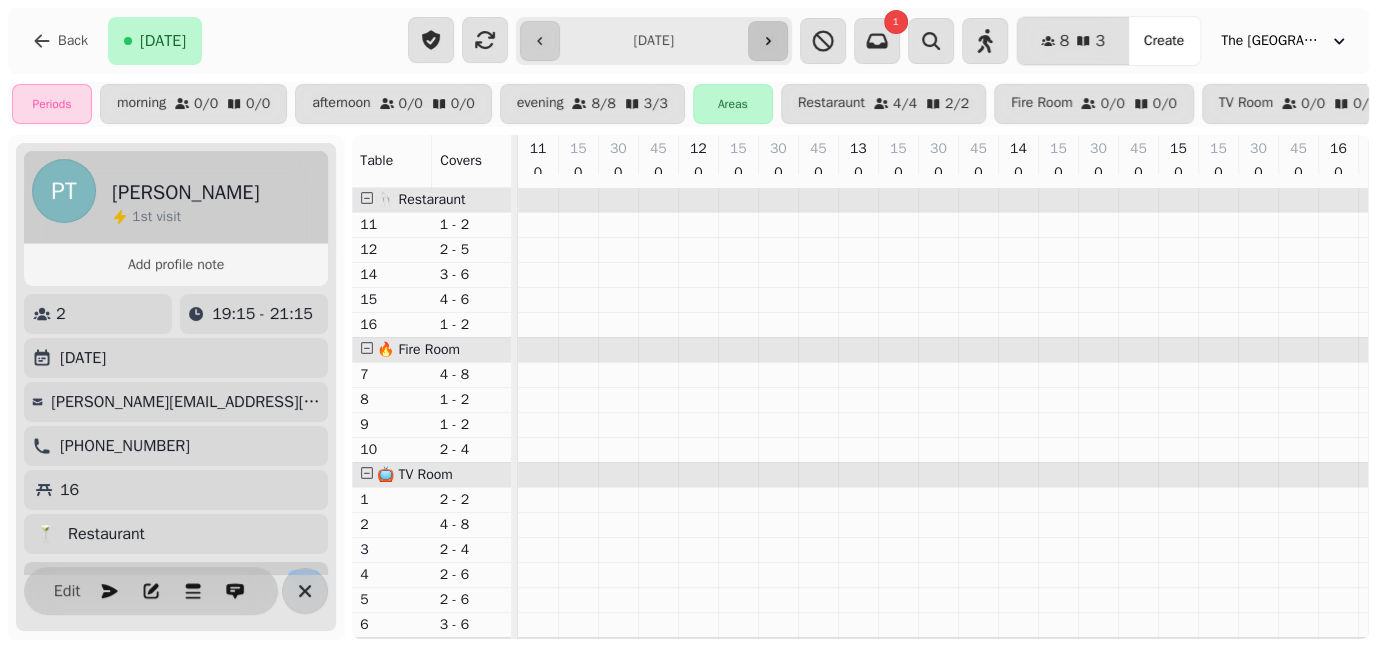 click 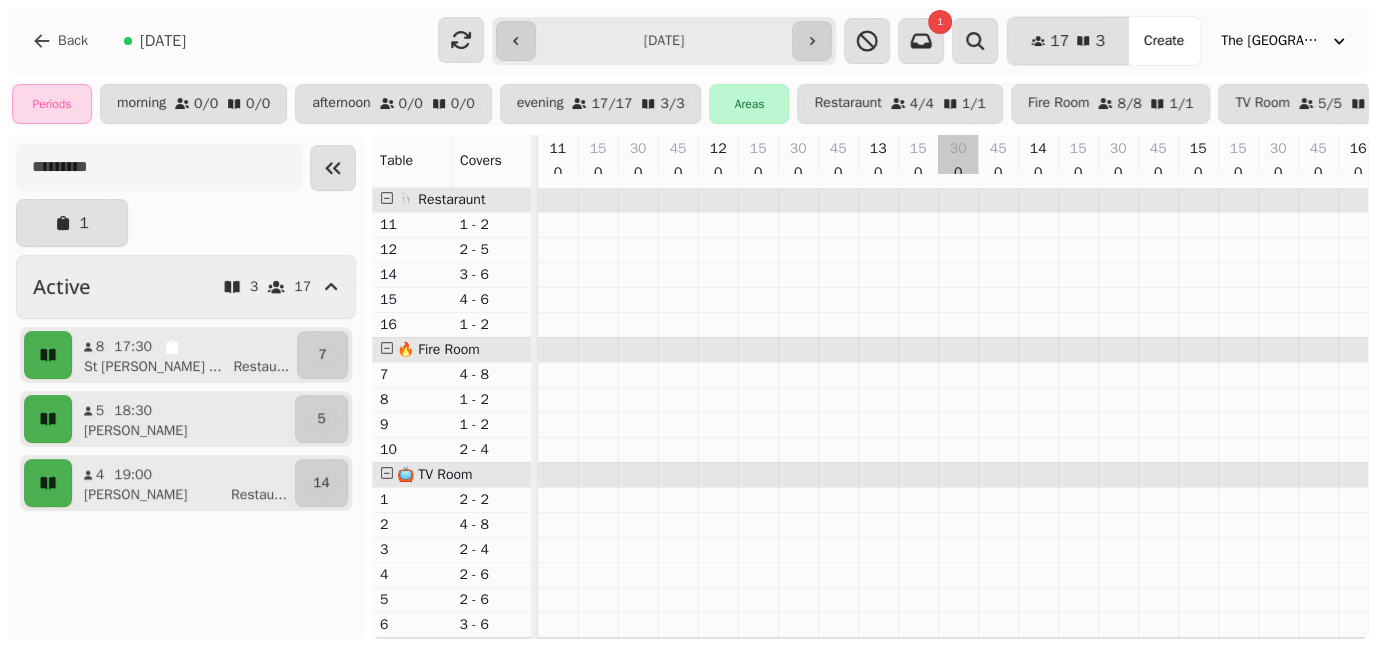 scroll, scrollTop: 0, scrollLeft: 192, axis: horizontal 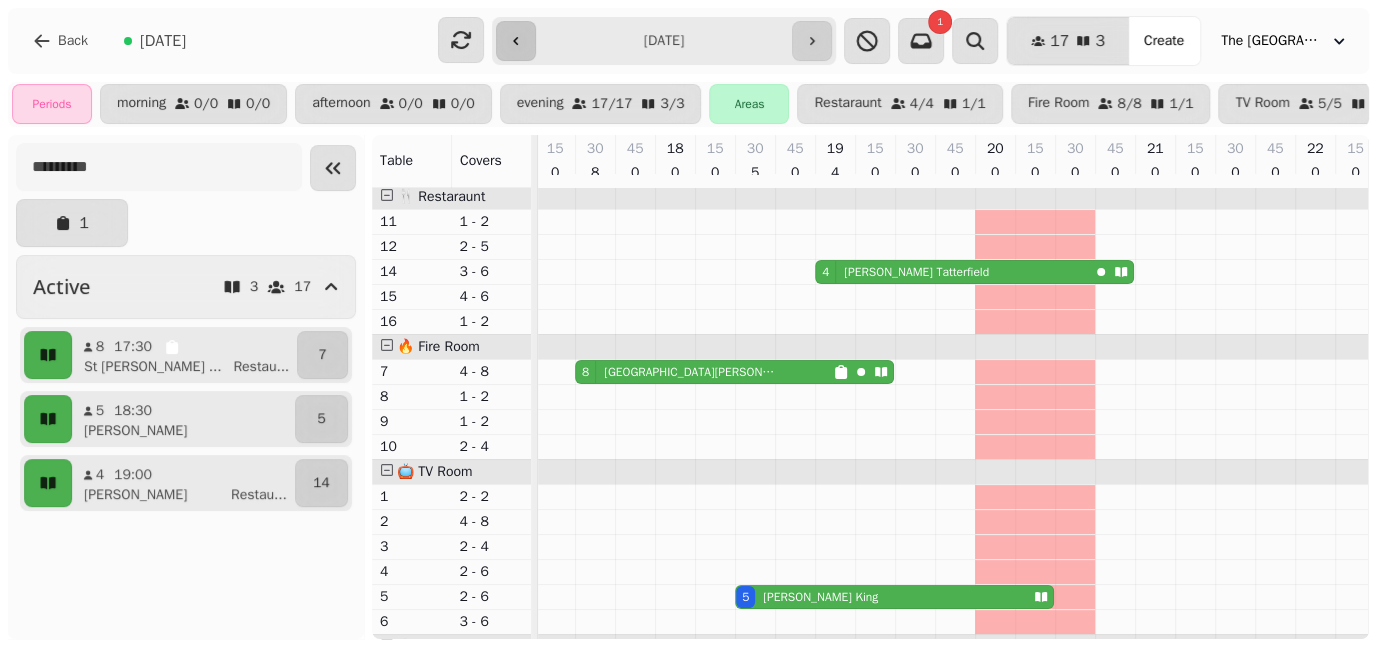 click 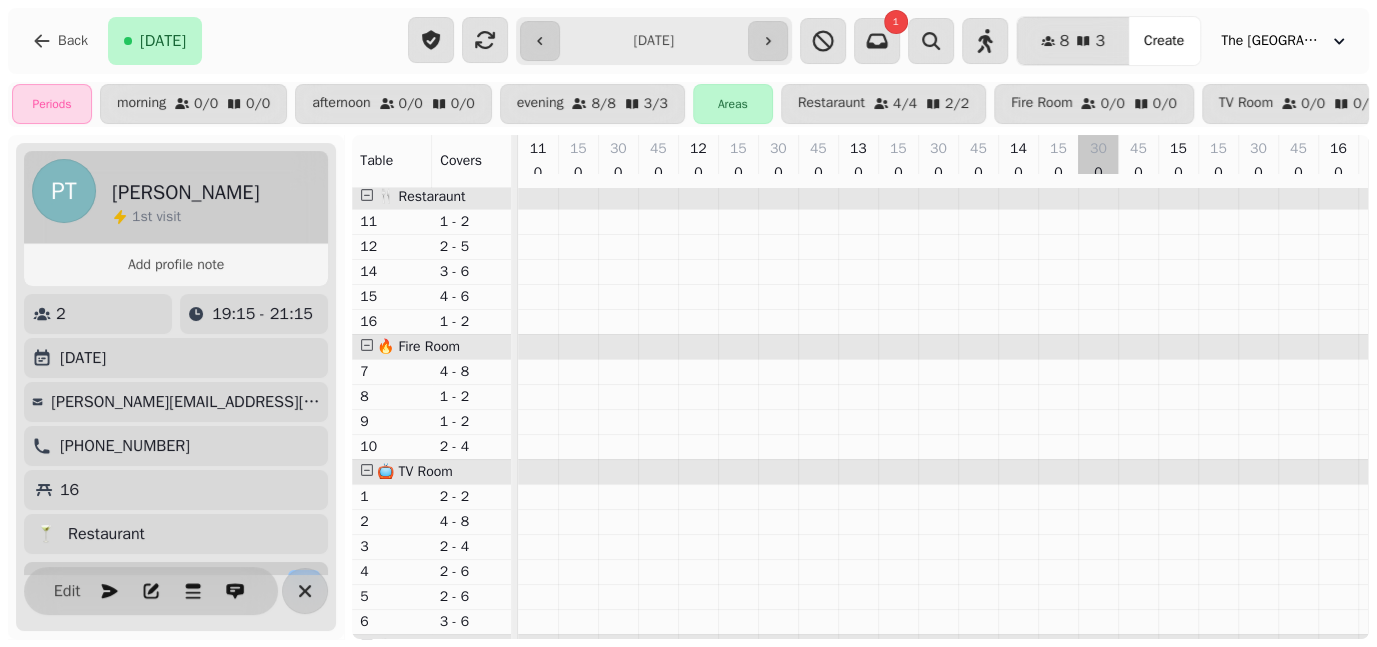 scroll, scrollTop: 0, scrollLeft: 123, axis: horizontal 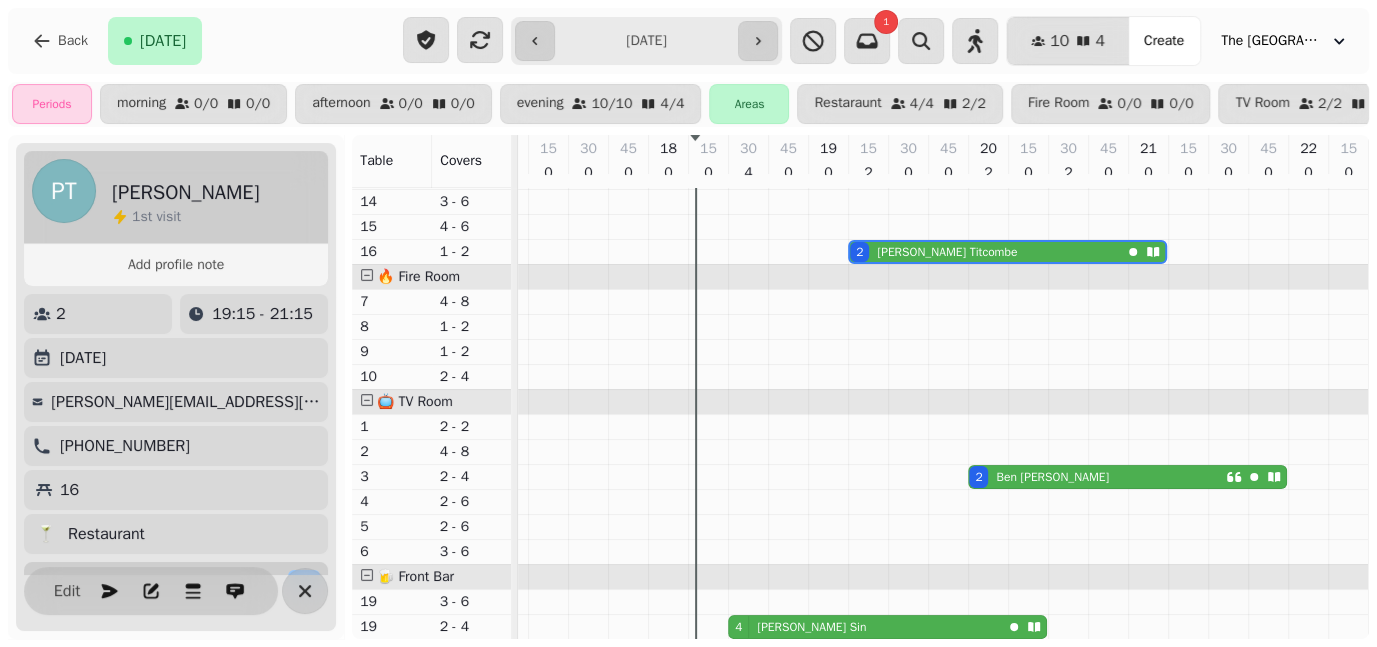 click on "2 [PERSON_NAME]" at bounding box center (1097, 477) 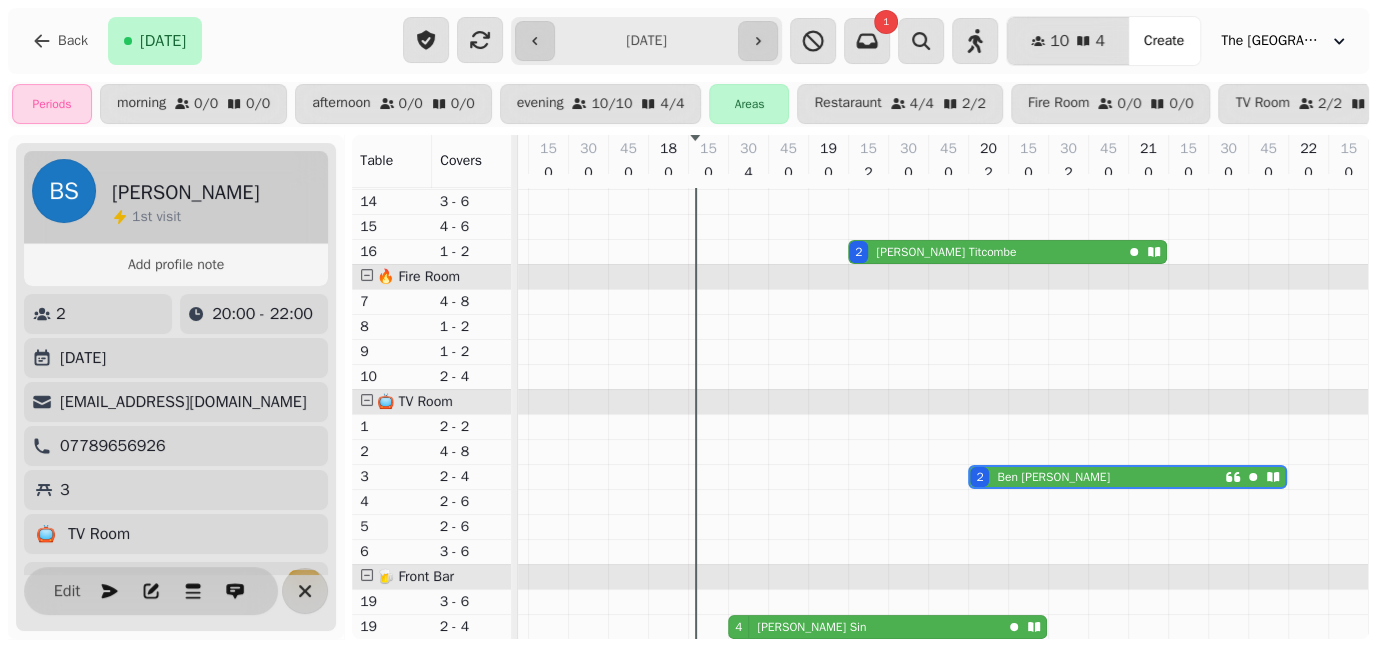 select on "**********" 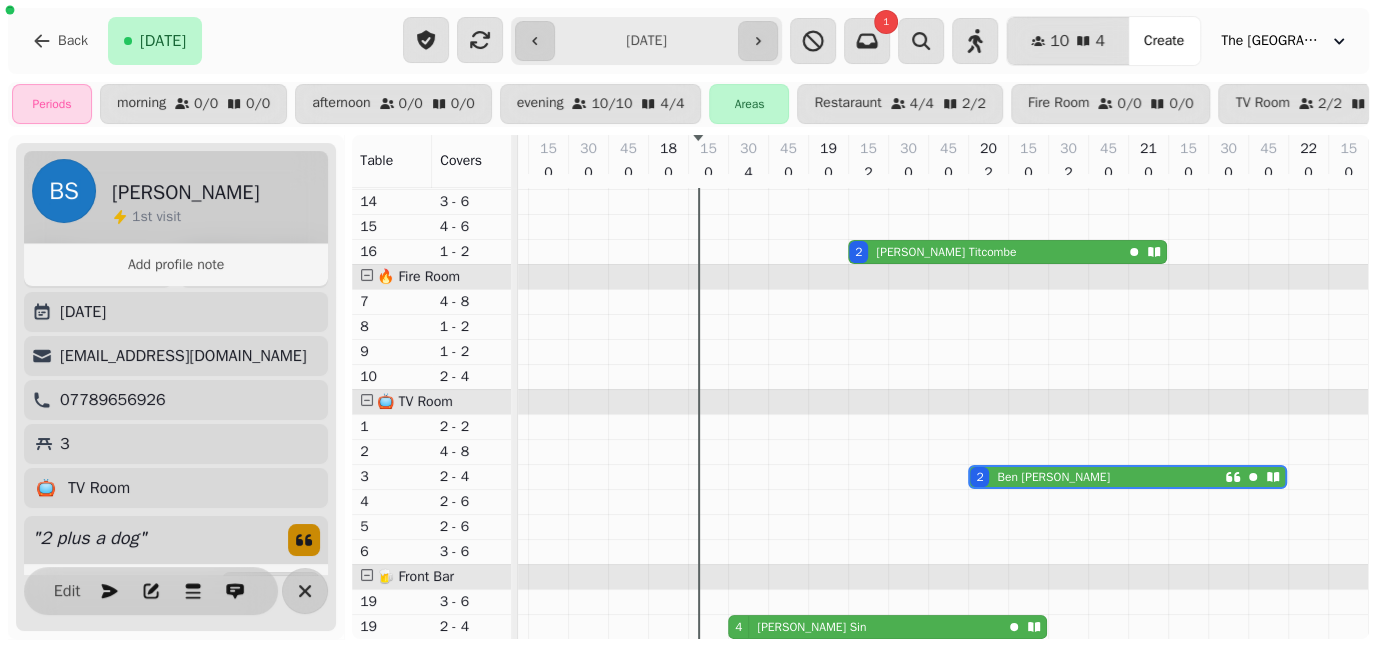 scroll, scrollTop: 0, scrollLeft: 0, axis: both 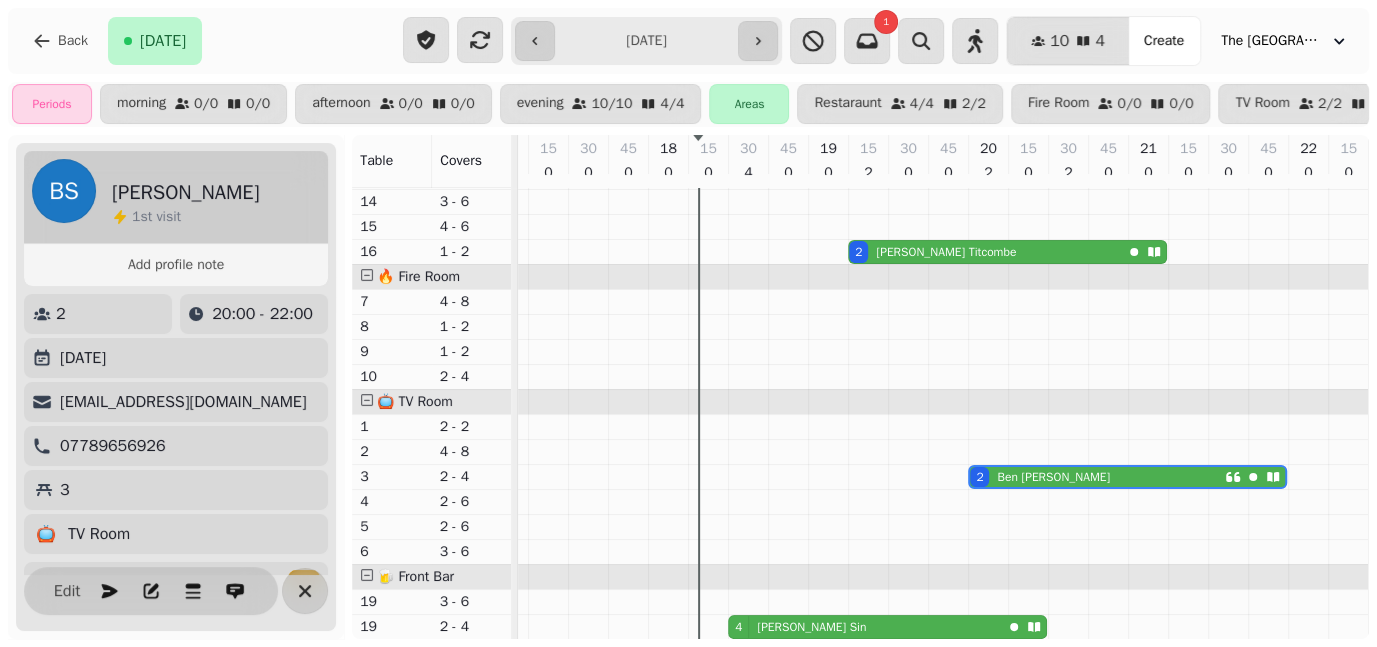 click on "**********" at bounding box center [646, 41] 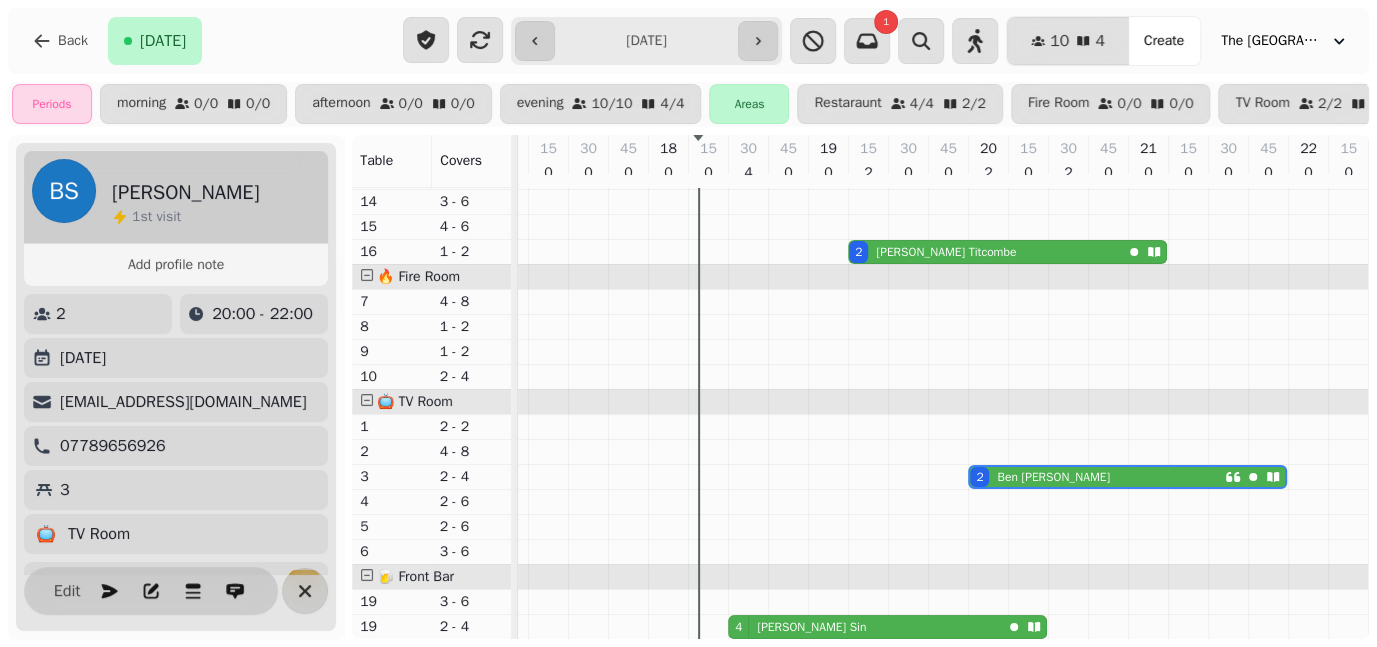 type on "**********" 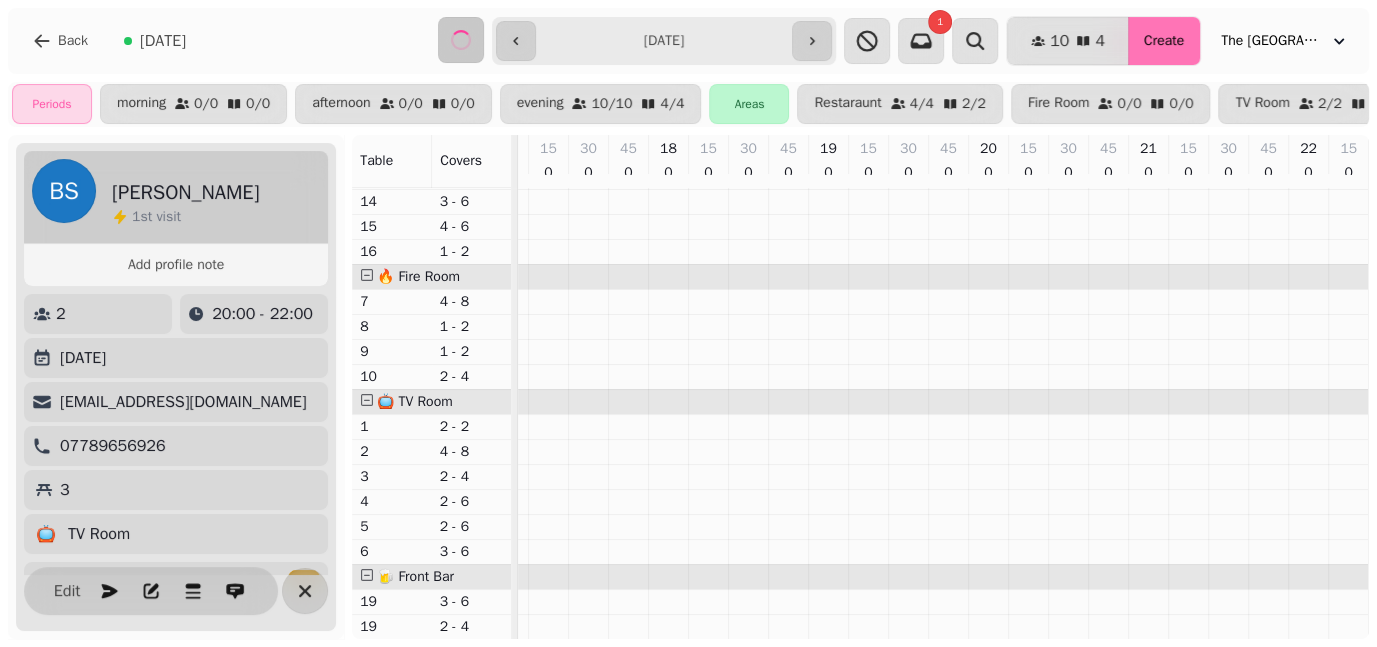click on "Create" at bounding box center [1164, 41] 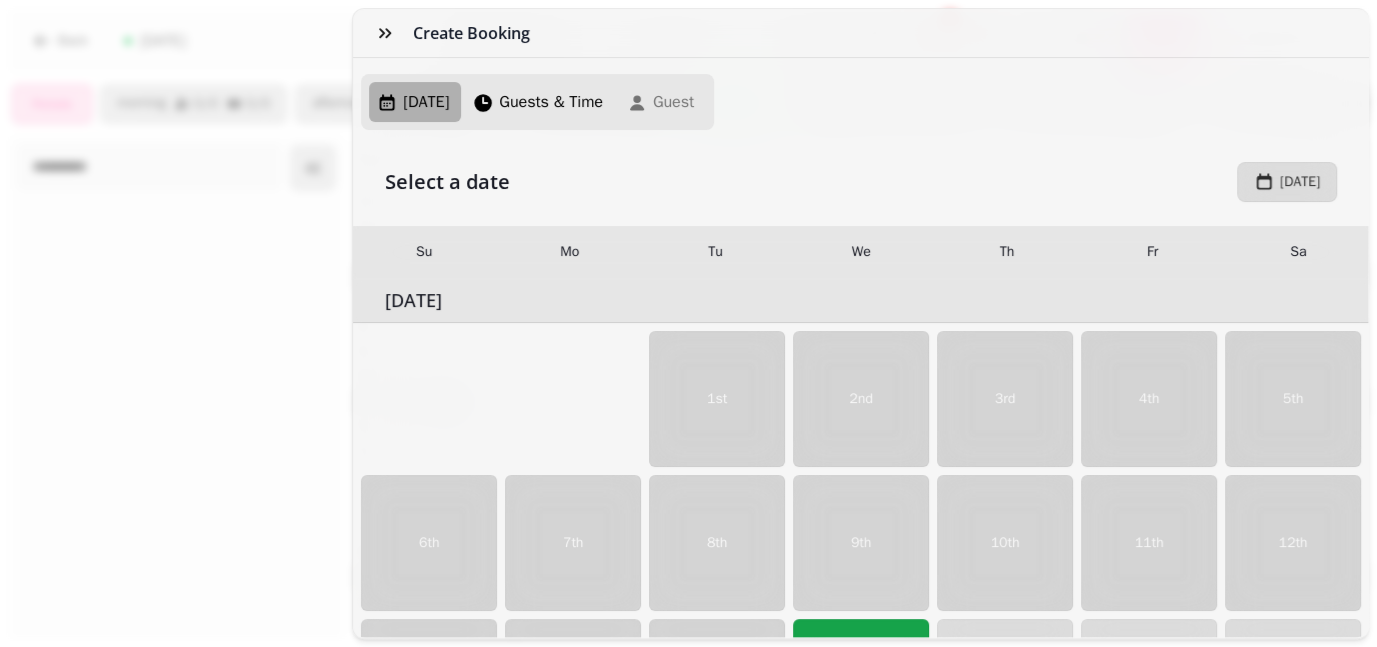 scroll, scrollTop: 0, scrollLeft: 0, axis: both 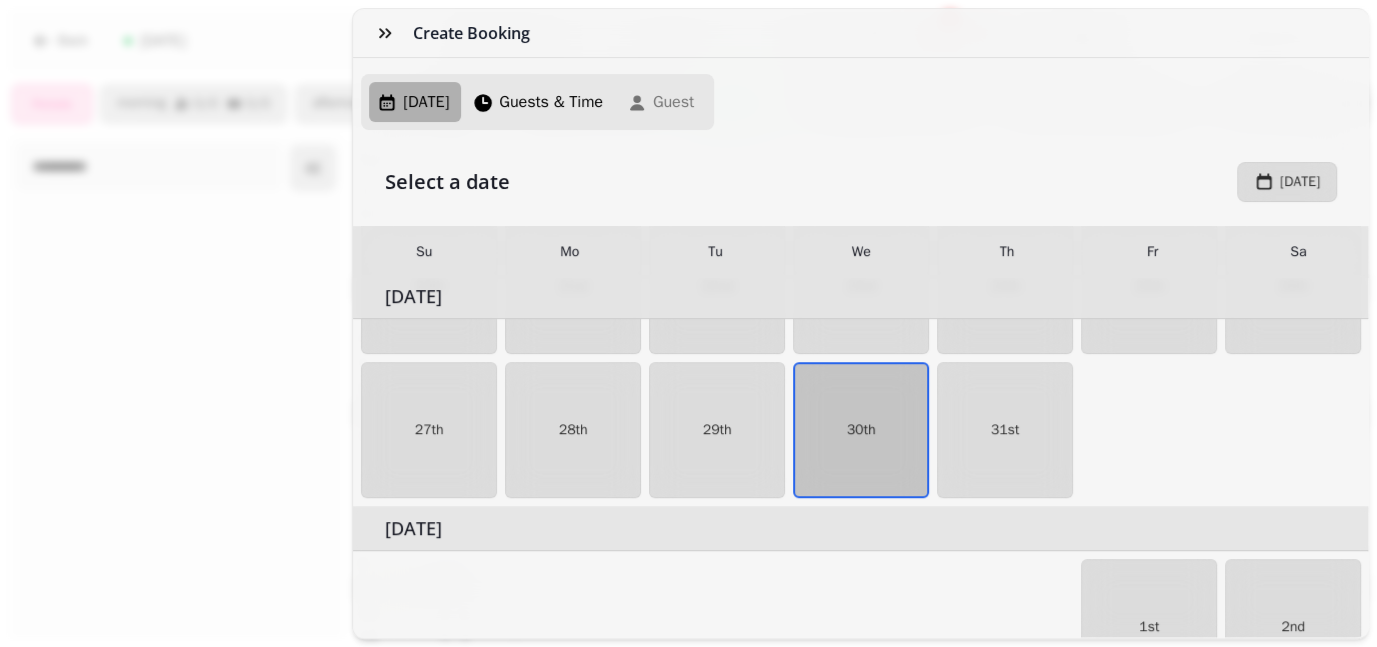 click on "Create Booking [DATE] Guests & Time Guest Select a date [DATE] Su Mo Tu We Th Fr Sa [DATE] 1st 2nd 3rd 4th 5th 6th 7th 8th 9th 10th 11th 12th 13th 14th 15th 16th 17th 18th 19th 20th 21st 22nd 23rd 24th 25th 26th 27th 28th 29th 30th [DATE] 1st 2nd 3rd 4th 5th 6th 7th 8th 9th 10th 11th 12th 13th 14th 15th 16th 17th 18th 19th 20th 21st 22nd 23rd 24th 25th 26th 27th 28th 29th 30th 31st [DATE] 1st 2nd 3rd 4th 5th 6th 7th 8th 9th 10th 11th 12th 13th 14th 15th 16th 17th 18th 19th 20th 21st 22nd 23rd 24th 25th 26th 27th 28th 29th [DATE] 1st 2nd 3rd 4th 5th 6th 7th 8th 9th 10th 11th 12th 13th 14th 15th 16th 17th 18th 19th 20th 21st 22nd 23rd 24th 25th 26th 27th 28th 29th 30th 31st [DATE] 1st 2nd 3rd 4th 5th 6th 7th 8th 9th 10th 11th 12th 13th 14th 15th 16th 17th 18th 19th 20th 21st 22nd 23rd 24th 25th 26th 27th 28th 29th [DATE] 1st 2nd 3rd 4th 5th 6th 7th 8th 9th 10th 11th 12th 13th 14th 15th 16th 17th 18th 19th 20th 21st 22nd 23rd 24th 25th 26th 1st" at bounding box center [688, 339] 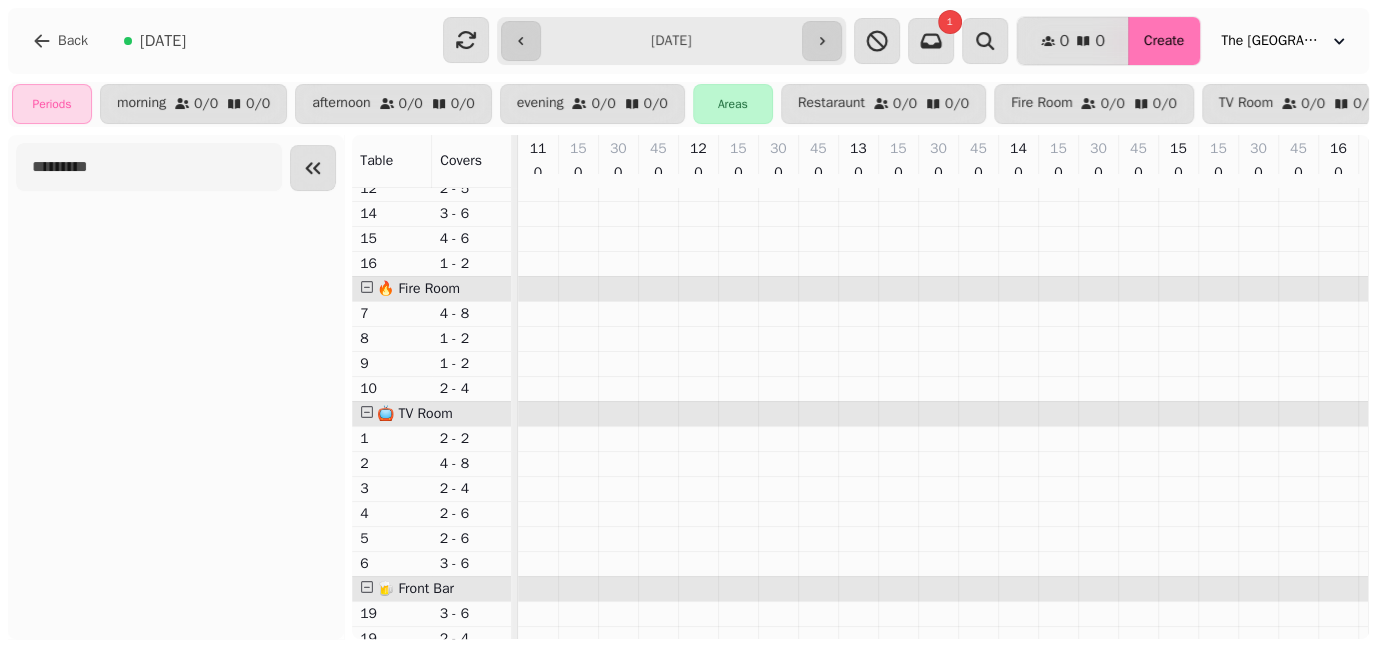 click on "Create" at bounding box center (1164, 41) 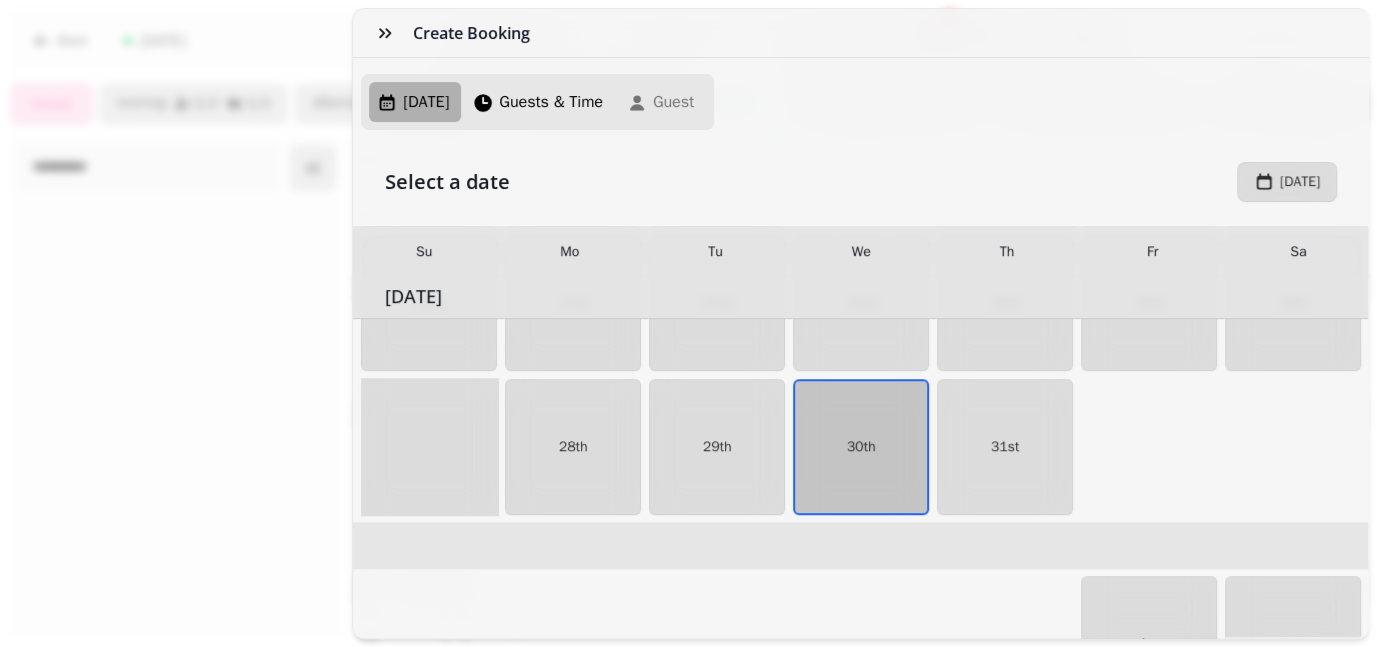 scroll, scrollTop: 545, scrollLeft: 0, axis: vertical 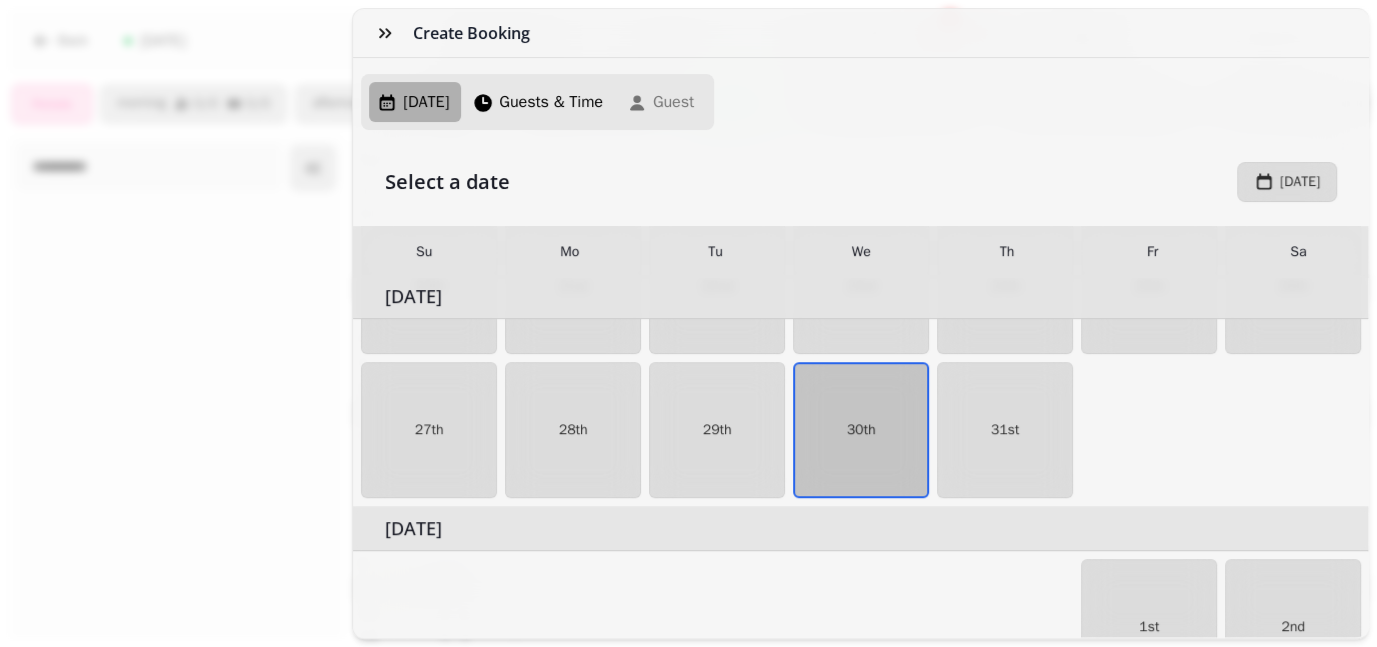 click on "Create Booking [DATE] Guests & Time Guest Select a date [DATE] Su Mo Tu We Th Fr Sa [DATE] 1st 2nd 3rd 4th 5th 6th 7th 8th 9th 10th 11th 12th 13th 14th 15th 16th 17th 18th 19th 20th 21st 22nd 23rd 24th 25th 26th 27th 28th 29th 30th [DATE] 1st 2nd 3rd 4th 5th 6th 7th 8th 9th 10th 11th 12th 13th 14th 15th 16th 17th 18th 19th 20th 21st 22nd 23rd 24th 25th 26th 27th 28th 29th 30th 31st [DATE] 1st 2nd 3rd 4th 5th 6th 7th 8th 9th 10th 11th 12th 13th 14th 15th 16th 17th 18th 19th 20th 21st 22nd 23rd 24th 25th 26th 27th 28th 29th [DATE] 1st 2nd 3rd 4th 5th 6th 7th 8th 9th 10th 11th 12th 13th 14th 15th 16th 17th 18th 19th 20th 21st 22nd 23rd 24th 25th 26th 27th 28th 29th 30th 31st [DATE] 1st 2nd 3rd 4th 5th 6th 7th 8th 9th 10th 11th 12th 13th 14th 15th 16th 17th 18th 19th 20th 21st 22nd 23rd 24th 25th 26th 27th 28th 29th [DATE] 1st 2nd 3rd 4th 5th 6th 7th 8th 9th 10th 11th 12th 13th 14th 15th 16th 17th 18th 19th 20th 21st 22nd 23rd 24th 25th 26th 1st" at bounding box center (688, 339) 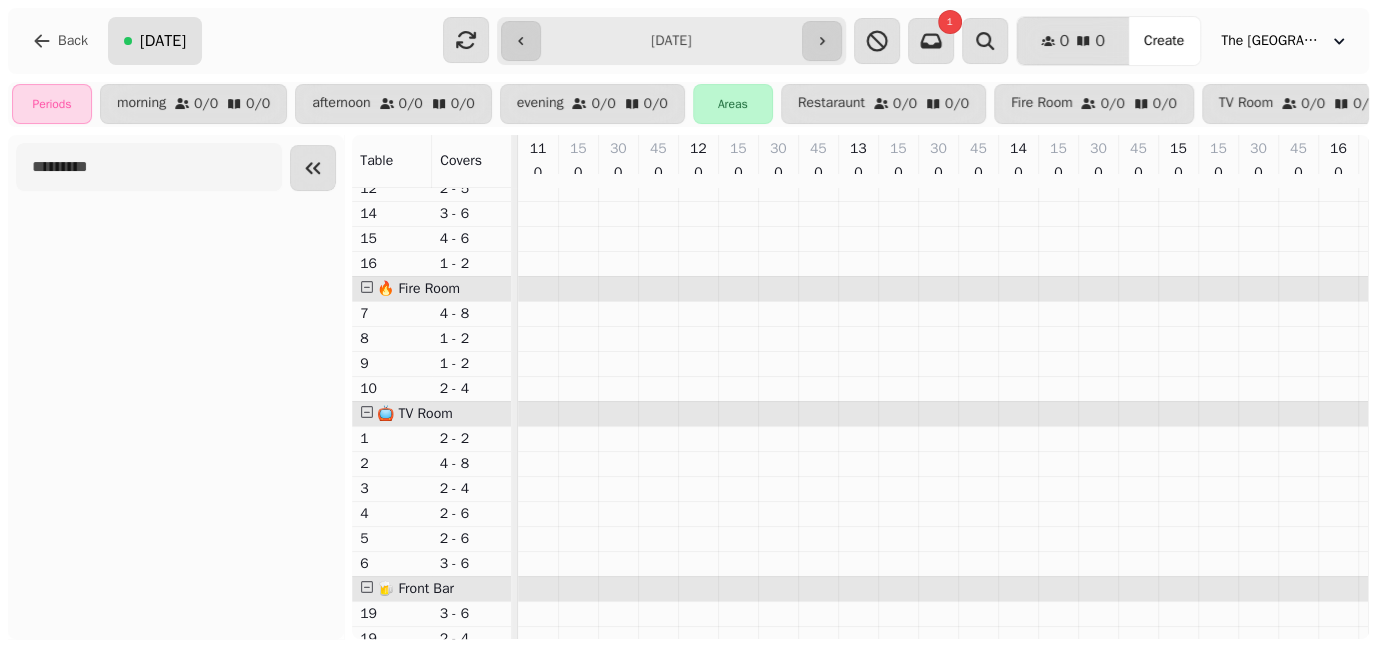 click on "[DATE]" at bounding box center [155, 41] 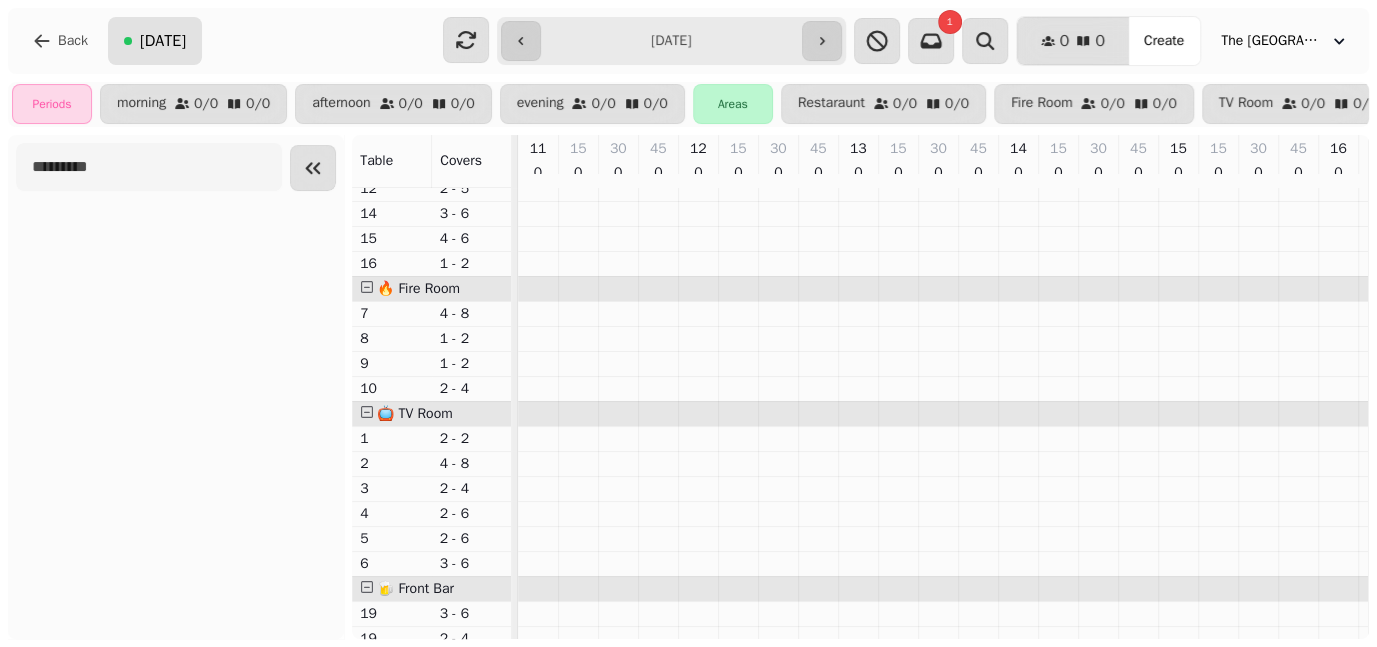 select on "**********" 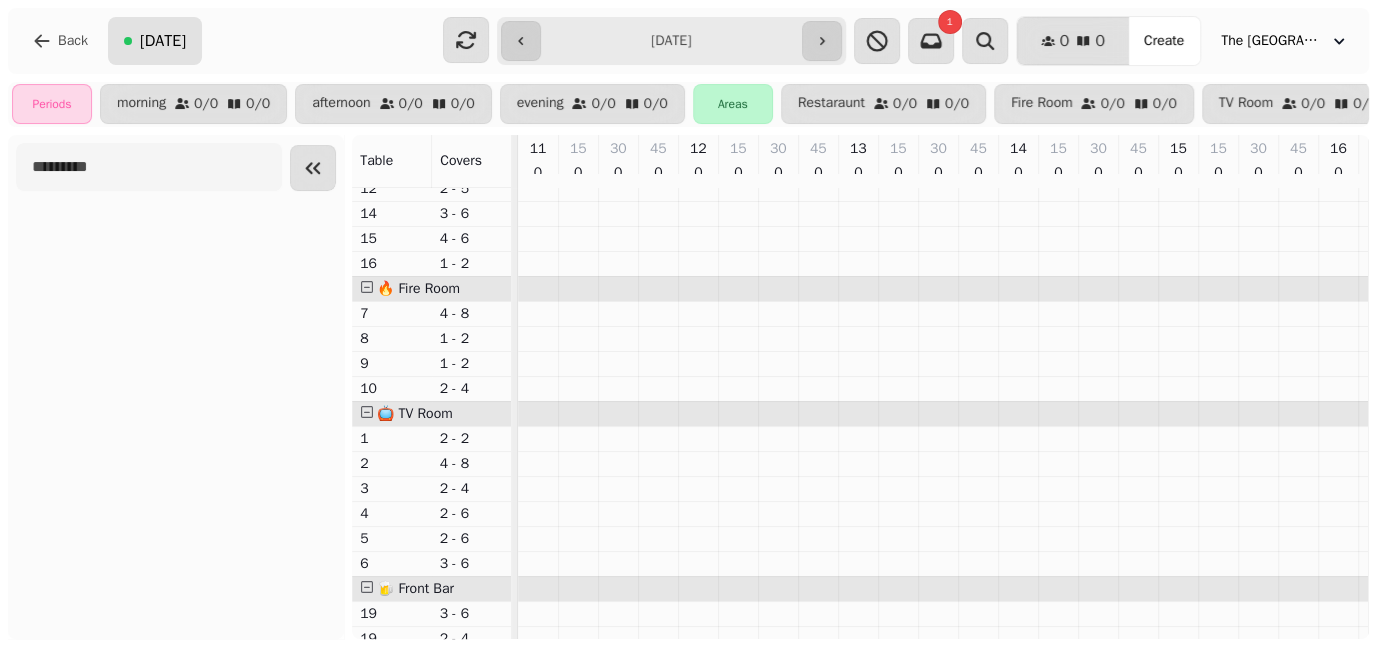 select on "*" 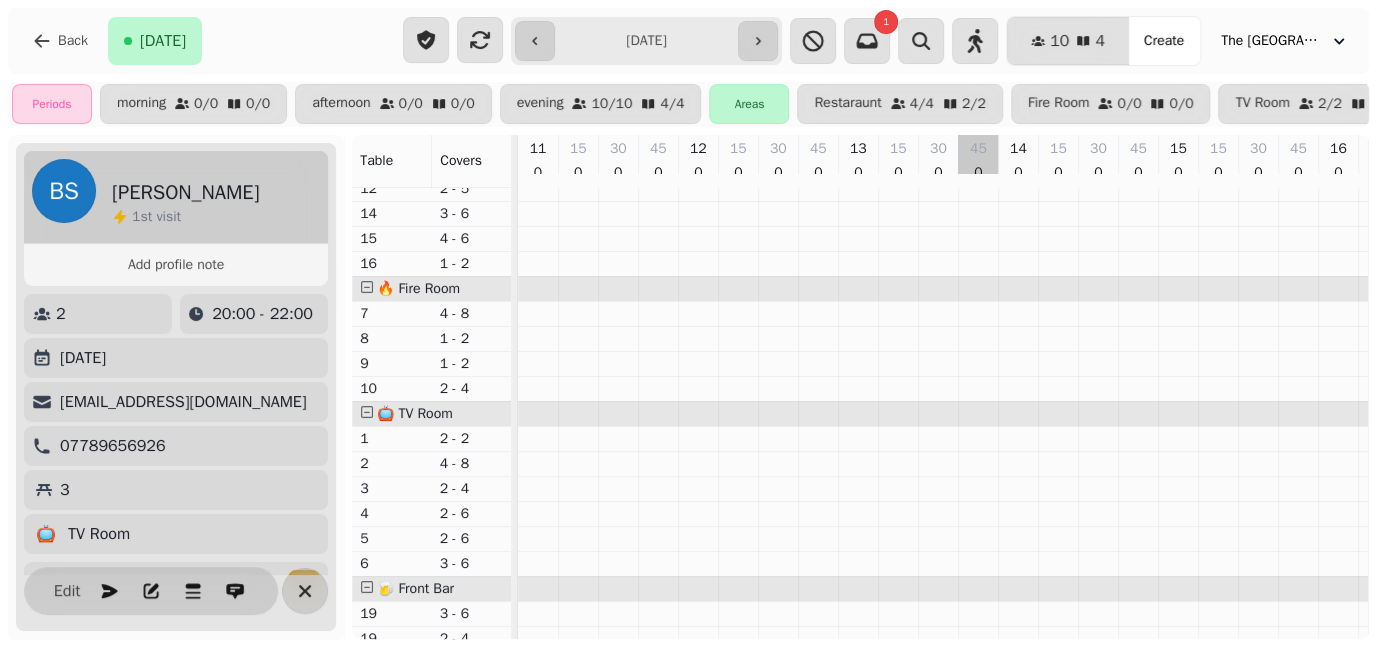 scroll, scrollTop: 0, scrollLeft: 1003, axis: horizontal 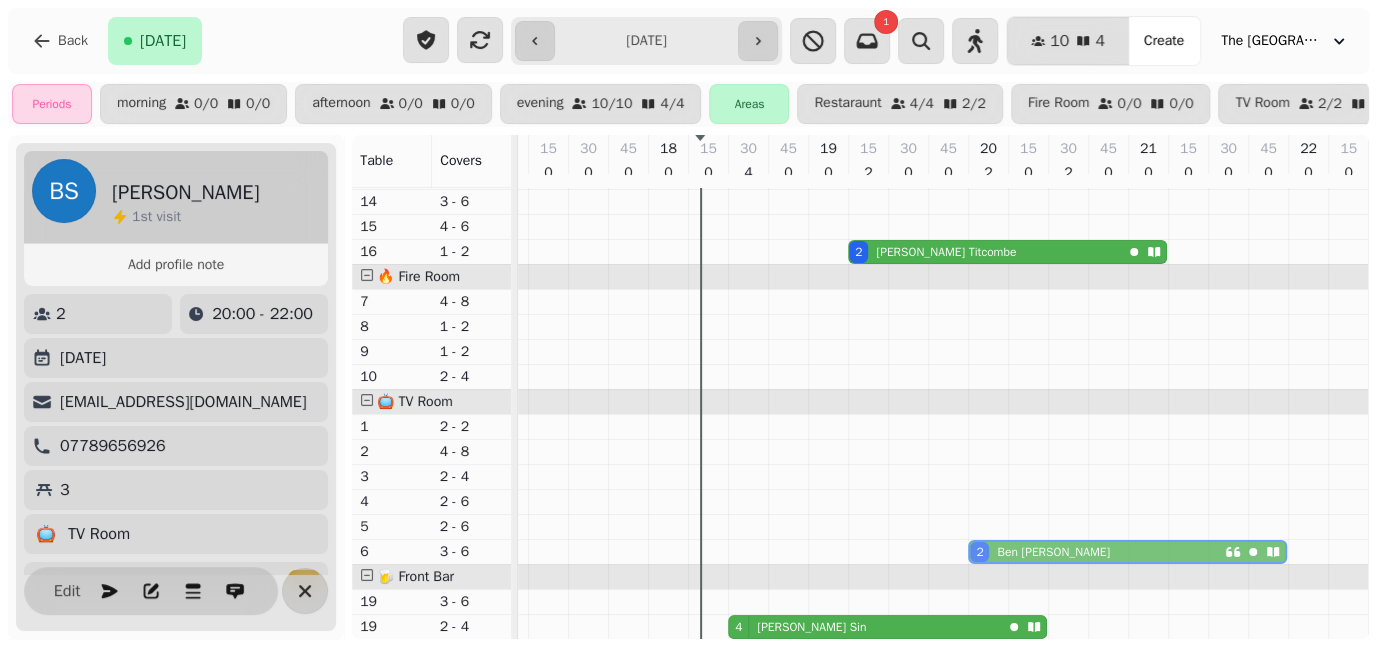 drag, startPoint x: 1056, startPoint y: 468, endPoint x: 1052, endPoint y: 533, distance: 65.12296 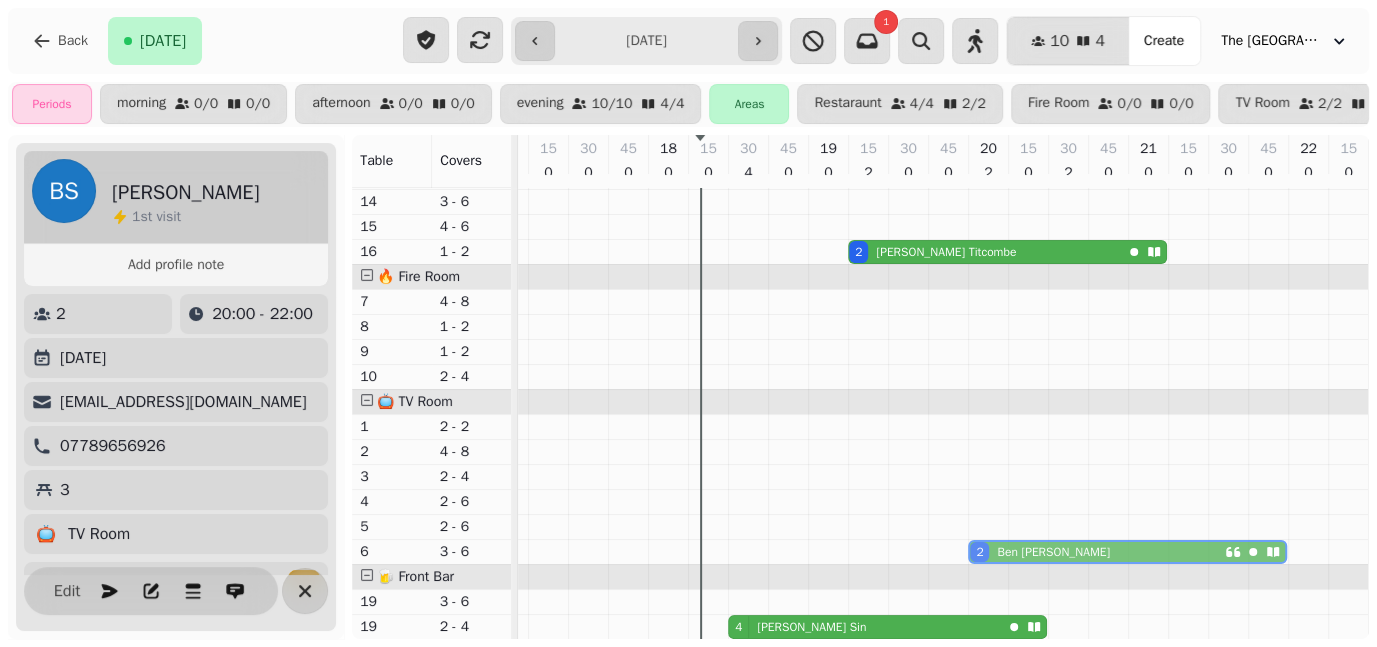 click on "2 [PERSON_NAME] 2 [PERSON_NAME] 2 [PERSON_NAME] 2 [PERSON_NAME] 4 [PERSON_NAME]" at bounding box center (448, 377) 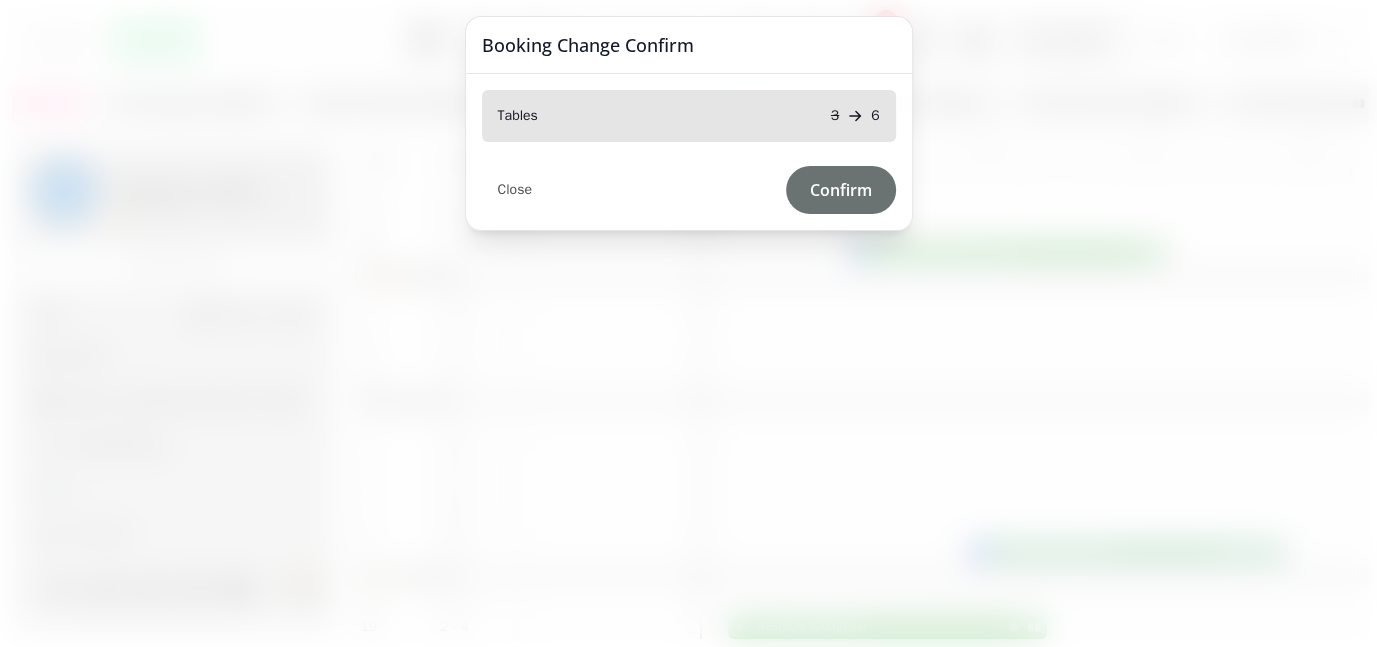 click on "Confirm" at bounding box center [841, 190] 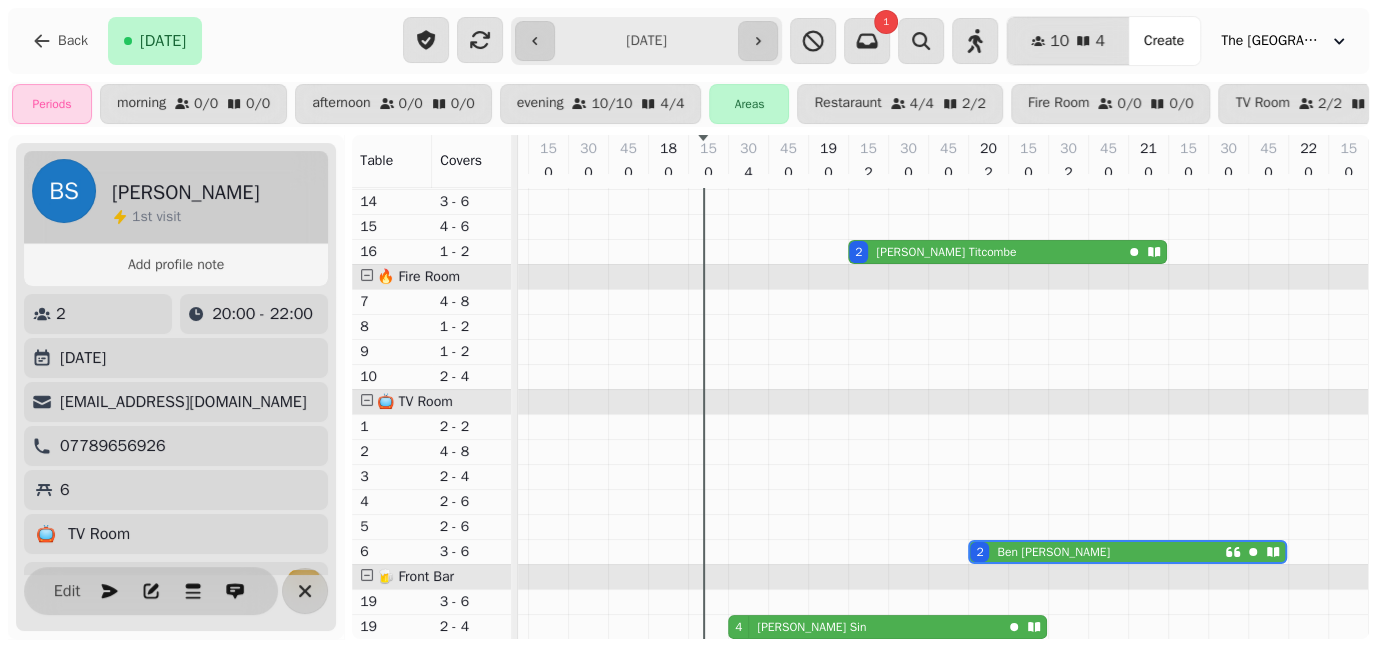 click on "**********" at bounding box center [646, 41] 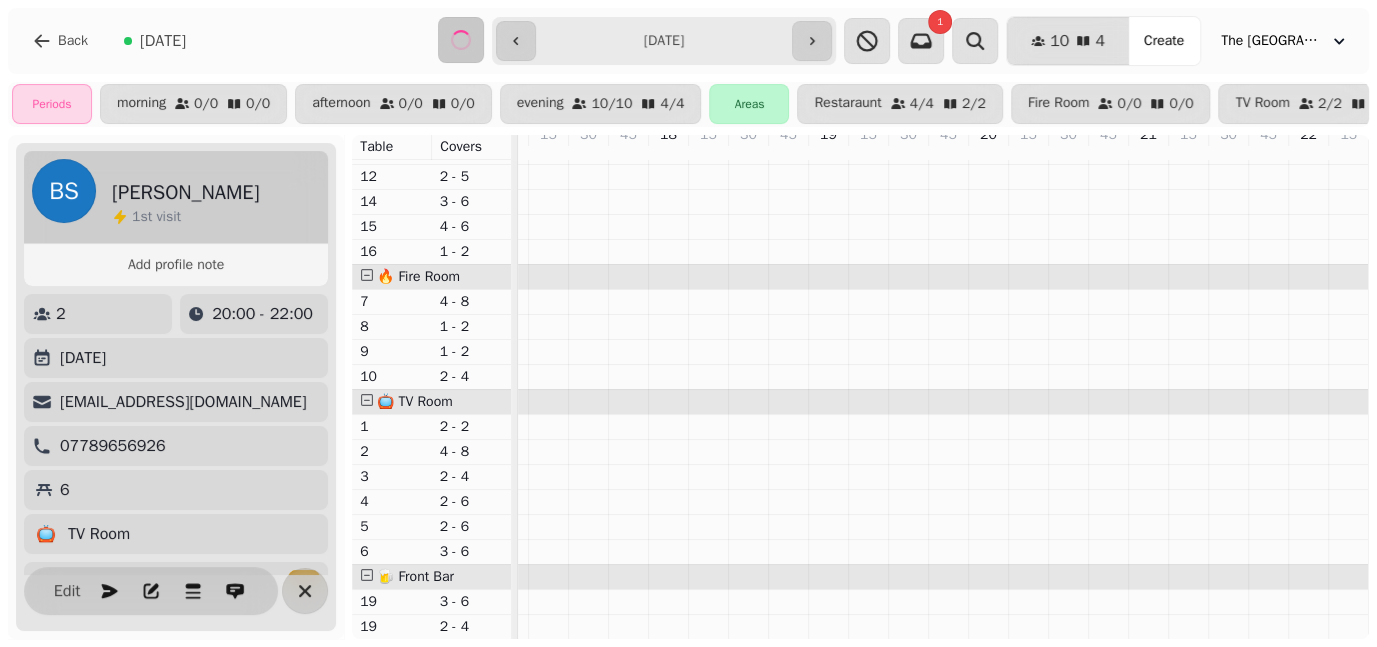 scroll, scrollTop: 0, scrollLeft: 0, axis: both 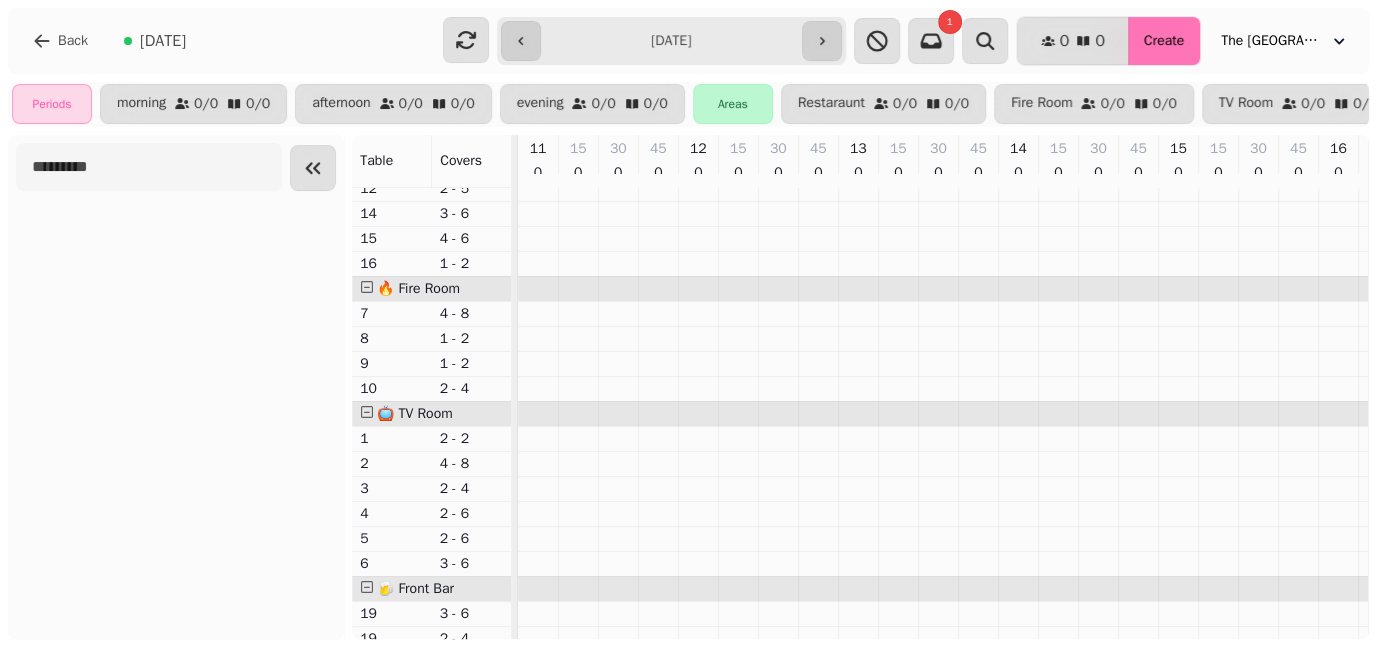 click on "Create" at bounding box center (1164, 41) 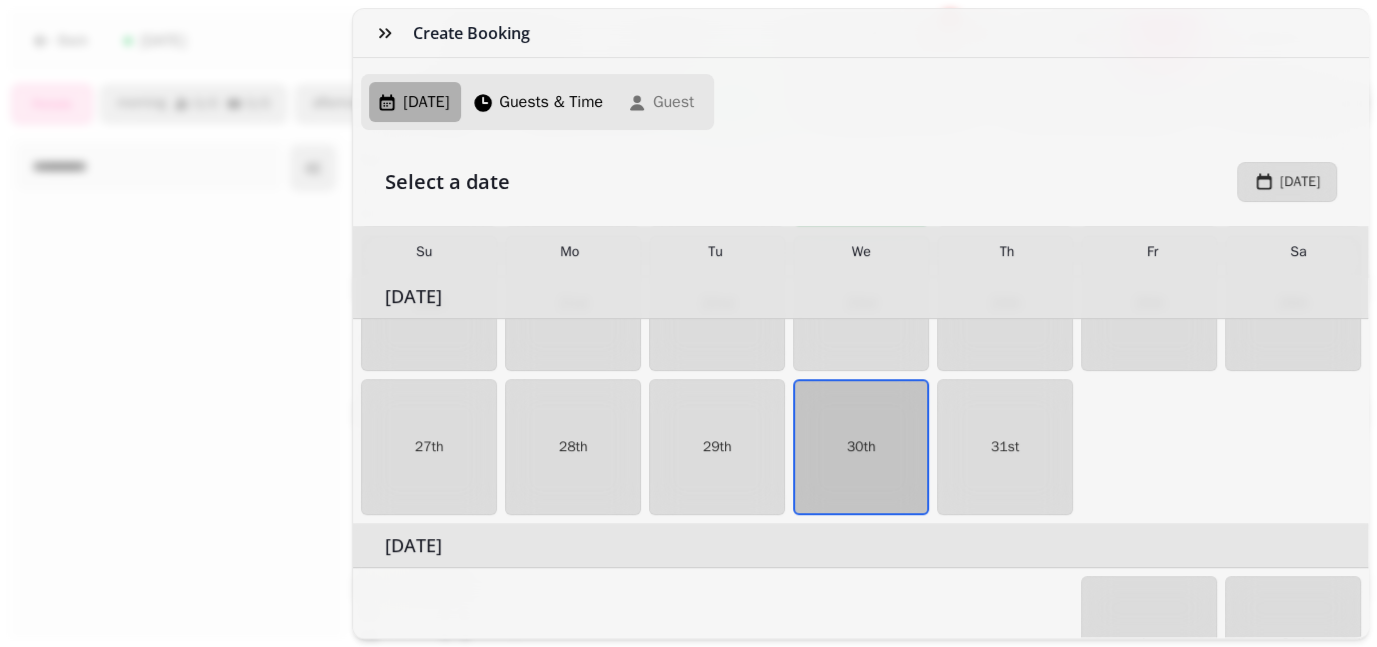 scroll, scrollTop: 545, scrollLeft: 0, axis: vertical 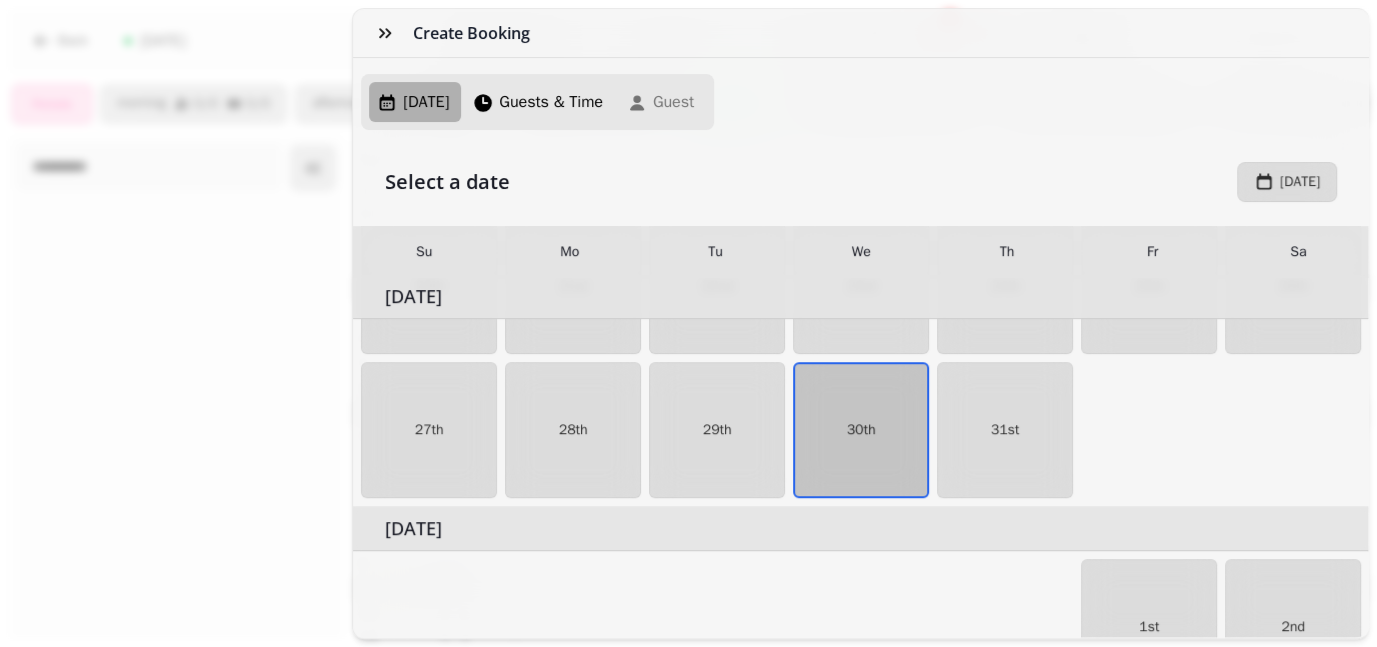 click on "Create Booking [DATE] Guests & Time Guest Select a date [DATE] Su Mo Tu We Th Fr Sa [DATE] 1st 2nd 3rd 4th 5th 6th 7th 8th 9th 10th 11th 12th 13th 14th 15th 16th 17th 18th 19th 20th 21st 22nd 23rd 24th 25th 26th 27th 28th 29th 30th [DATE] 1st 2nd 3rd 4th 5th 6th 7th 8th 9th 10th 11th 12th 13th 14th 15th 16th 17th 18th 19th 20th 21st 22nd 23rd 24th 25th 26th 27th 28th 29th 30th 31st [DATE] 1st 2nd 3rd 4th 5th 6th 7th 8th 9th 10th 11th 12th 13th 14th 15th 16th 17th 18th 19th 20th 21st 22nd 23rd 24th 25th 26th 27th 28th 29th [DATE] 1st 2nd 3rd 4th 5th 6th 7th 8th 9th 10th 11th 12th 13th 14th 15th 16th 17th 18th 19th 20th 21st 22nd 23rd 24th 25th 26th 27th 28th 29th 30th 31st [DATE] 1st 2nd 3rd 4th 5th 6th 7th 8th 9th 10th 11th 12th 13th 14th 15th 16th 17th 18th 19th 20th 21st 22nd 23rd 24th 25th 26th 27th 28th 29th [DATE] 1st 2nd 3rd 4th 5th 6th 7th 8th 9th 10th 11th 12th 13th 14th 15th 16th 17th 18th 19th 20th 21st 22nd 23rd 24th 25th 26th 1st" at bounding box center (688, 339) 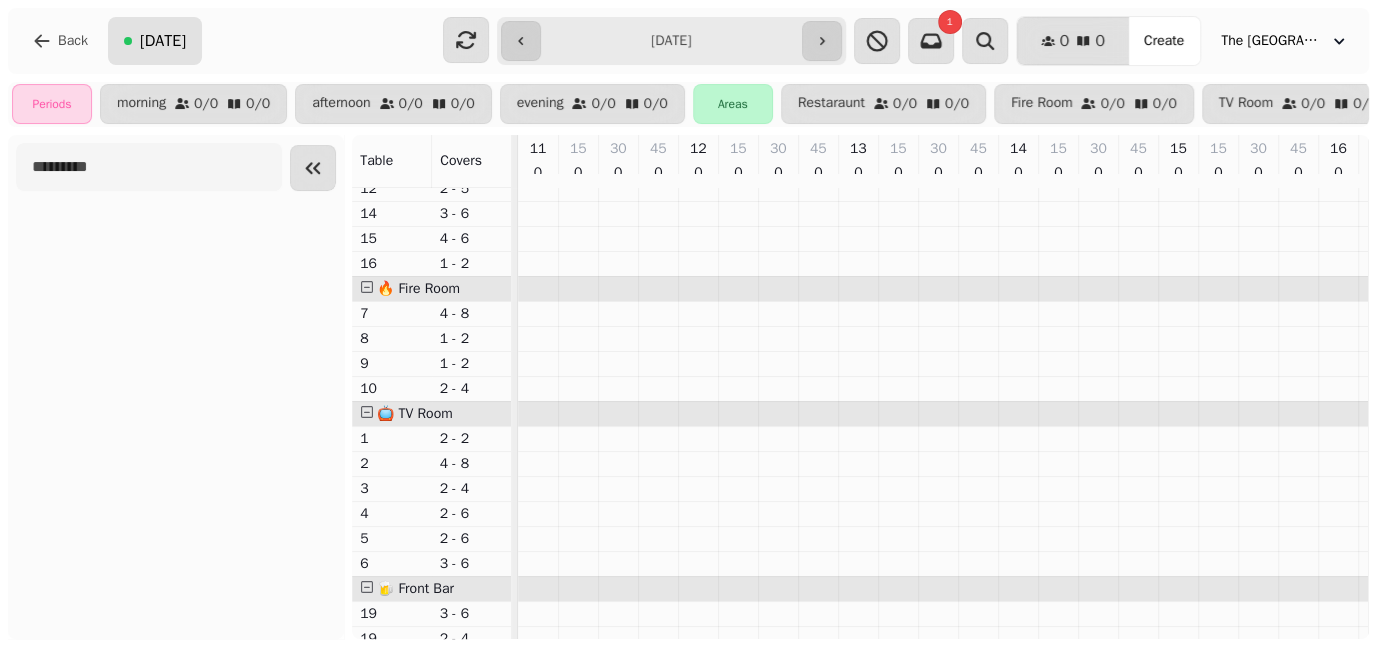 click on "[DATE]" at bounding box center (163, 41) 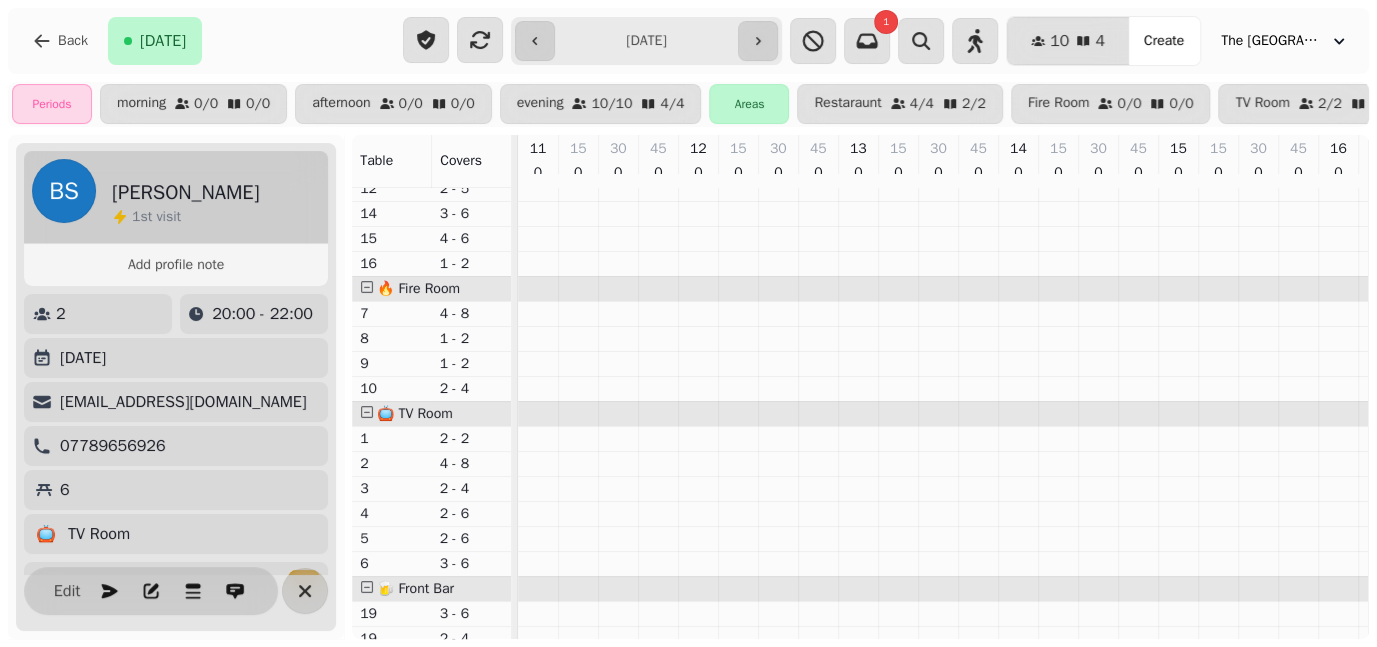 scroll, scrollTop: 57, scrollLeft: 0, axis: vertical 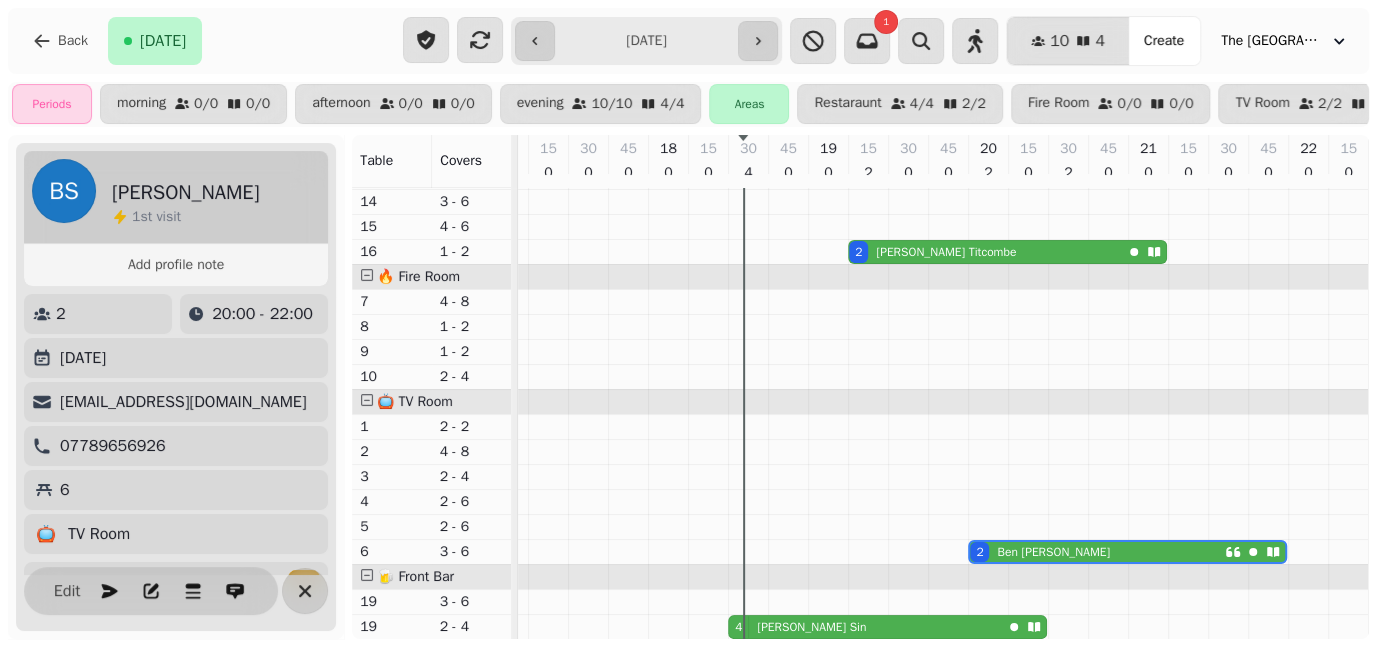click on "**********" at bounding box center (646, 41) 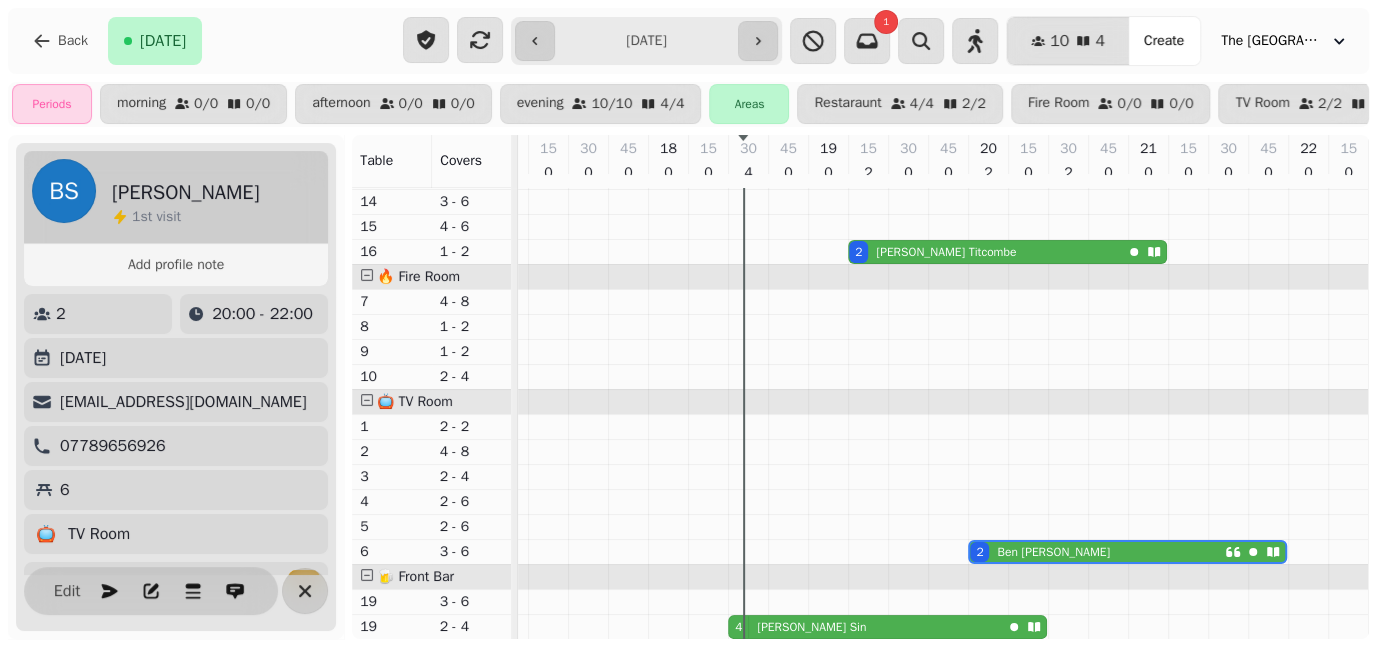 type on "**********" 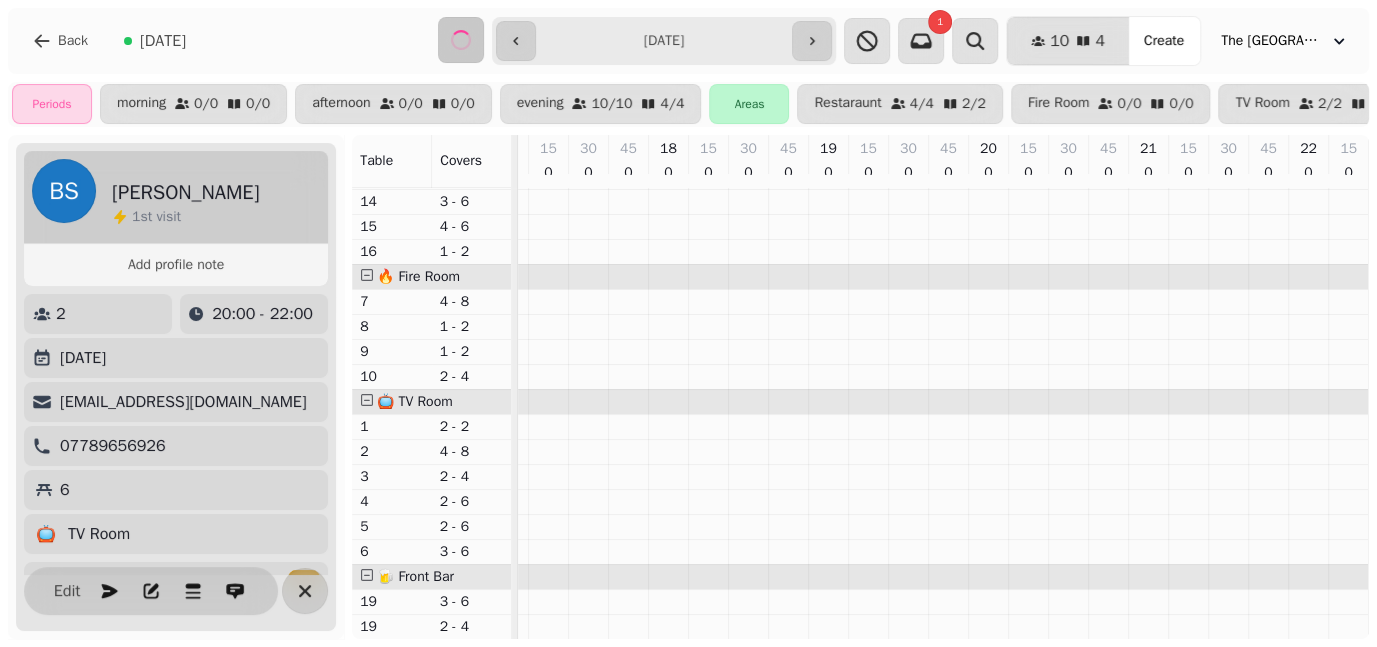 scroll, scrollTop: 0, scrollLeft: 0, axis: both 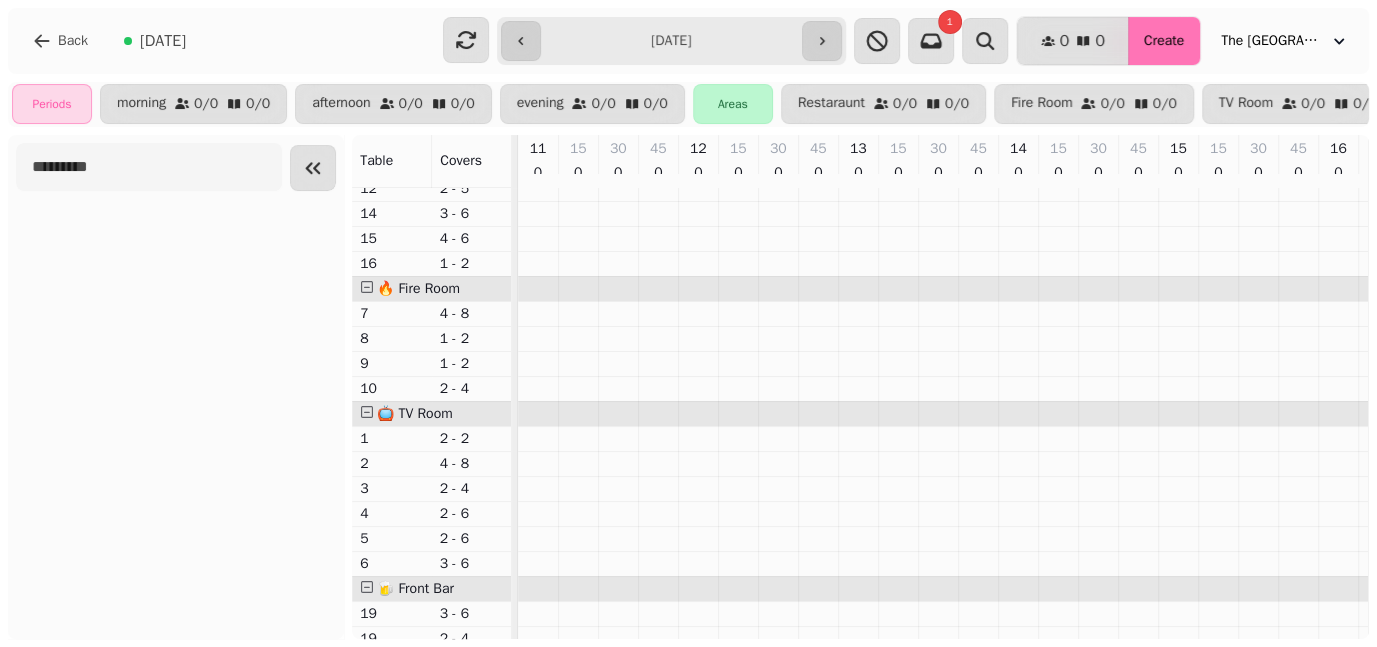 click on "Create" at bounding box center (1164, 41) 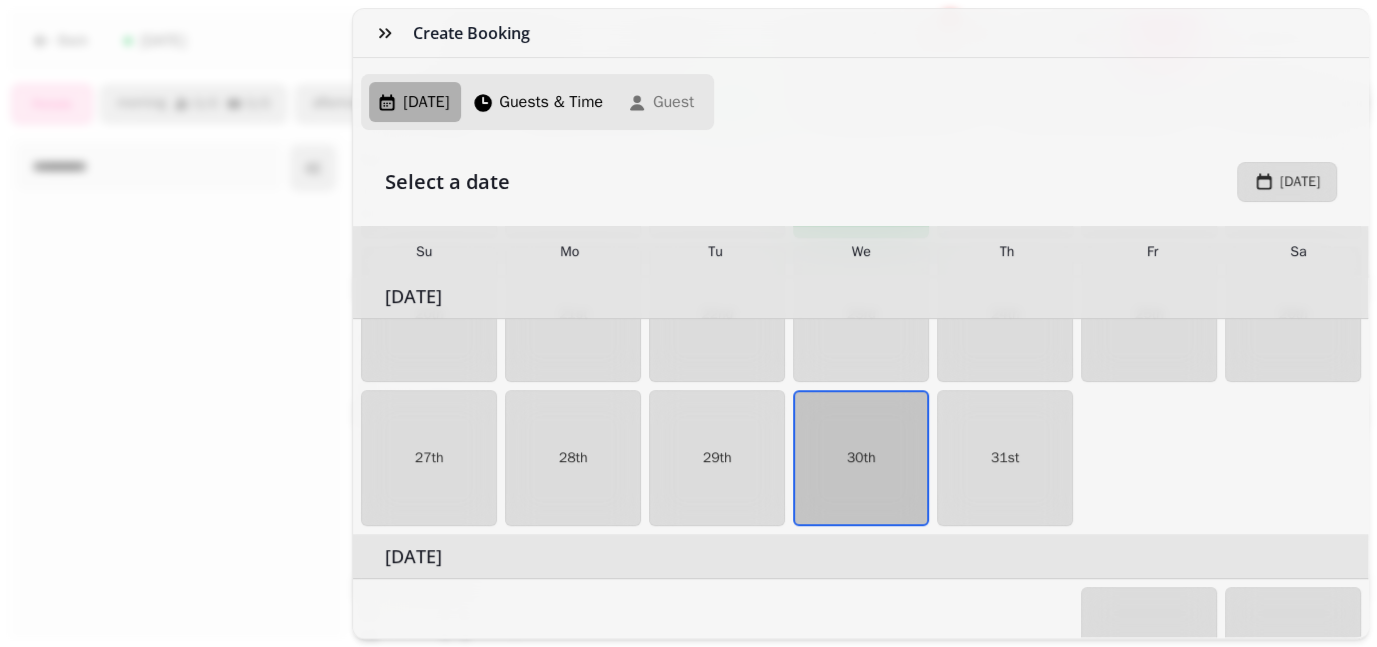 scroll, scrollTop: 545, scrollLeft: 0, axis: vertical 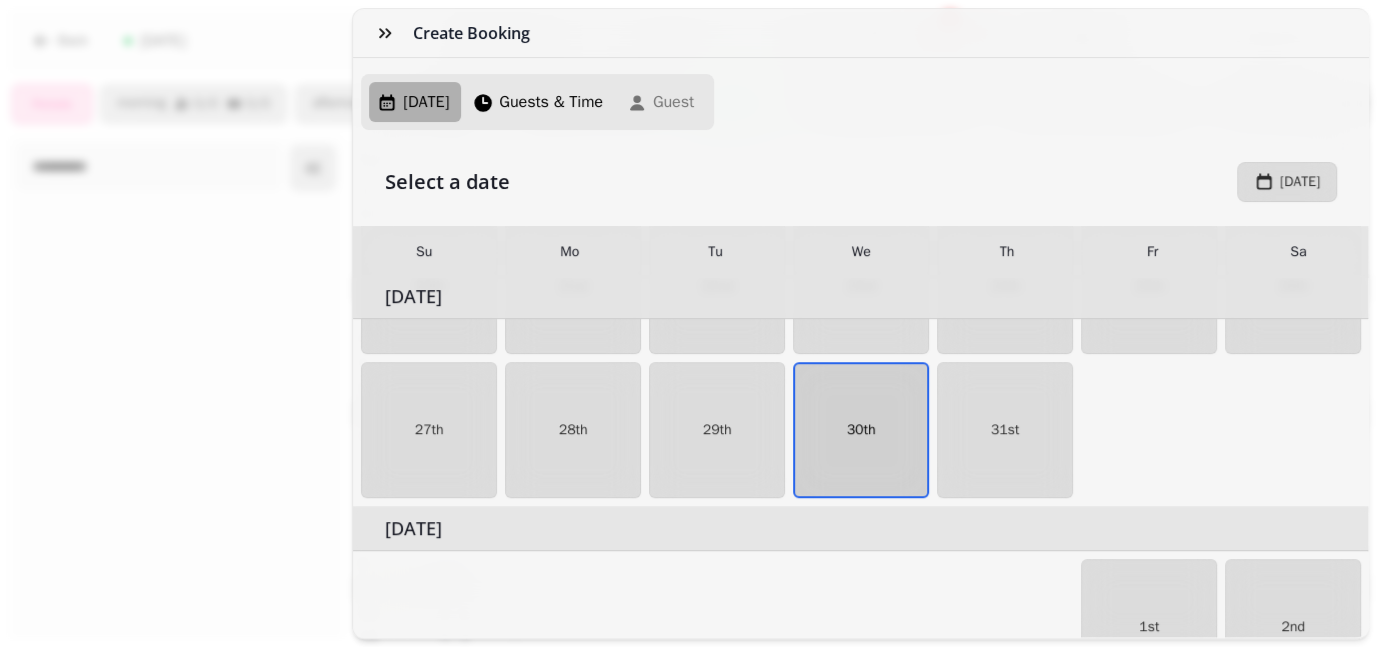click on "30th" at bounding box center [861, 430] 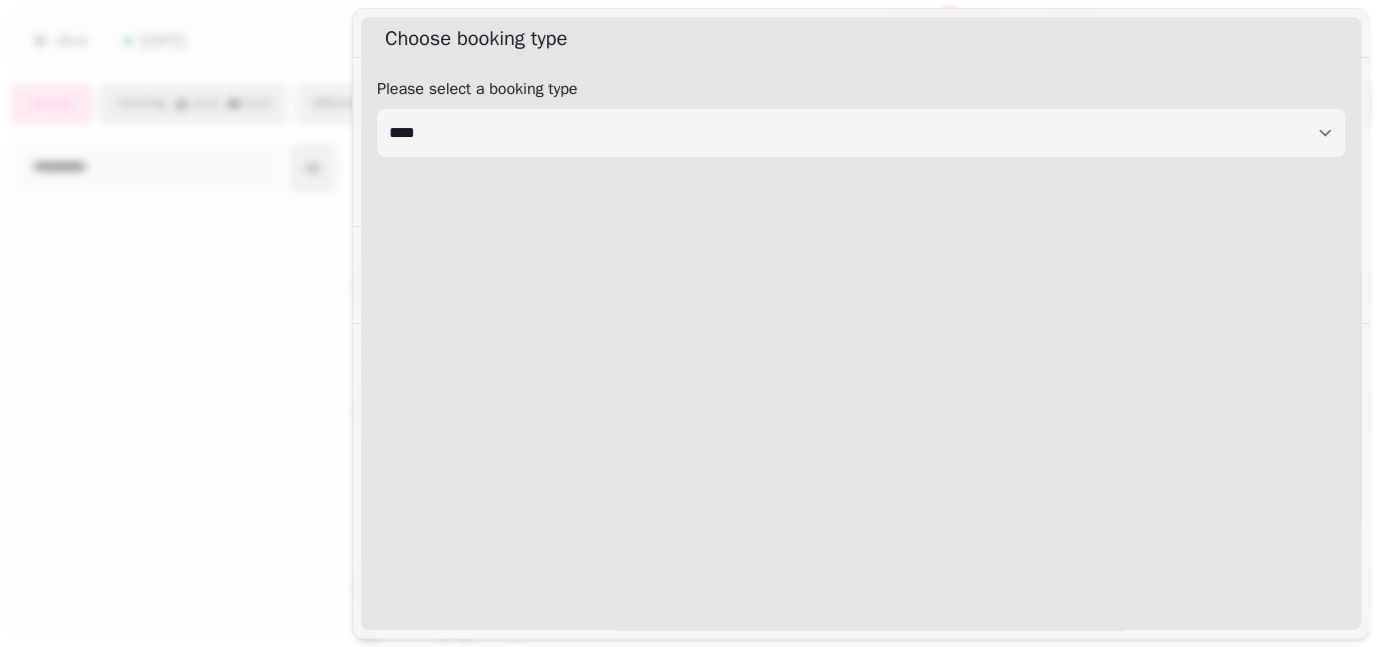 select on "****" 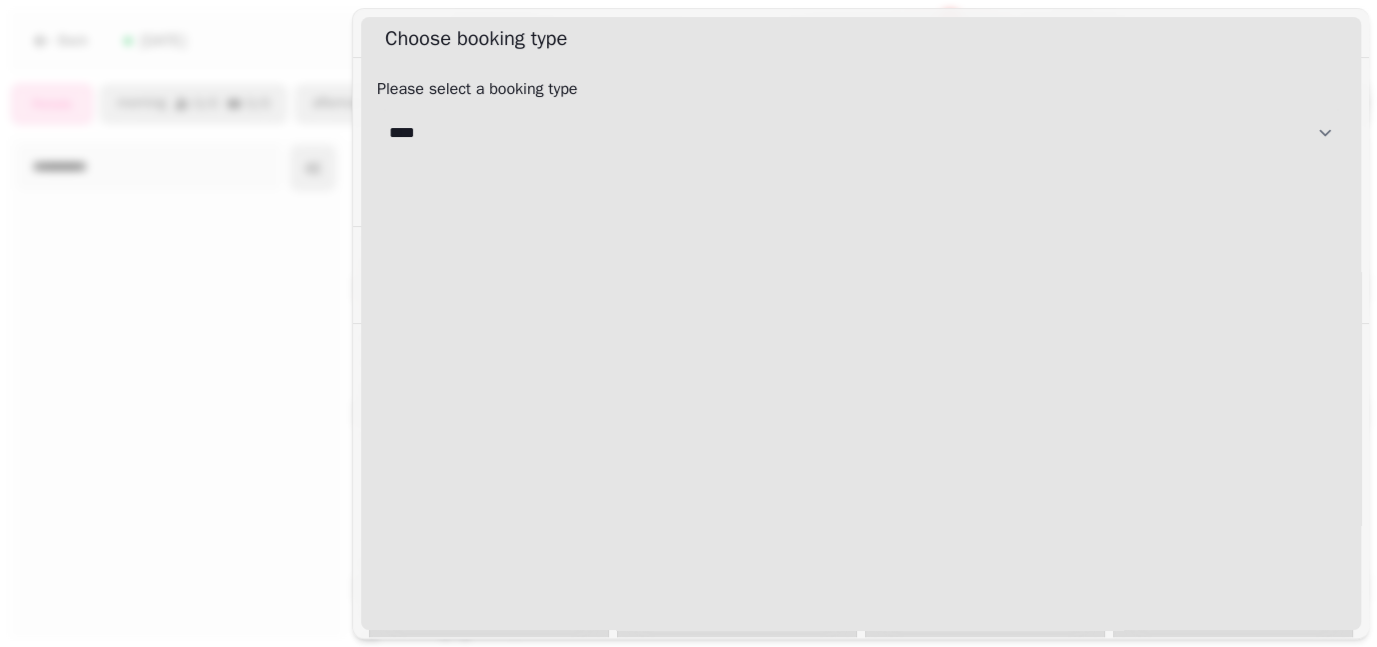 click on "**********" at bounding box center [861, 133] 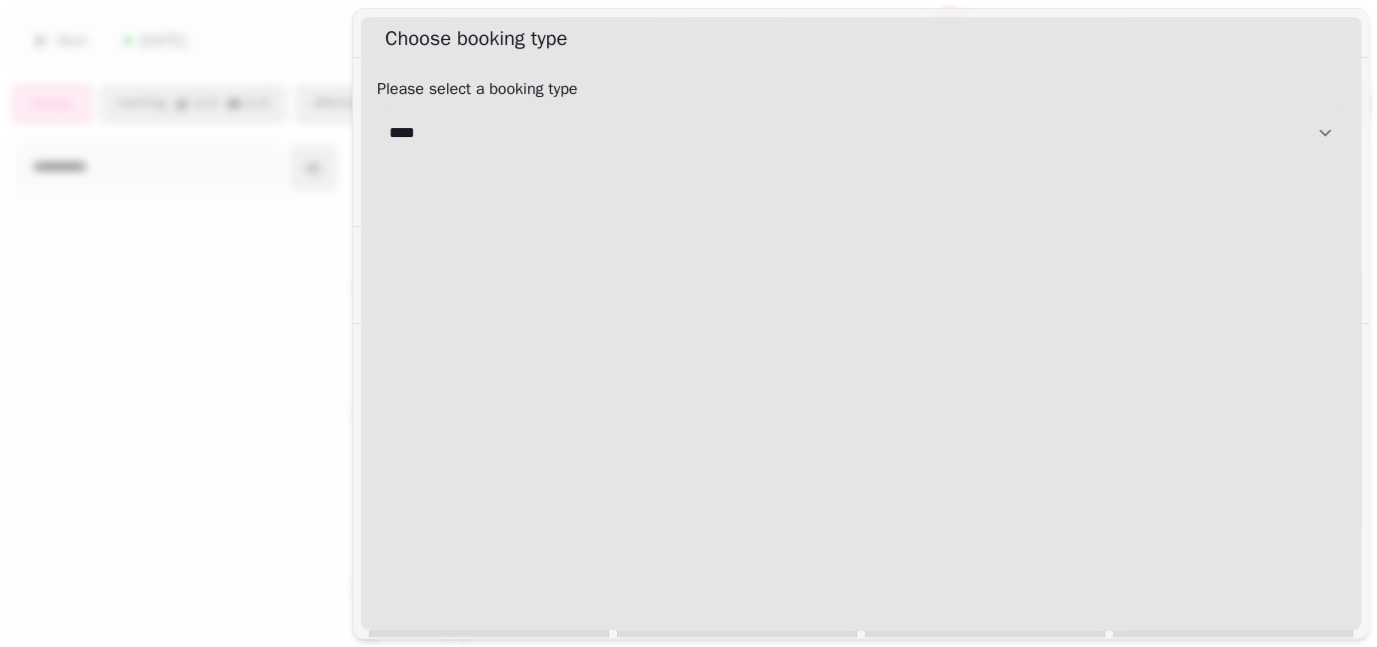 select on "**********" 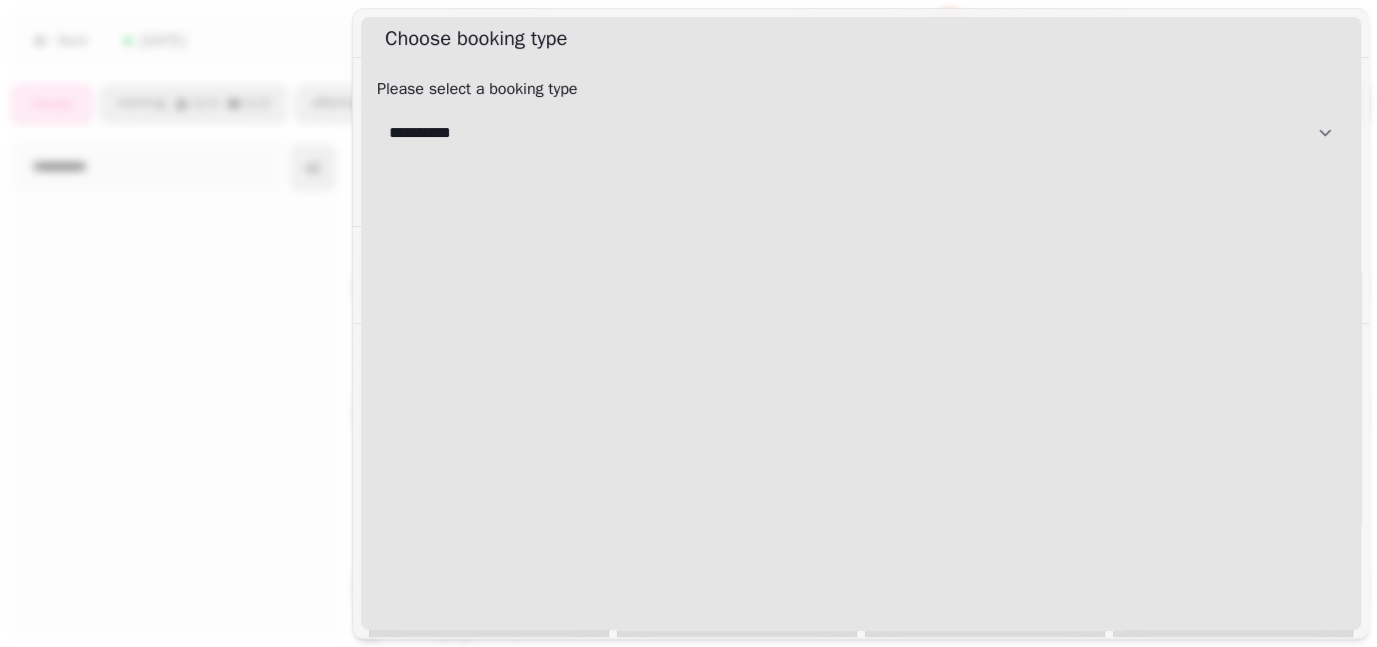 click on "**********" at bounding box center [861, 133] 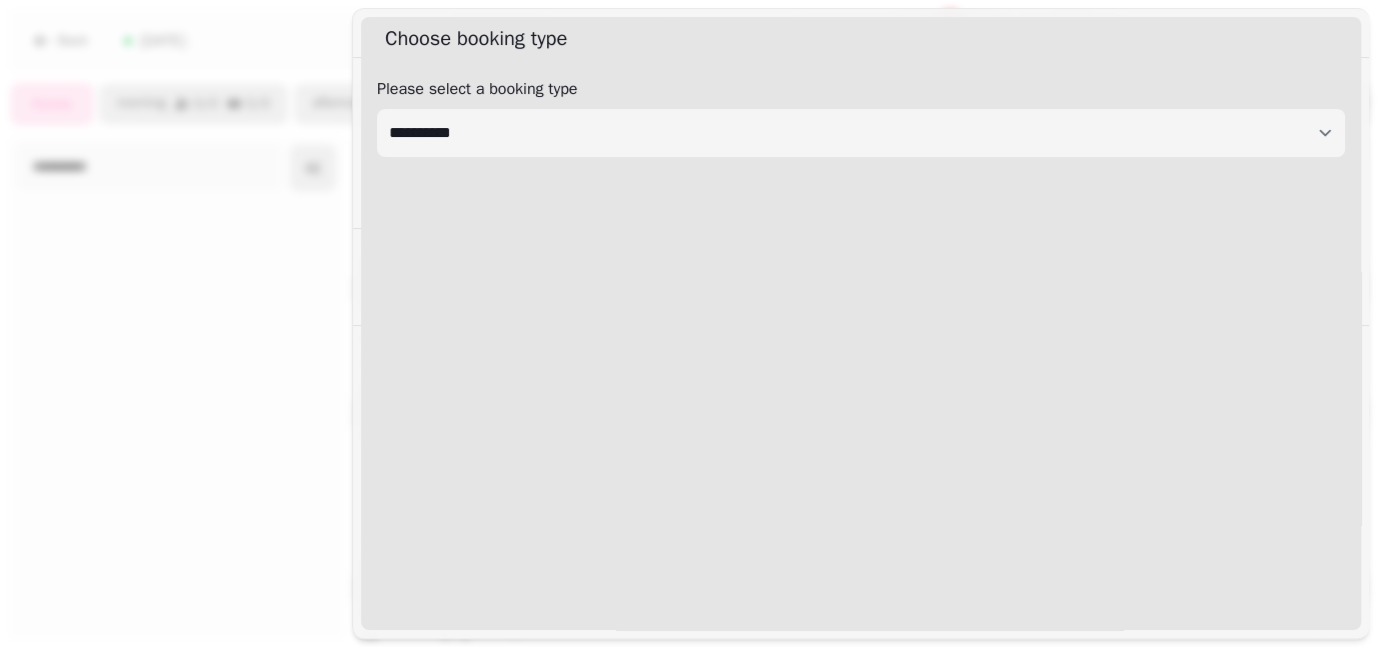 select on "****" 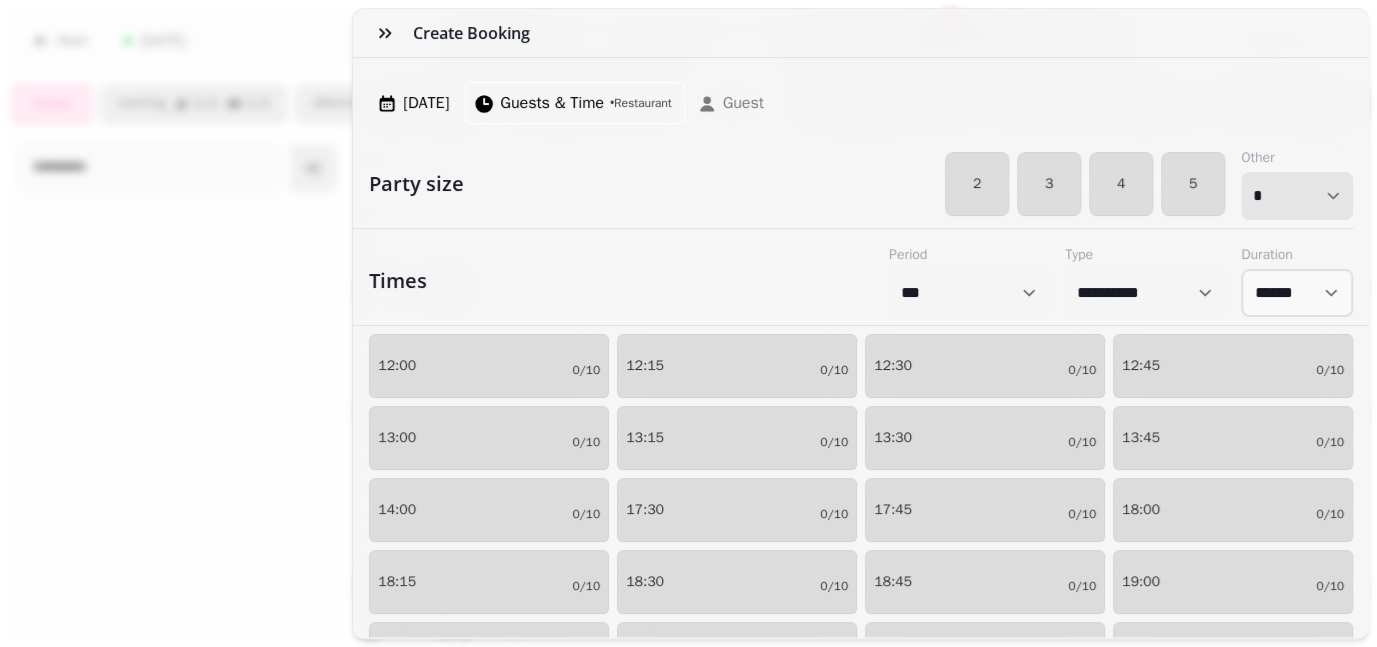 click on "* * * * * * * * * ** ** ** ** ** ** ** ** ** ** ** ** ** ** ** ** ** ** ** ** ** ** ** ** ** ** ** ** ** ** ** ** ** ** ** ** ** ** ** ** ** ** ** ** ** ** ** ** ** ** ** ** ** ** ** ** ** ** ** ** ** ** ** ** ** ** ** ** ** ** ** ** ** ** ** ** ** ** ** ** ** ** ** ** ** ** ** ** ** ** *** *** *** *** *** *** *** *** *** *** *** *** *** *** *** *** *** *** *** *** ***" at bounding box center (1297, 196) 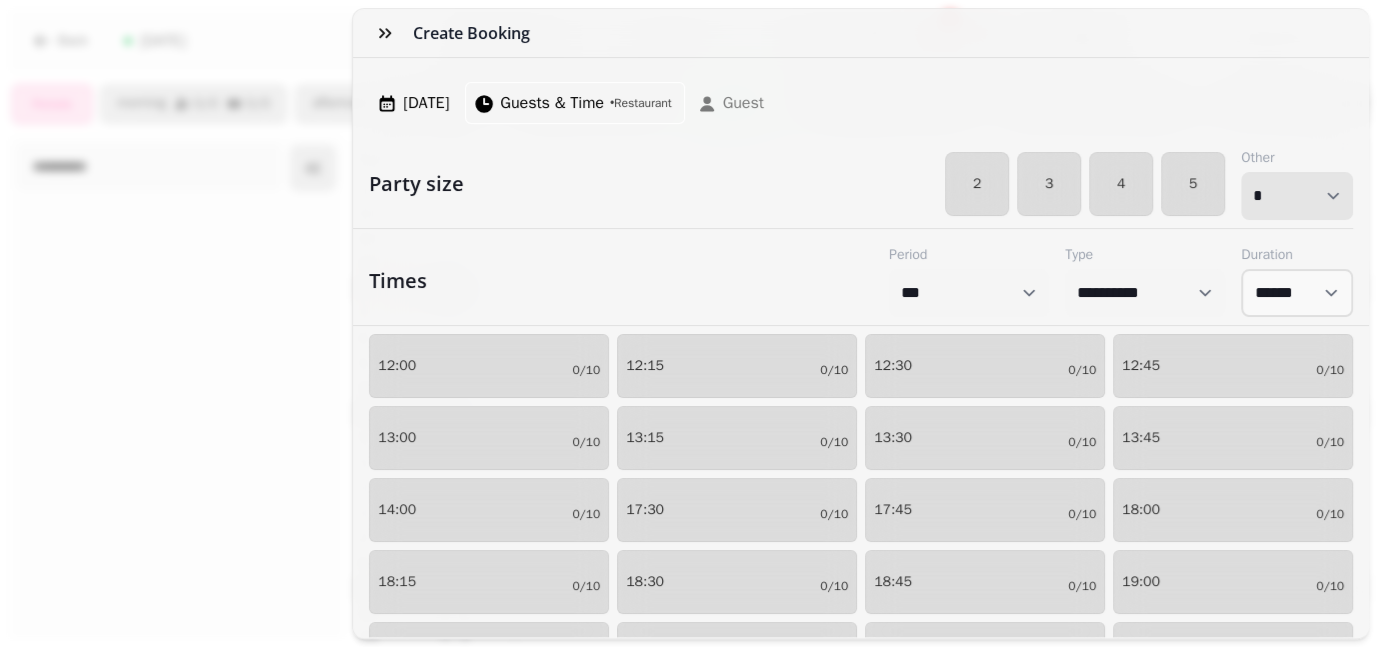 select on "**" 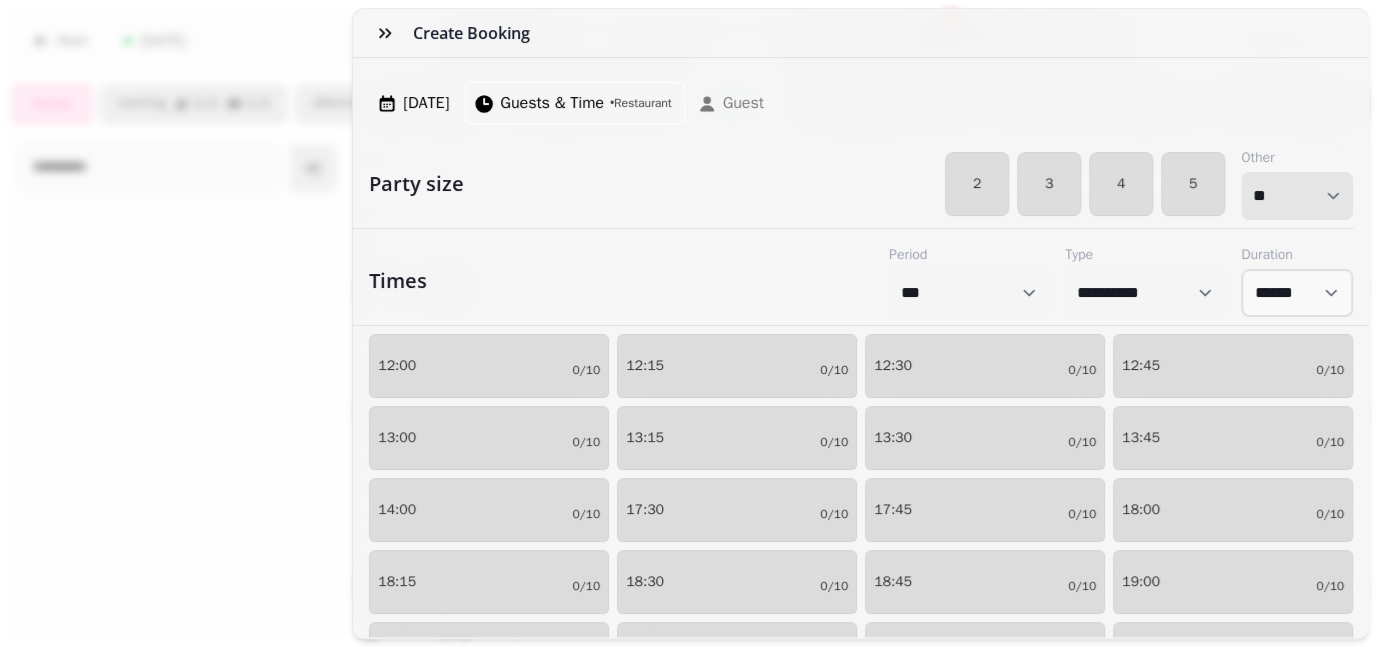 click on "* * * * * * * * * ** ** ** ** ** ** ** ** ** ** ** ** ** ** ** ** ** ** ** ** ** ** ** ** ** ** ** ** ** ** ** ** ** ** ** ** ** ** ** ** ** ** ** ** ** ** ** ** ** ** ** ** ** ** ** ** ** ** ** ** ** ** ** ** ** ** ** ** ** ** ** ** ** ** ** ** ** ** ** ** ** ** ** ** ** ** ** ** ** ** *** *** *** *** *** *** *** *** *** *** *** *** *** *** *** *** *** *** *** *** ***" at bounding box center [1297, 196] 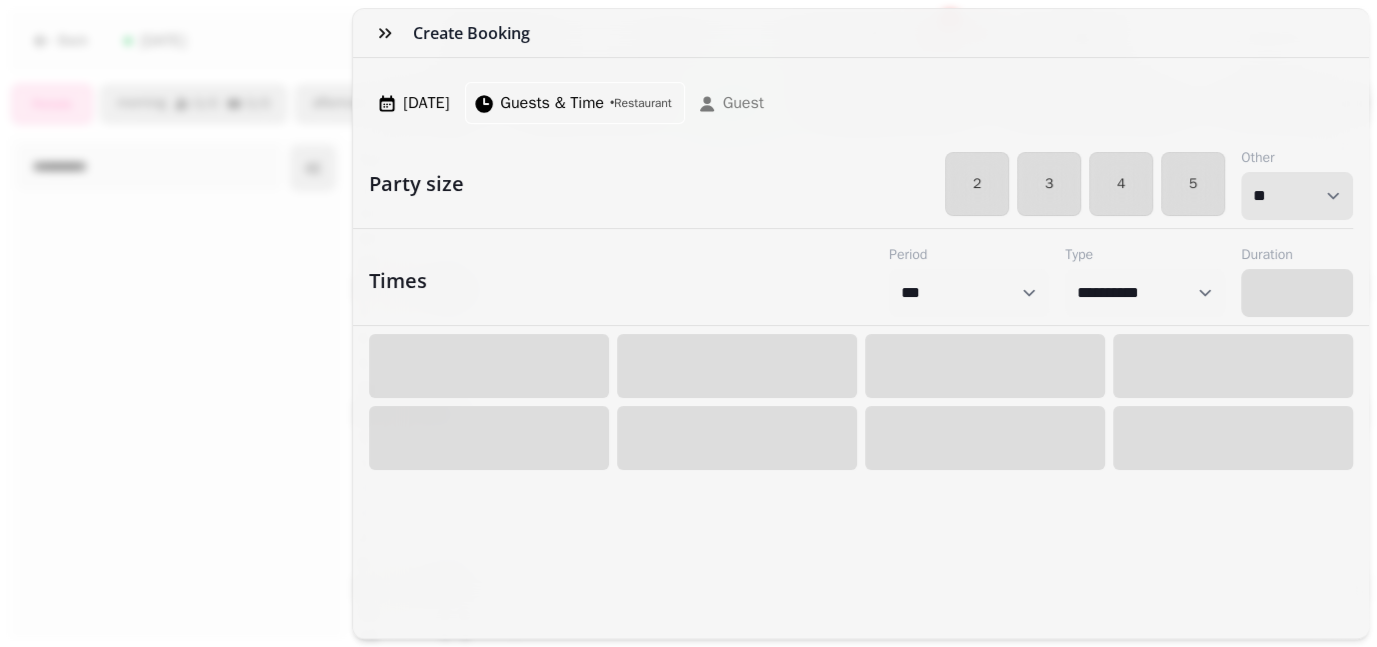 select on "****" 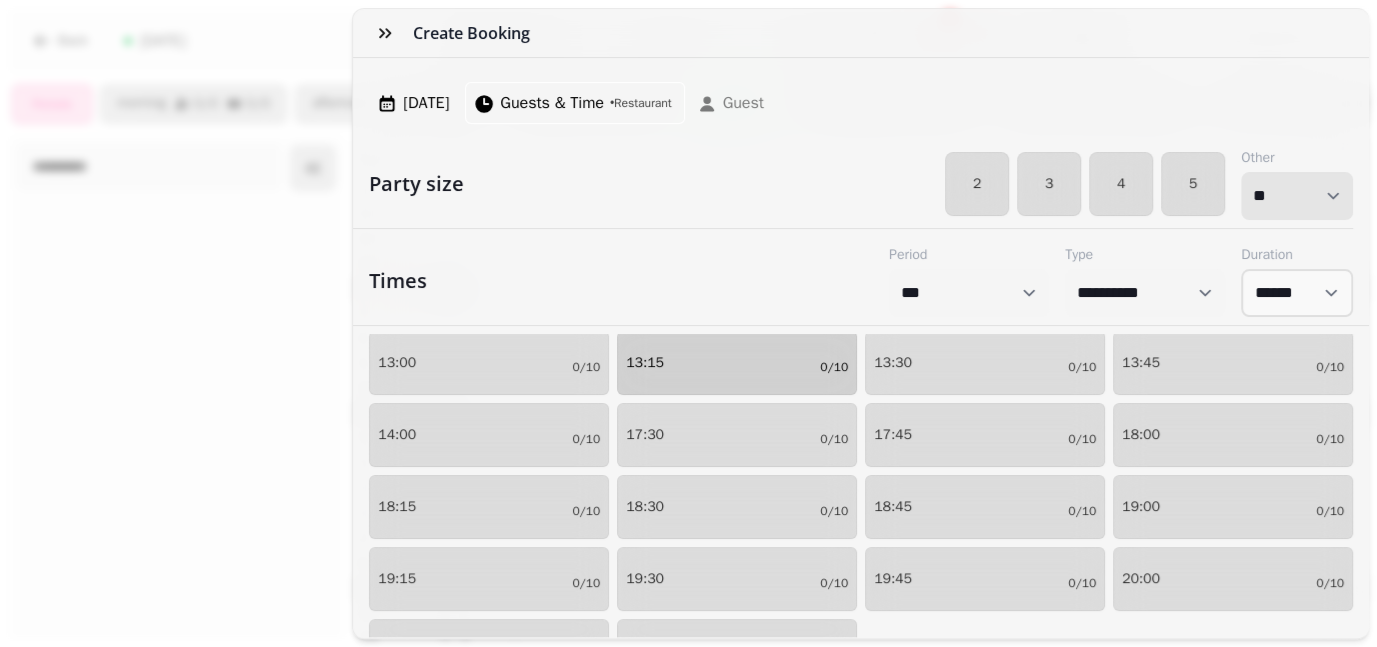 scroll, scrollTop: 294, scrollLeft: 0, axis: vertical 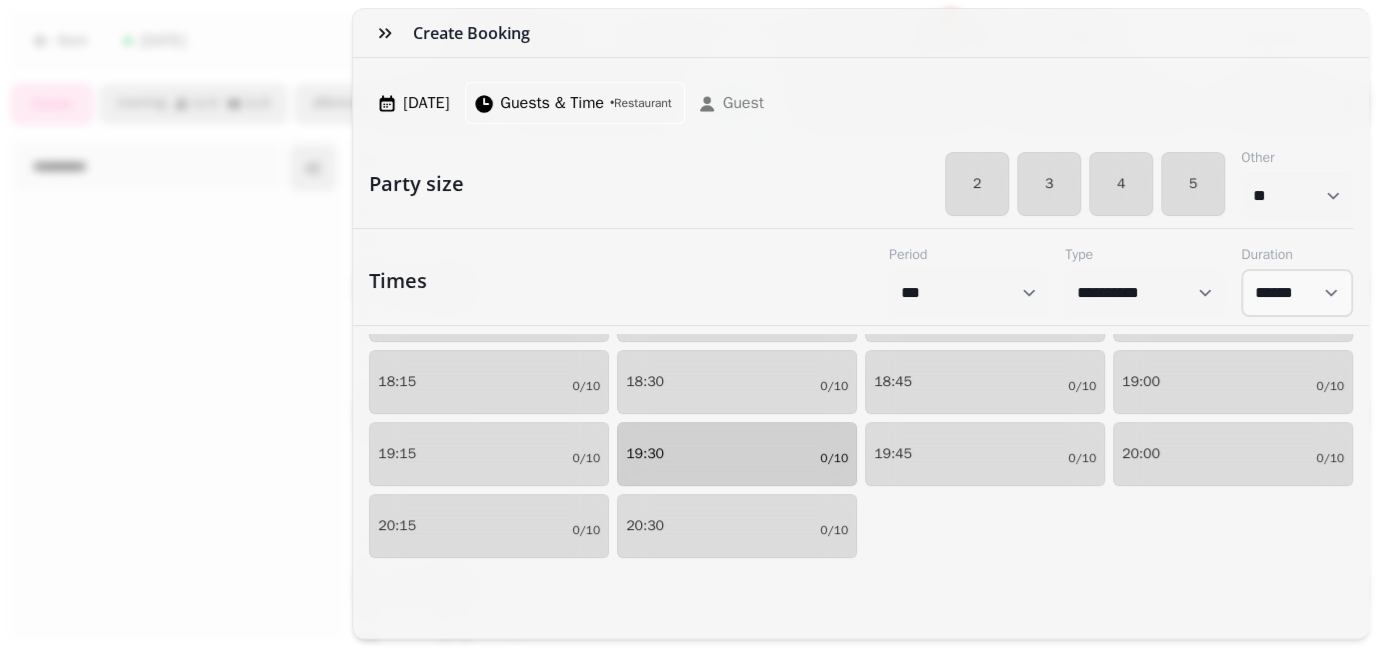 click on "19:30 0/10" at bounding box center [737, 454] 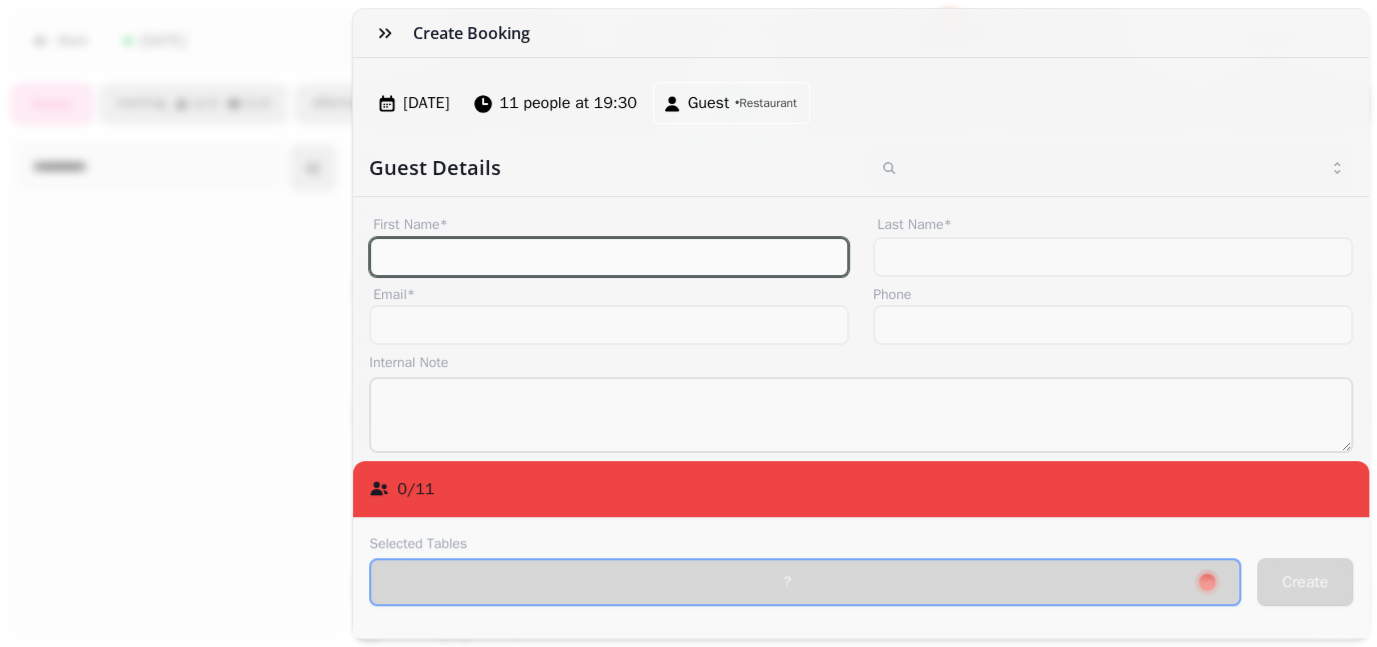 click on "First Name*" at bounding box center (609, 257) 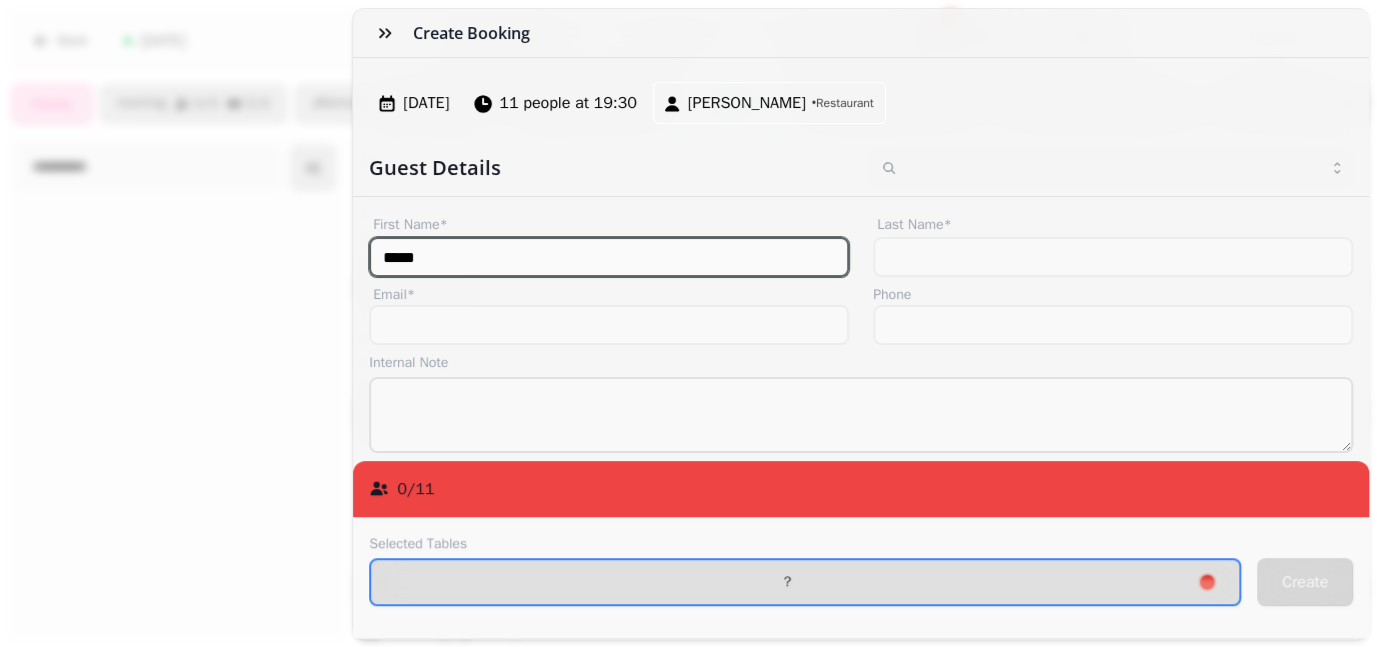 type on "*****" 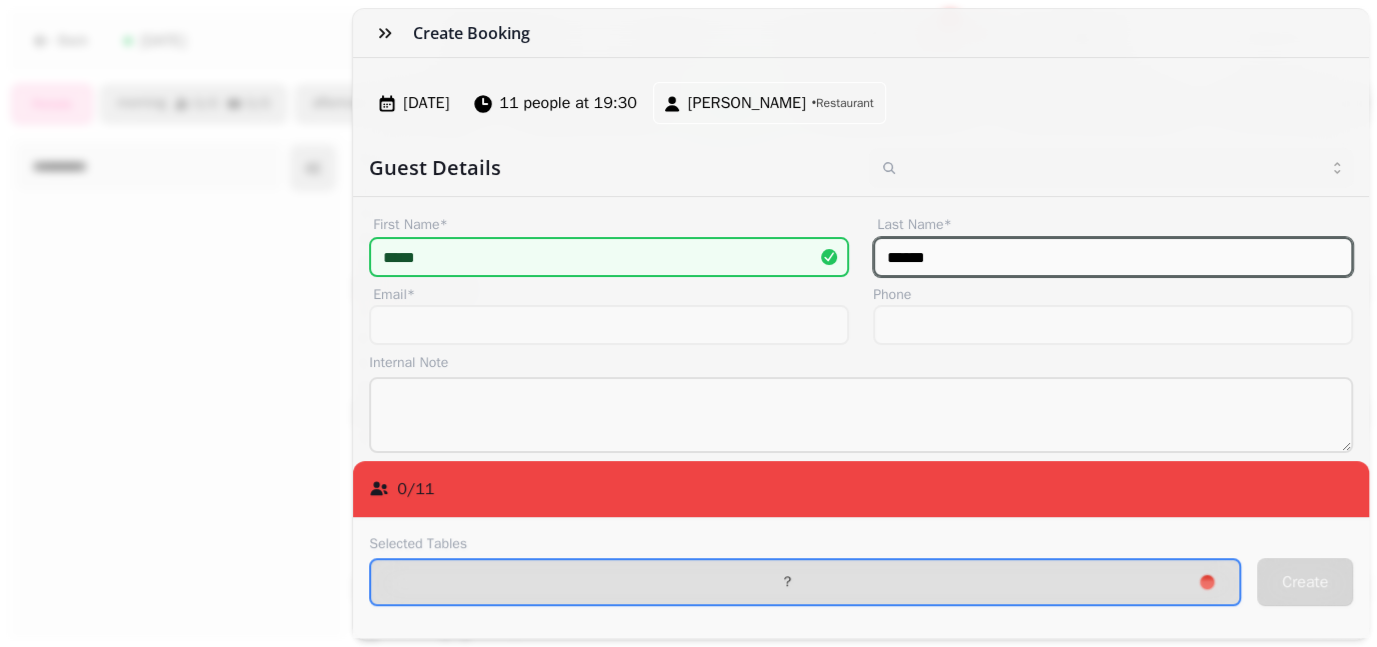 type on "******" 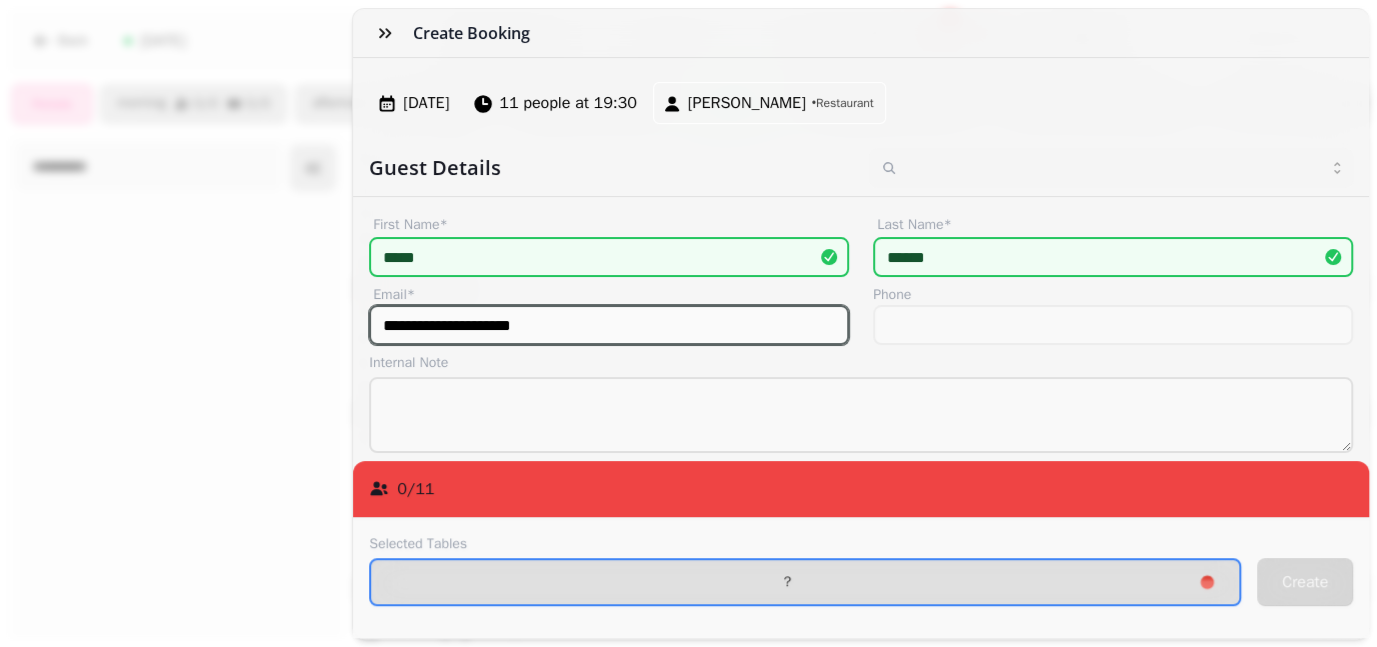 type on "**********" 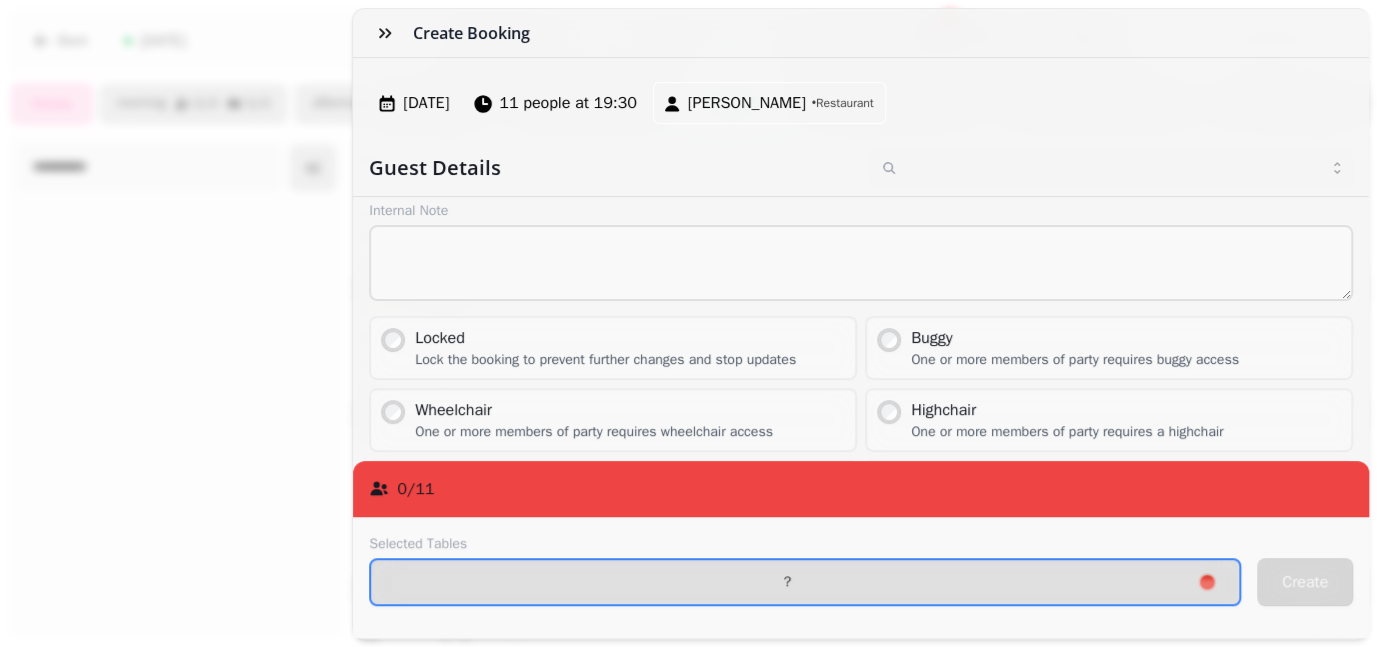 scroll, scrollTop: 152, scrollLeft: 0, axis: vertical 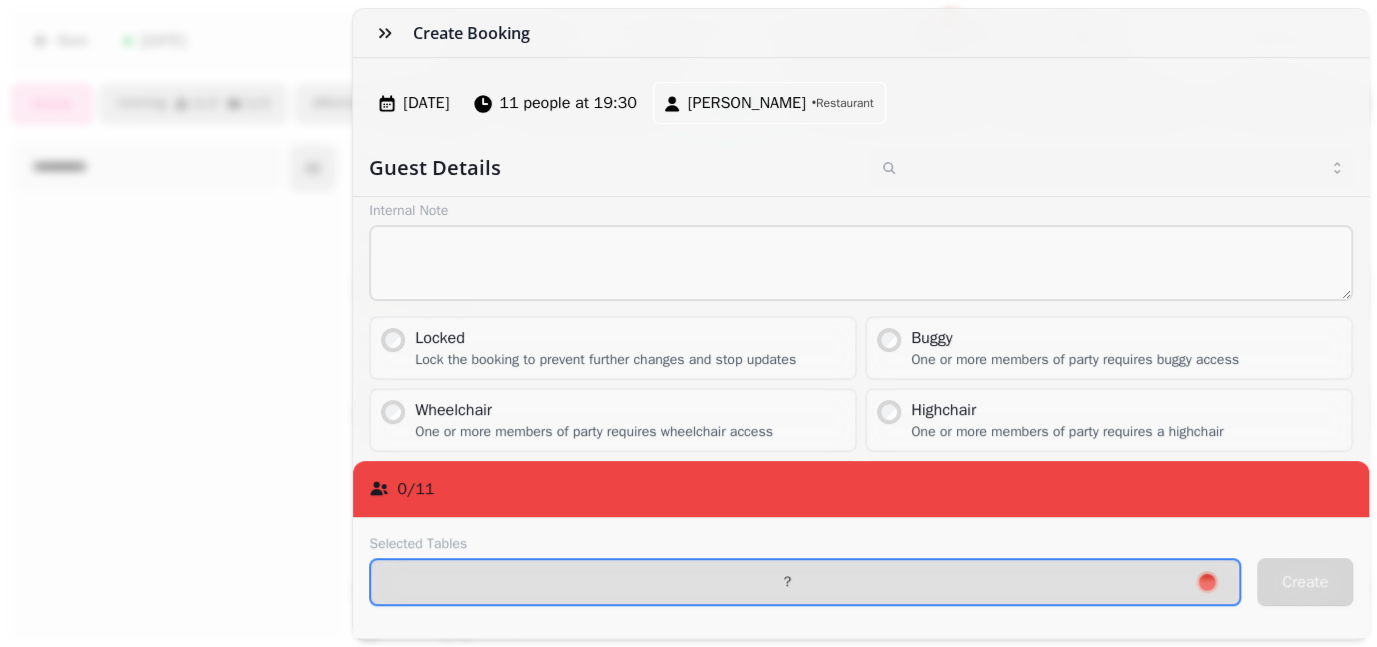 type on "**********" 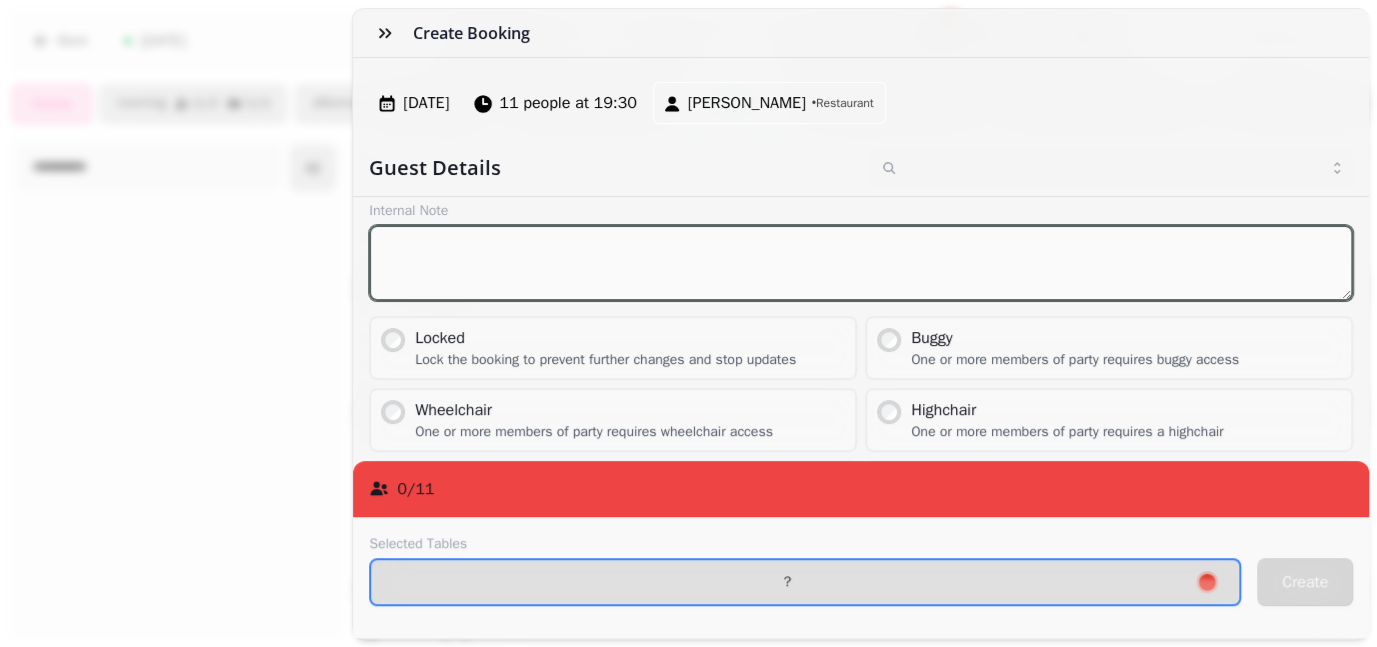 click at bounding box center [861, 263] 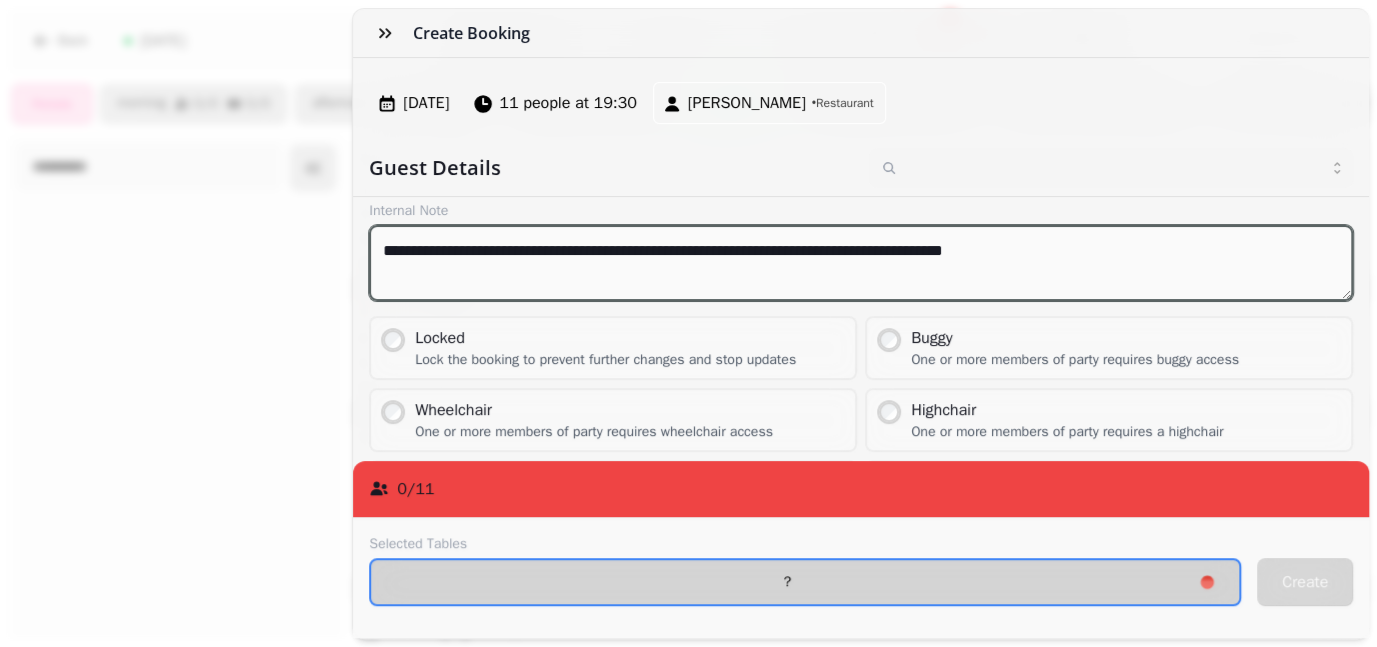 type on "**********" 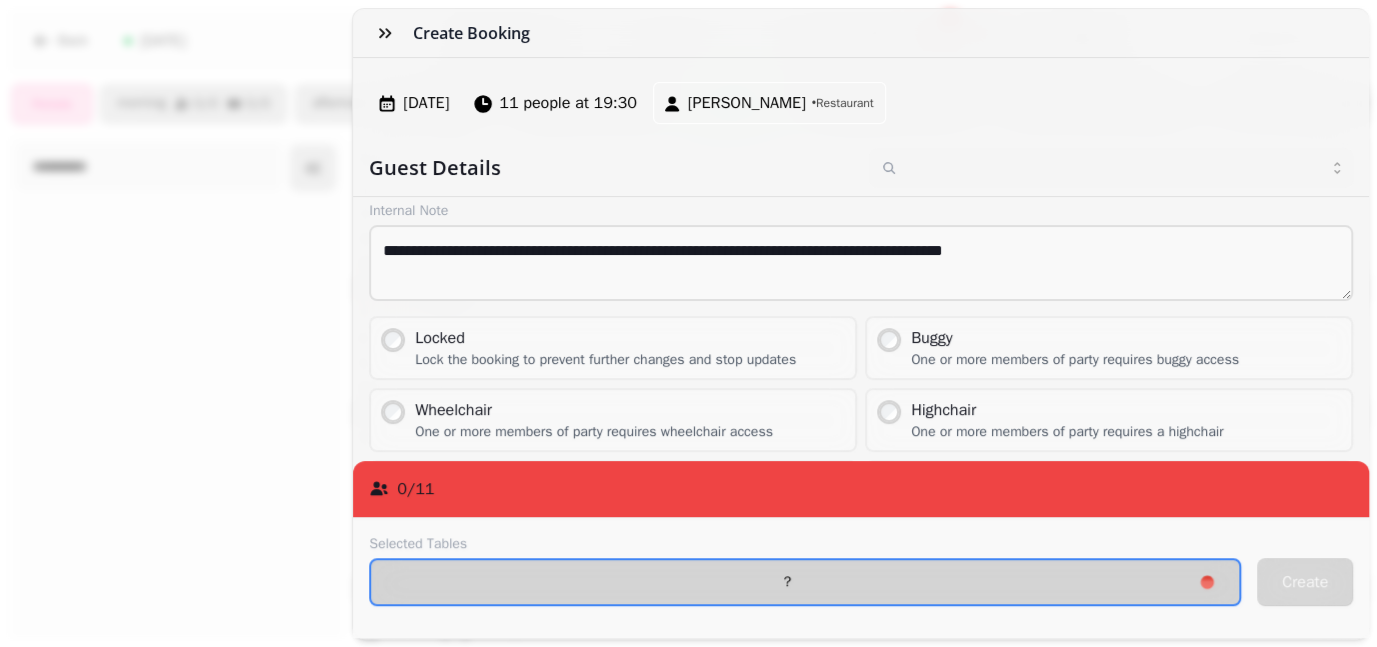 click on "?" at bounding box center [787, 582] 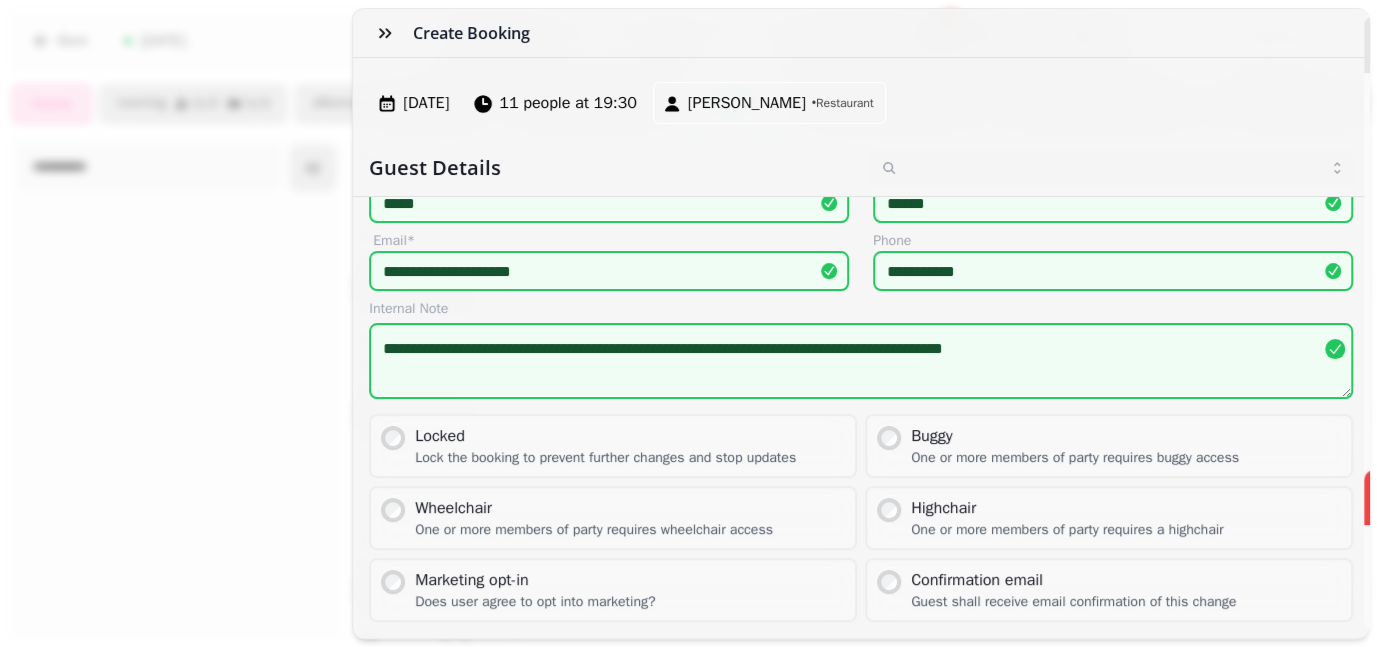 scroll, scrollTop: 88, scrollLeft: 0, axis: vertical 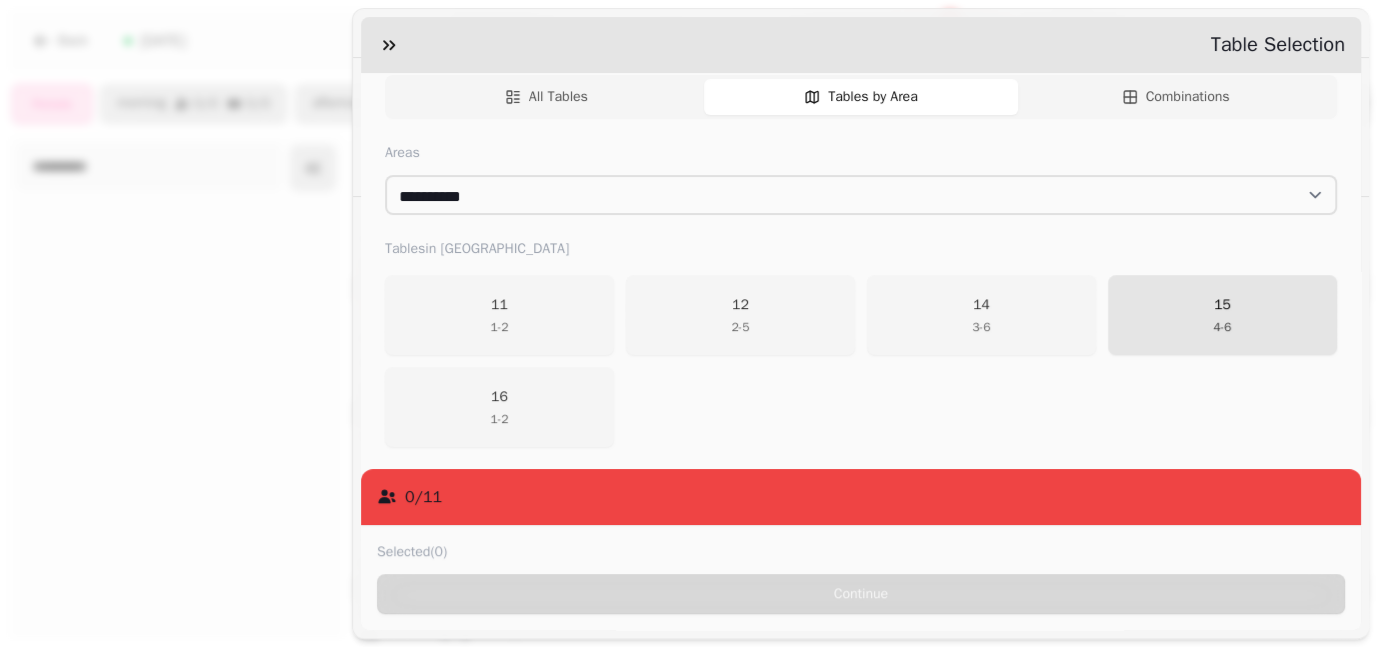 click on "15 4  -  6" at bounding box center (1222, 315) 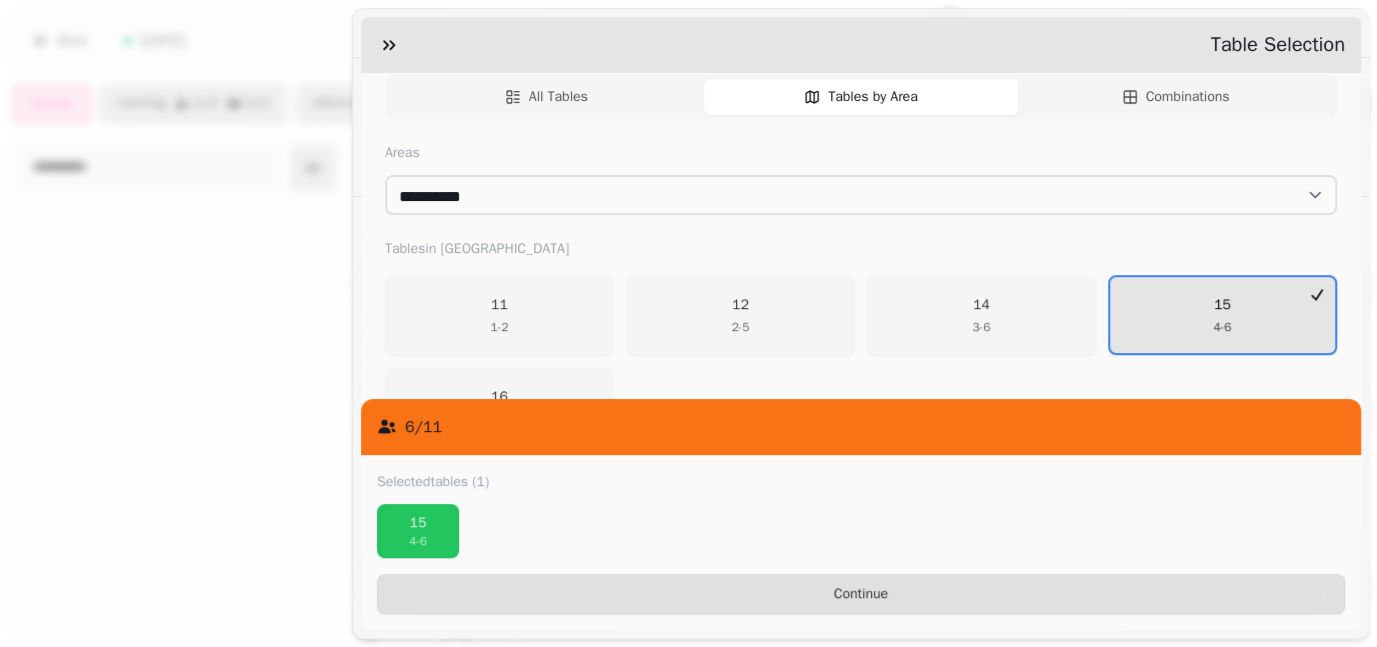 scroll, scrollTop: 314, scrollLeft: 0, axis: vertical 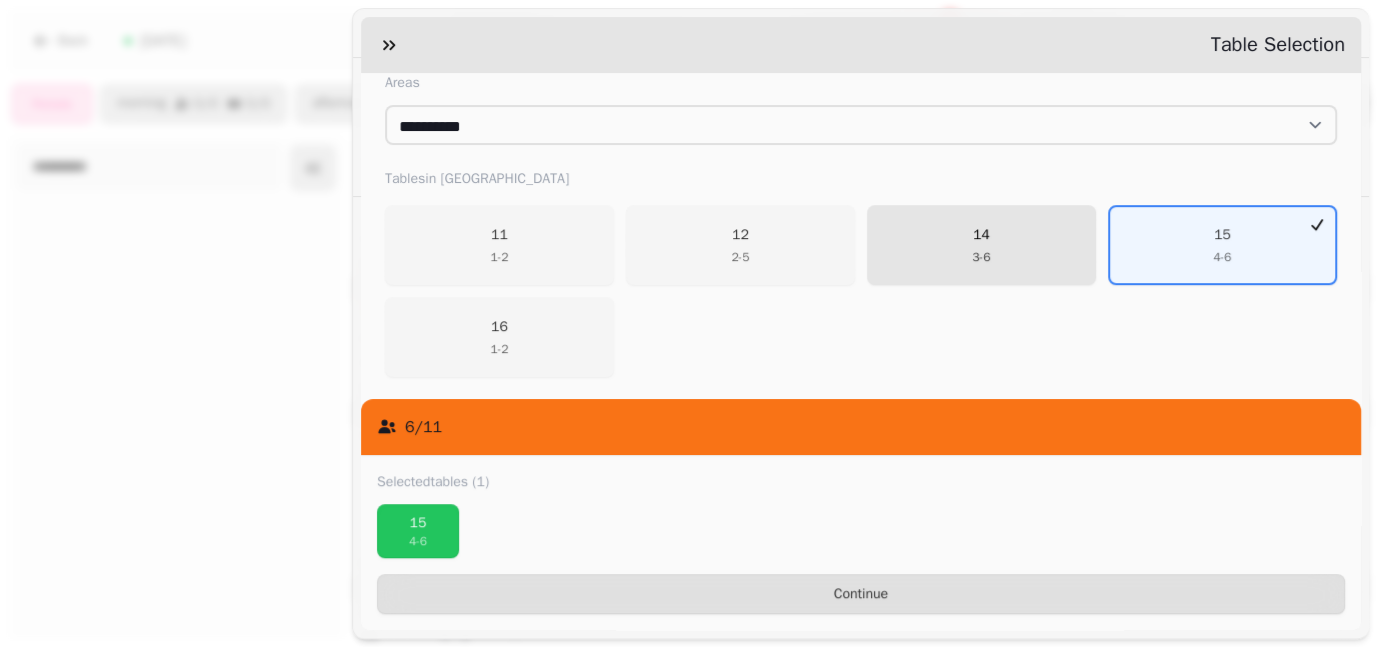 click on "14 3  -  6" at bounding box center [981, 245] 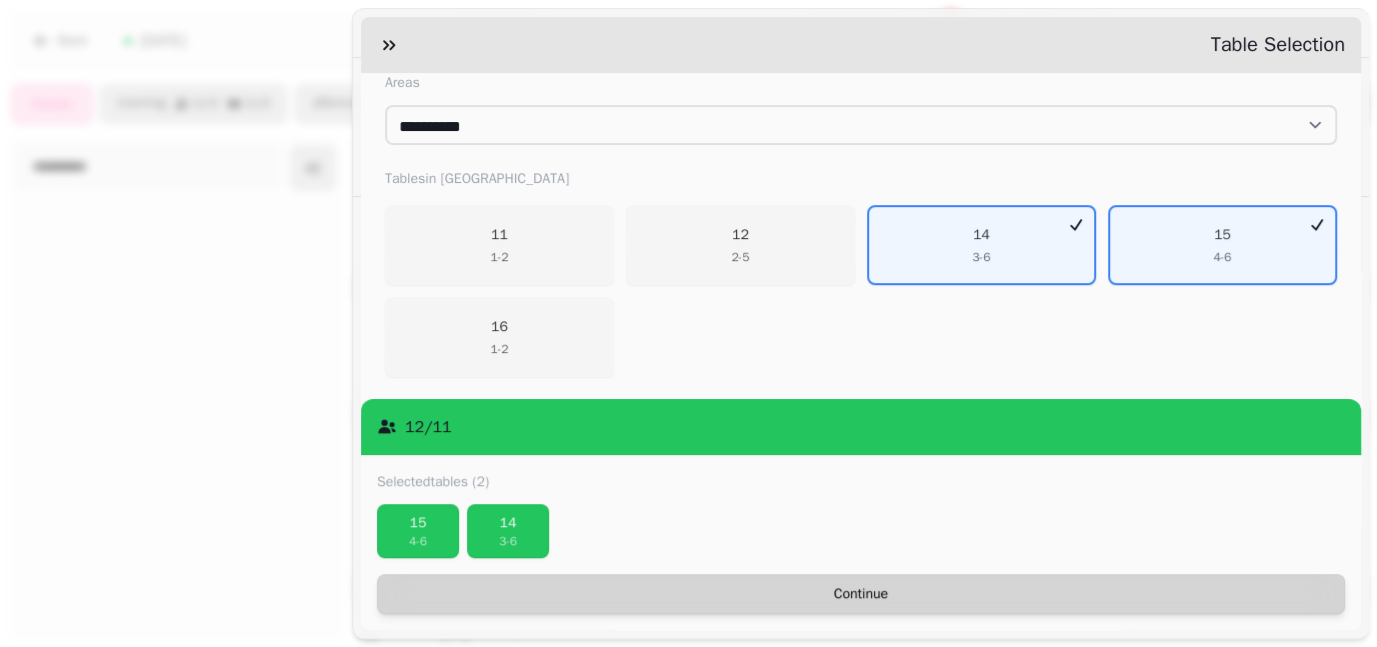 click on "Continue" at bounding box center (861, 594) 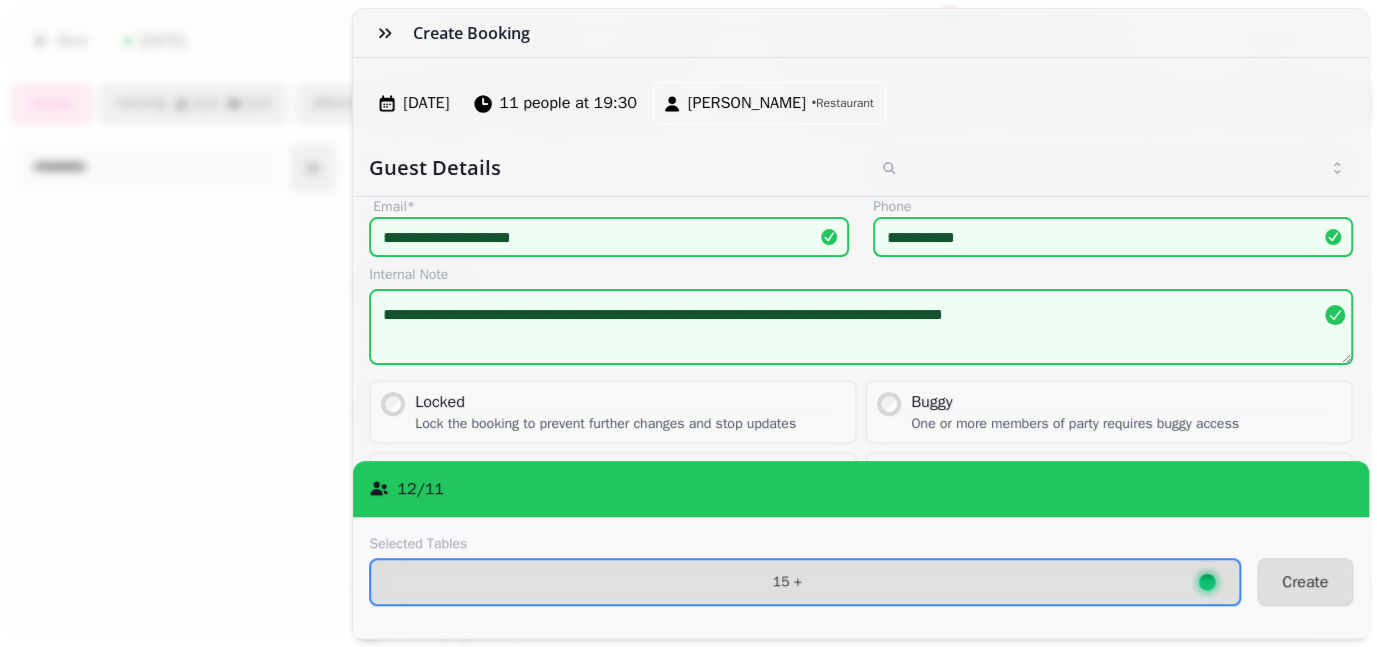 scroll, scrollTop: 152, scrollLeft: 0, axis: vertical 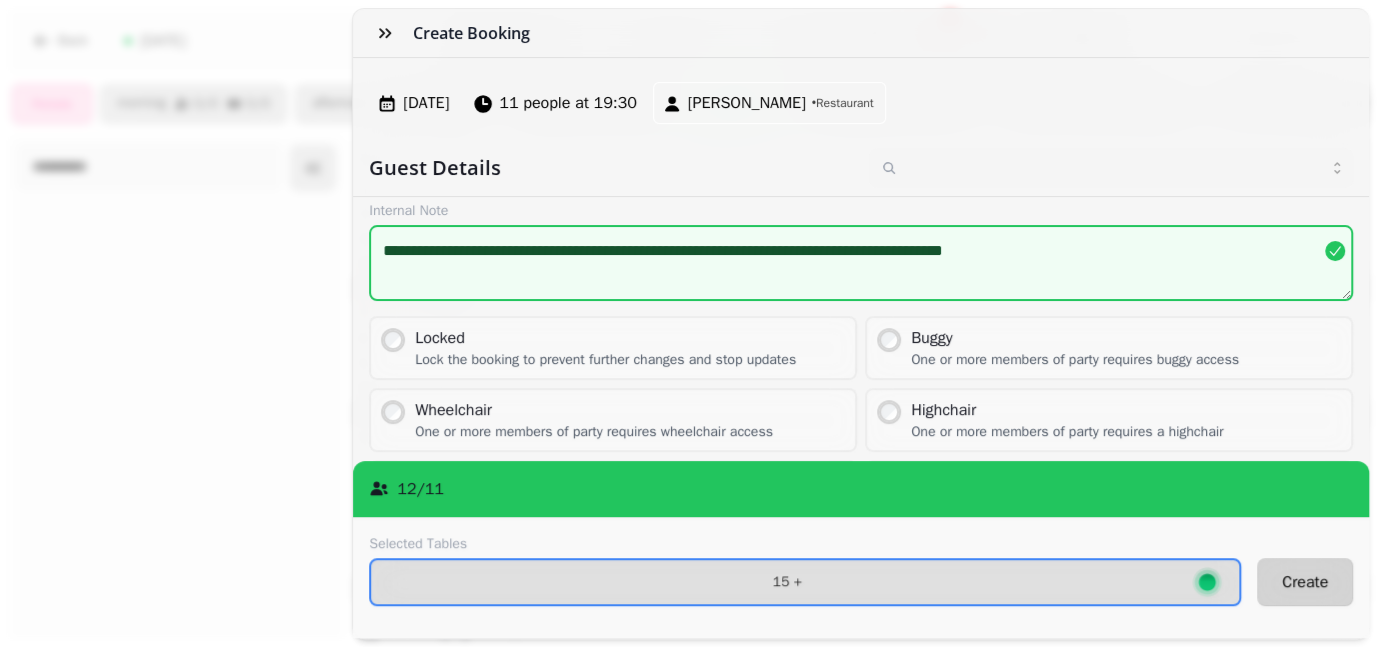 click on "Create" at bounding box center [1305, 582] 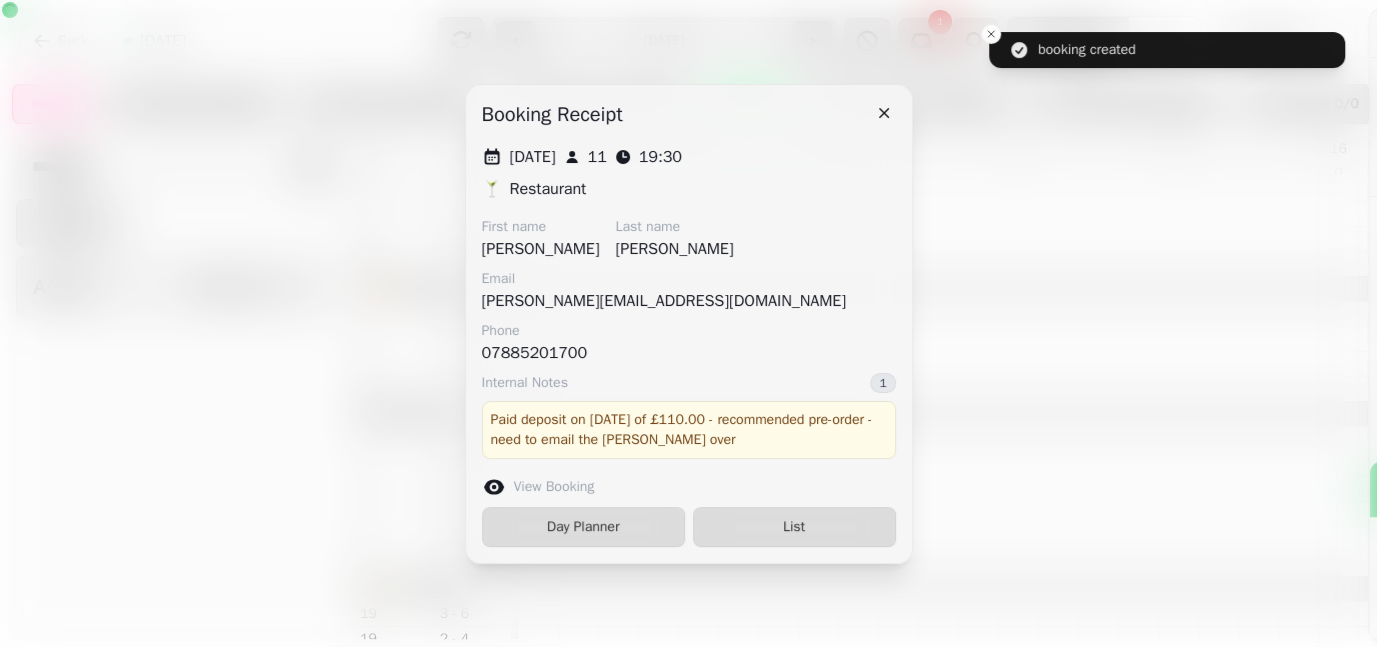 scroll, scrollTop: 40, scrollLeft: 0, axis: vertical 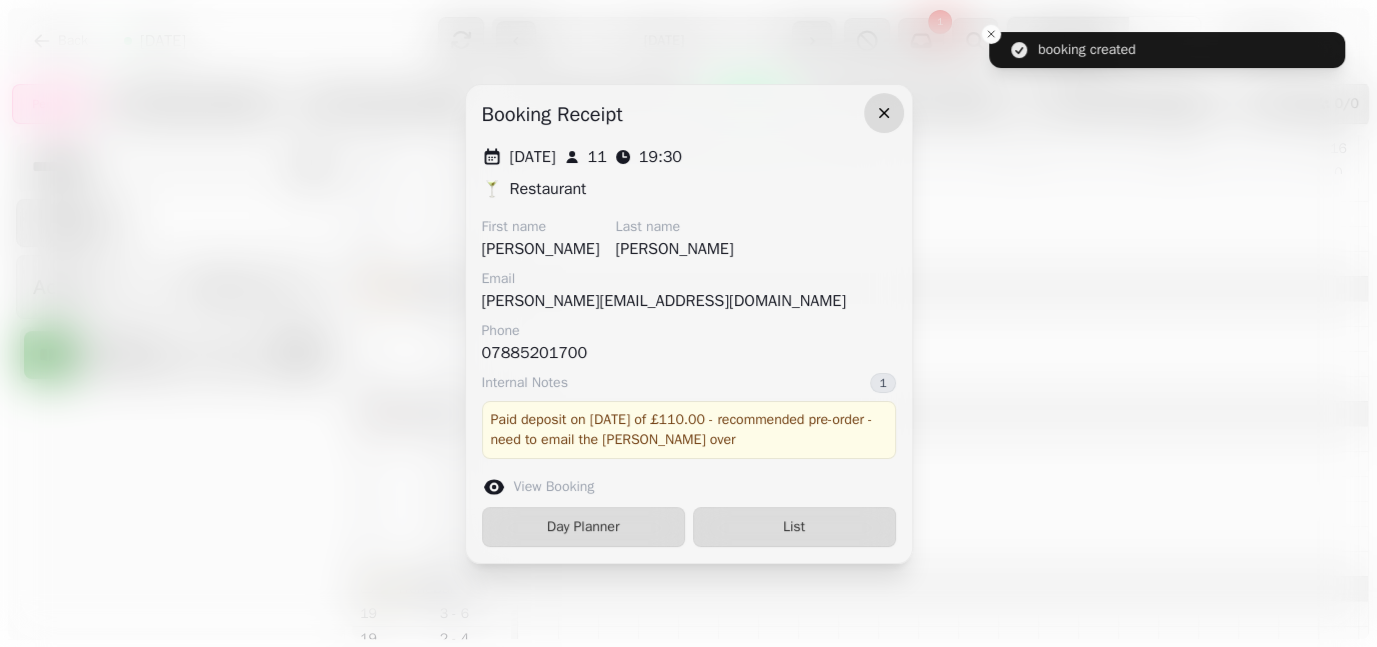 click 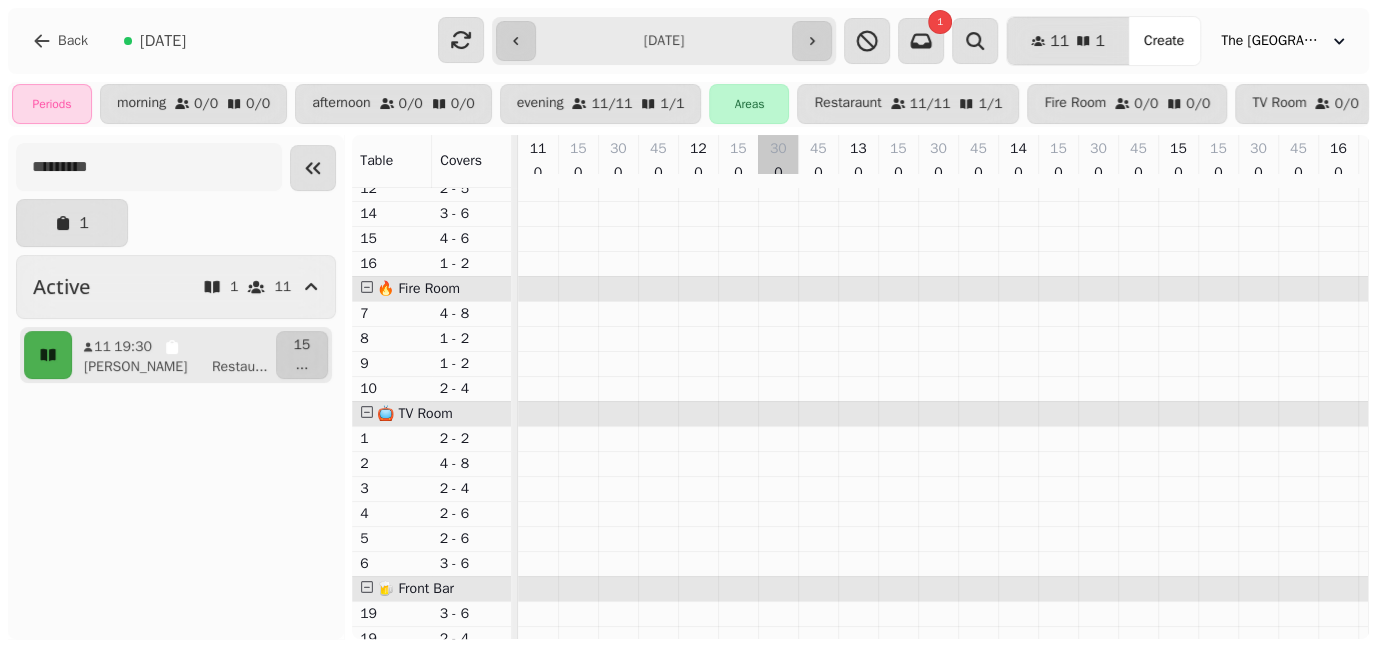scroll, scrollTop: 61, scrollLeft: 469, axis: both 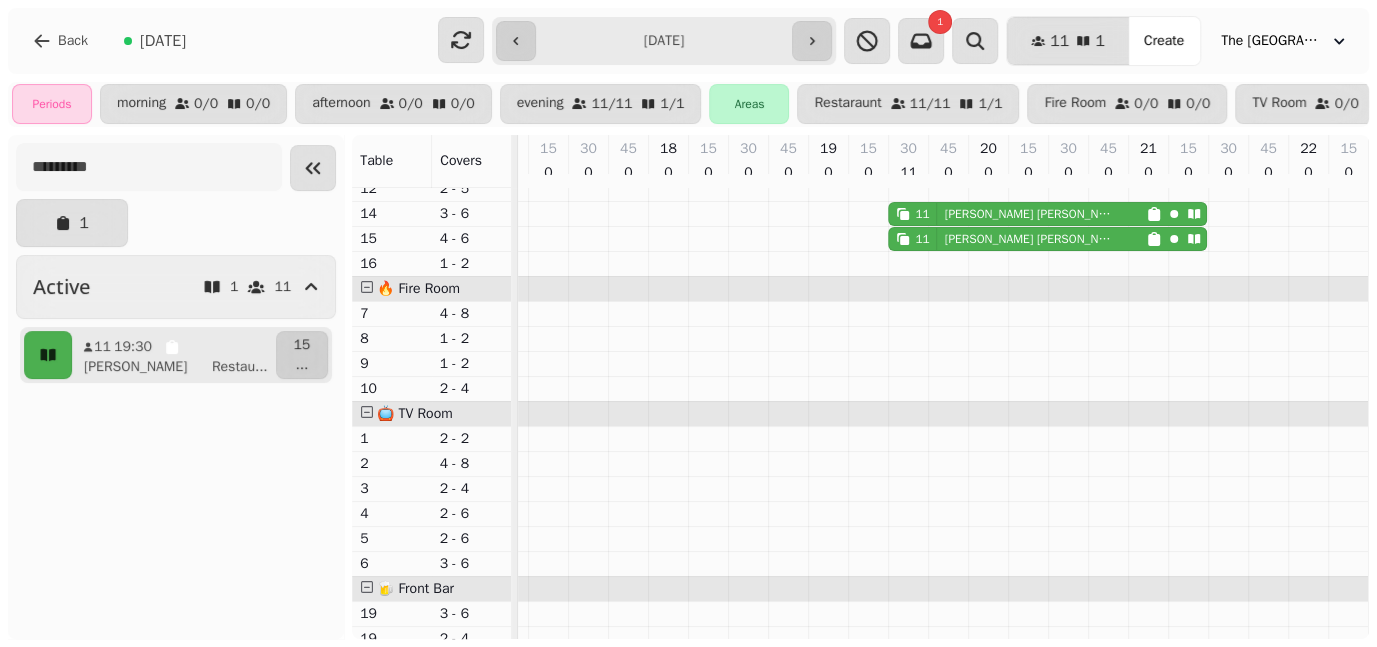 click on "11 [PERSON_NAME]" at bounding box center [1017, 214] 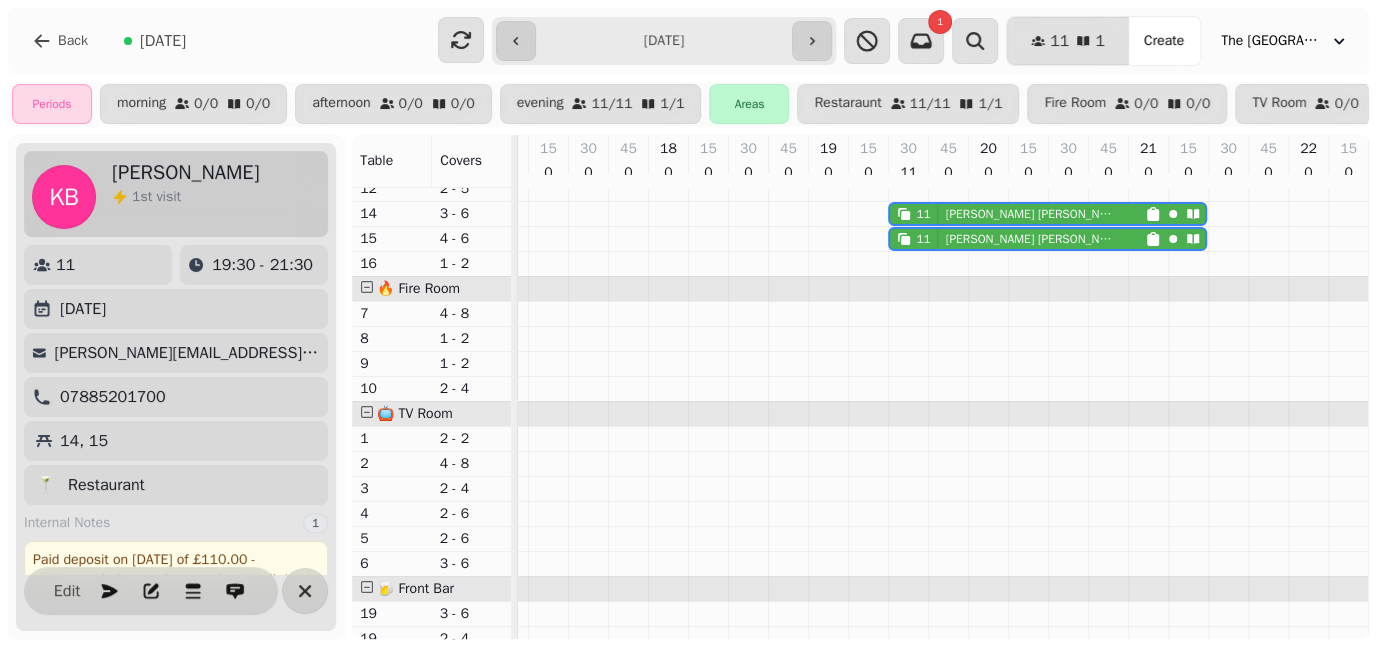 scroll, scrollTop: 225, scrollLeft: 0, axis: vertical 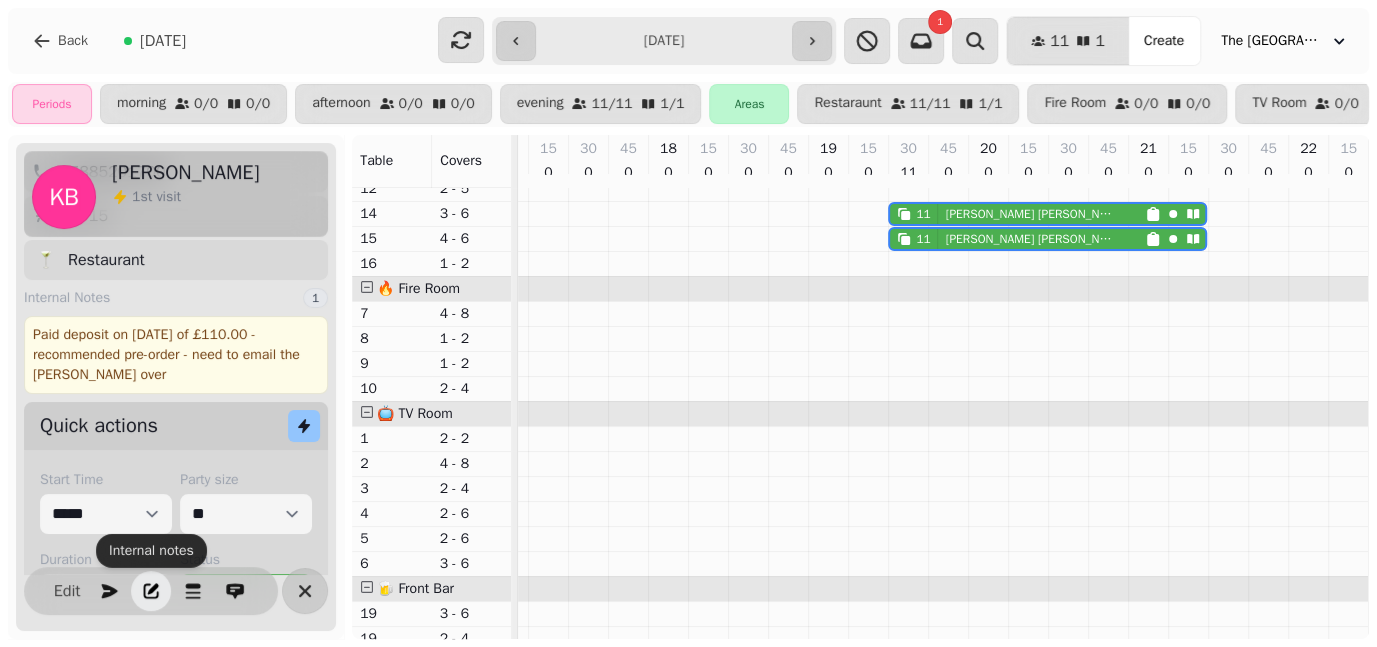 click 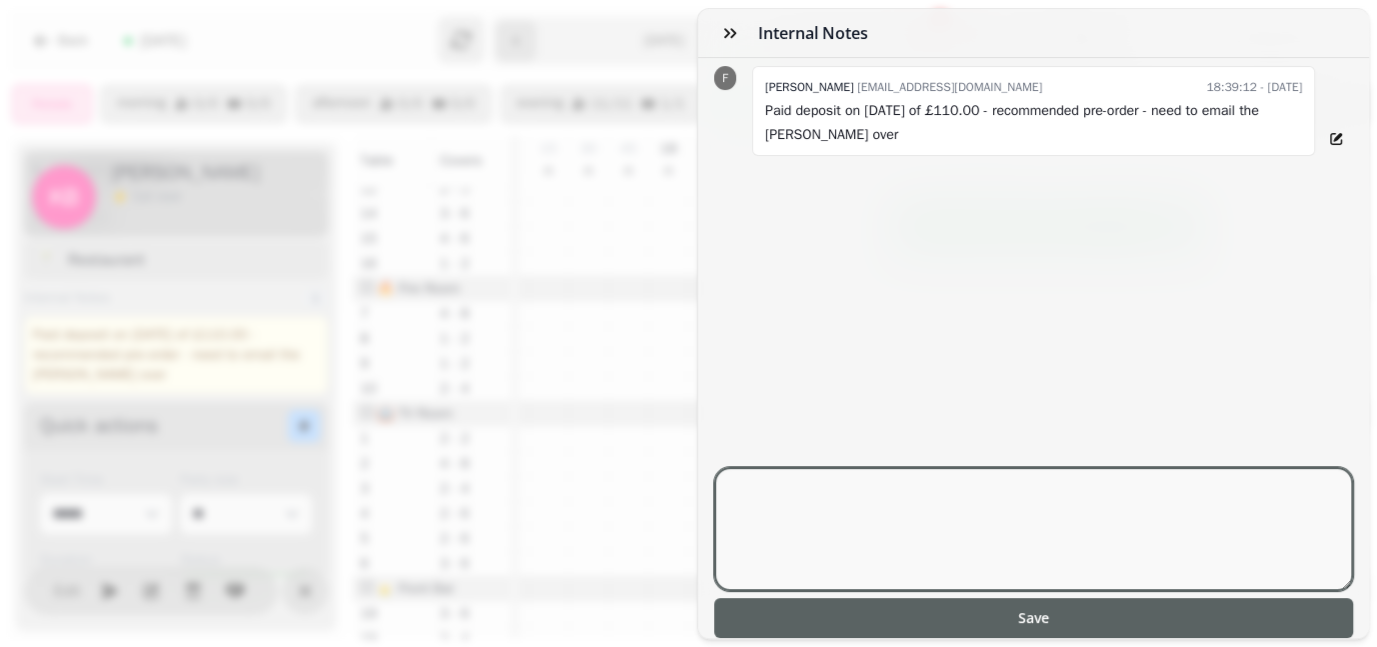 click at bounding box center (1034, 529) 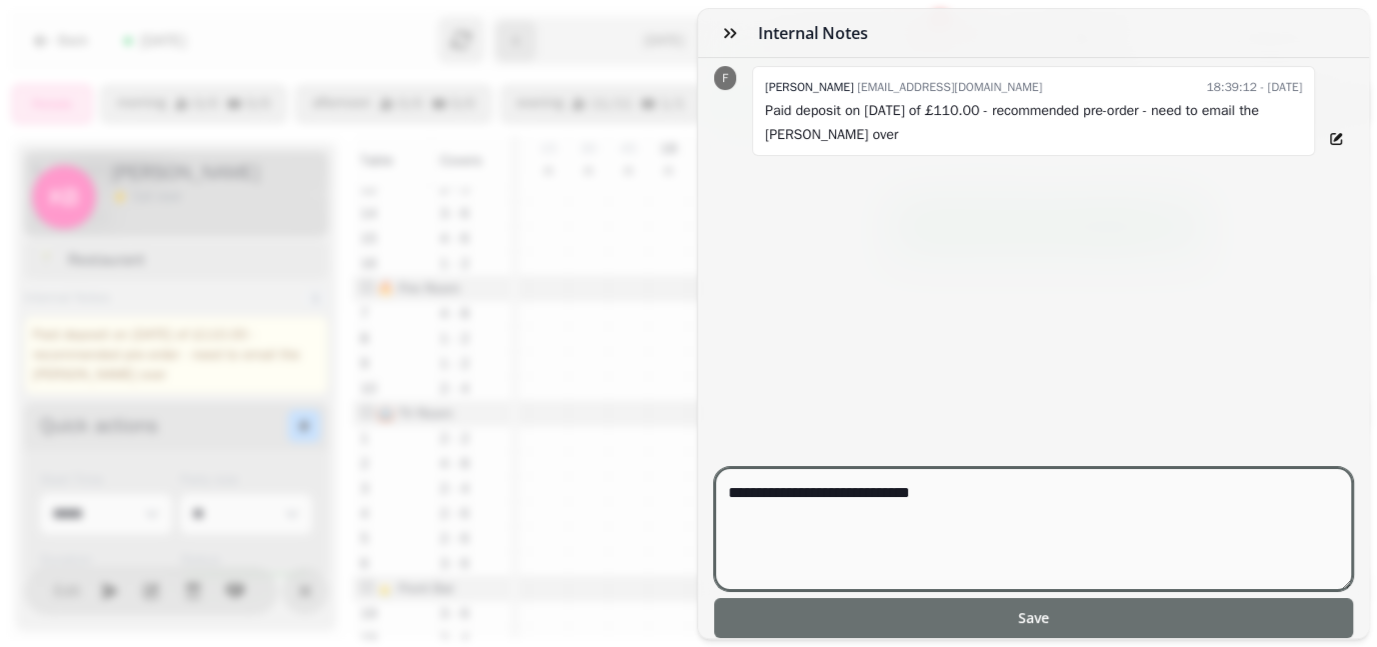 type on "**********" 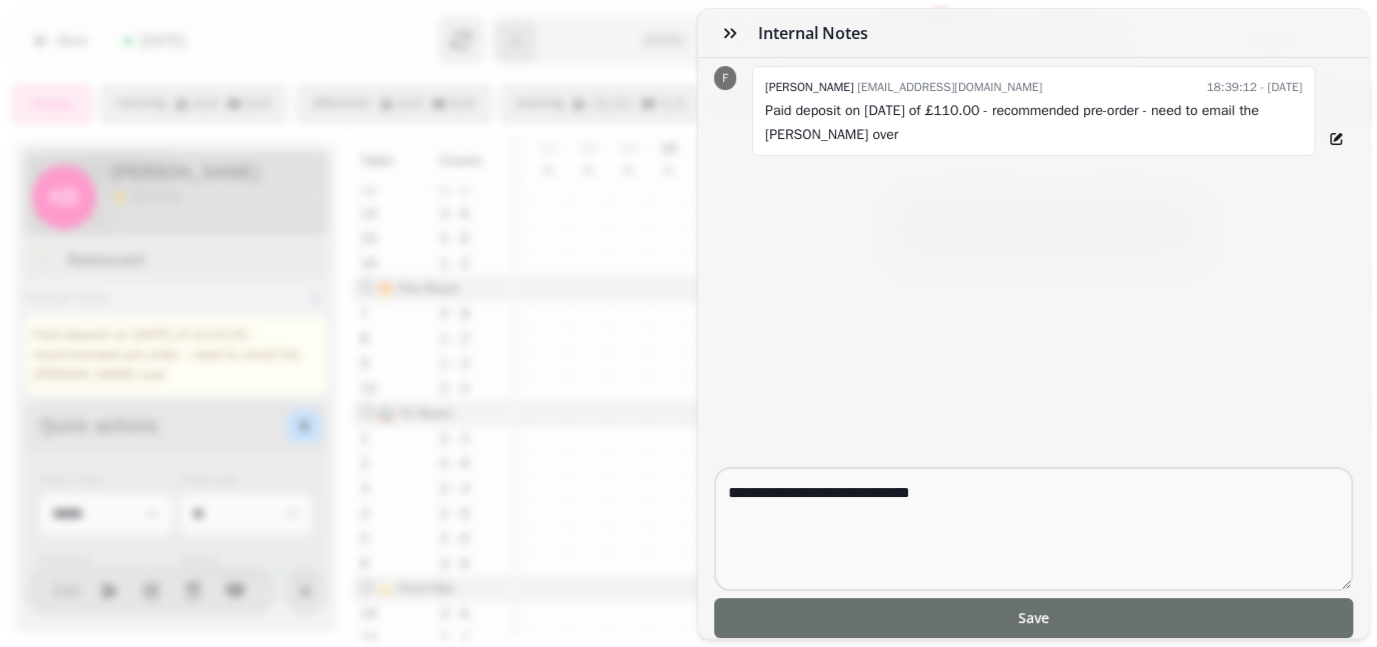 click on "Save" at bounding box center (1034, 618) 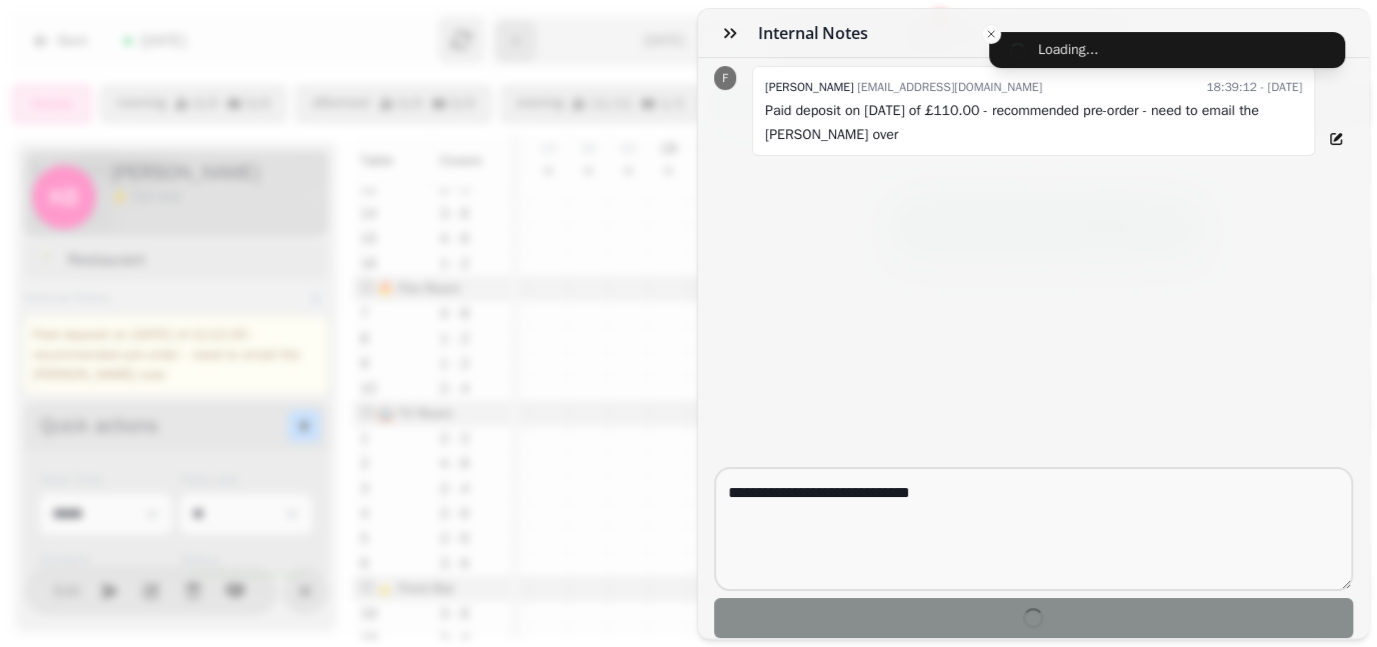 type 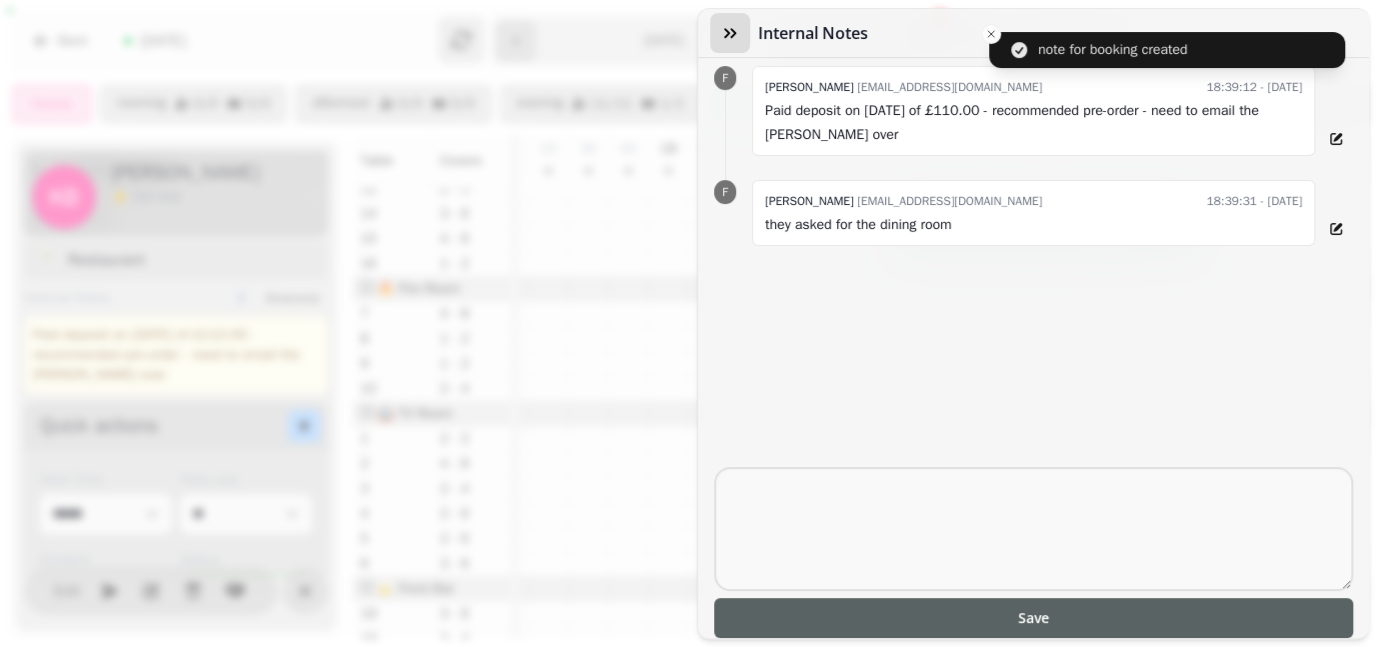 click 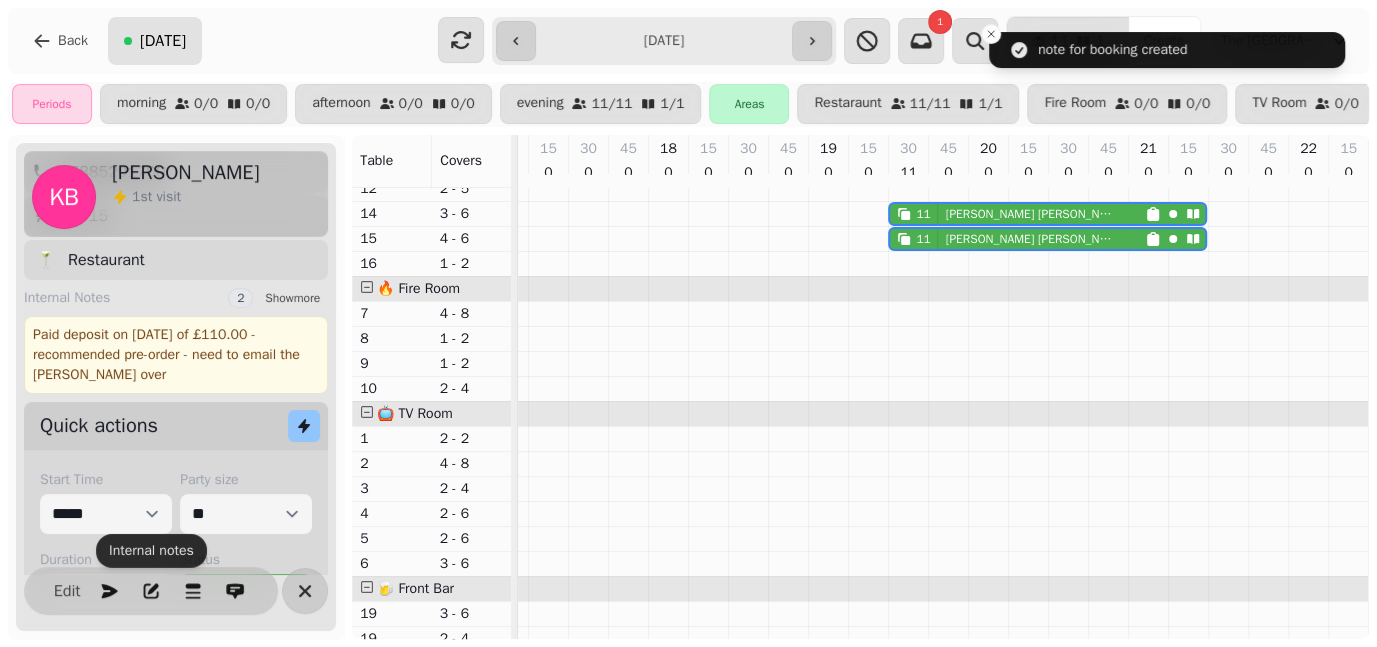 click on "[DATE]" at bounding box center [163, 41] 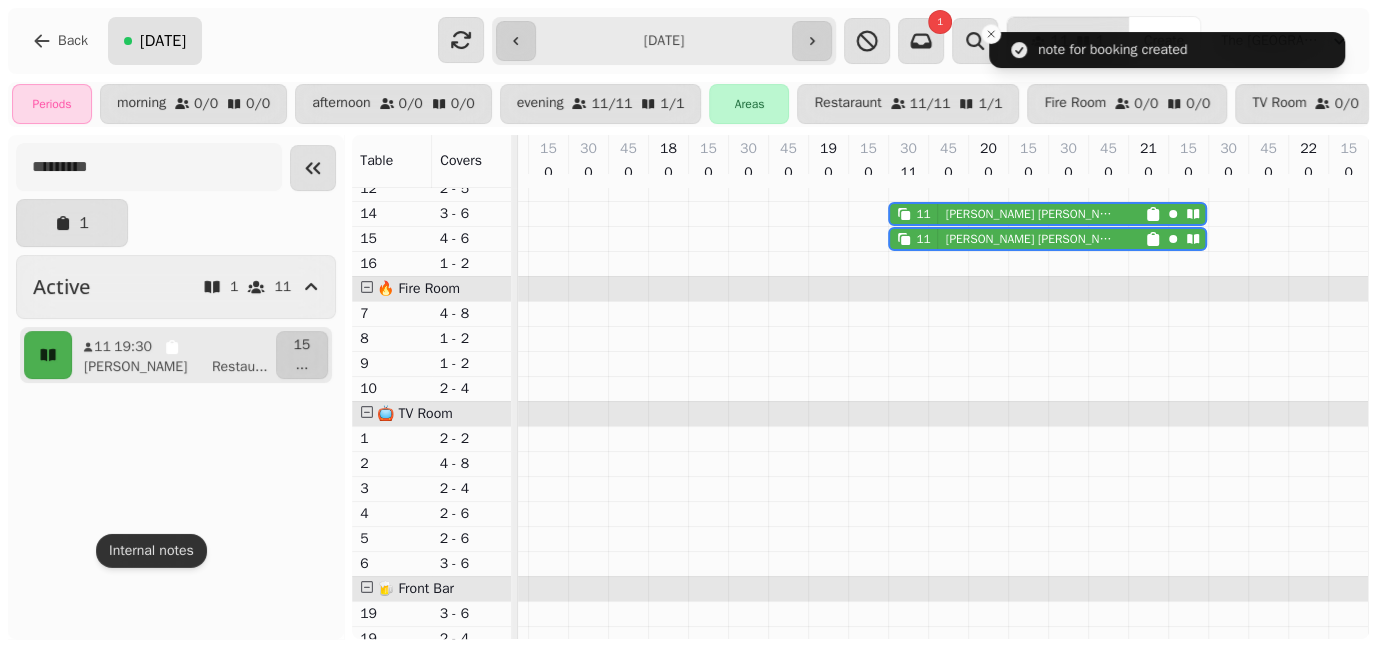 type on "**********" 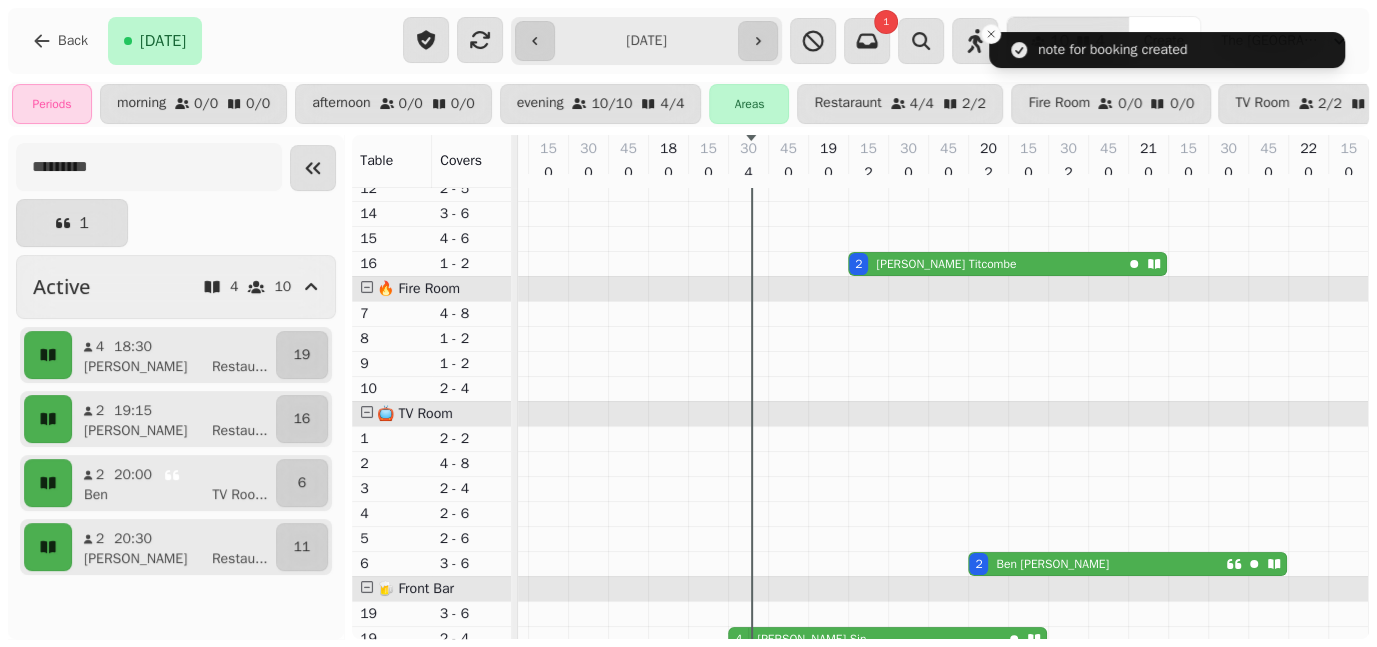scroll, scrollTop: 0, scrollLeft: 0, axis: both 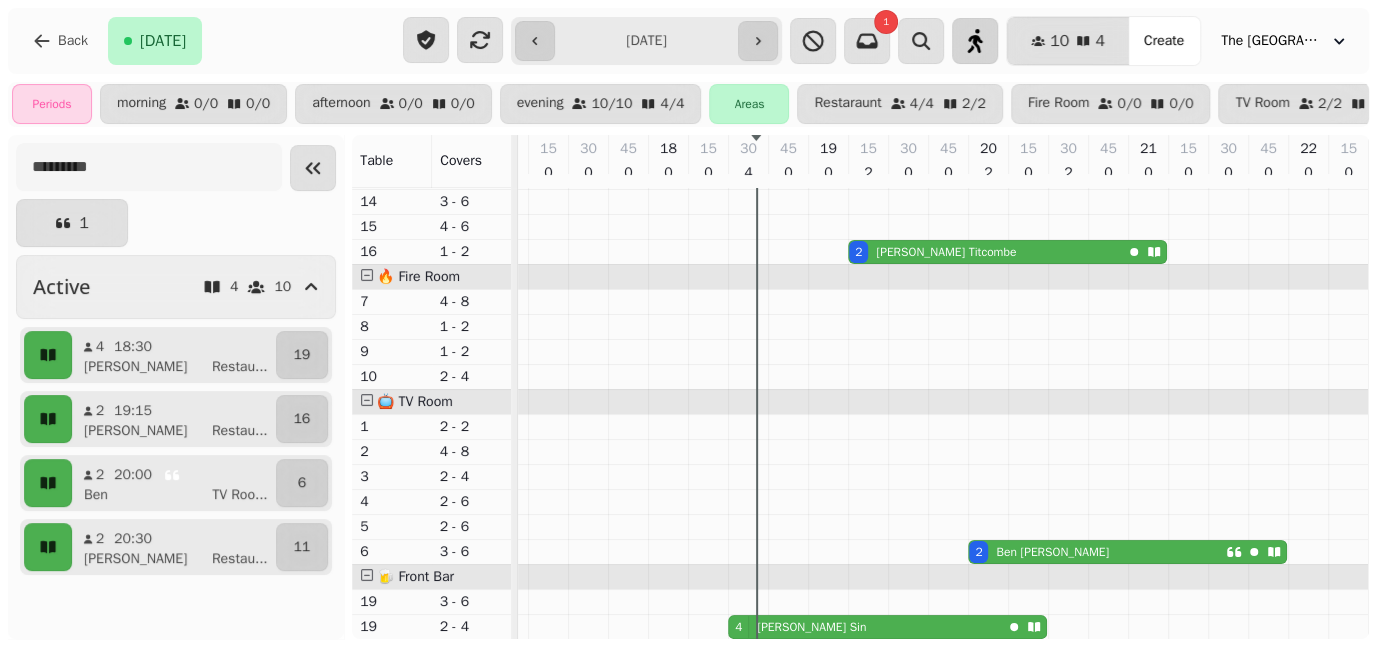 click 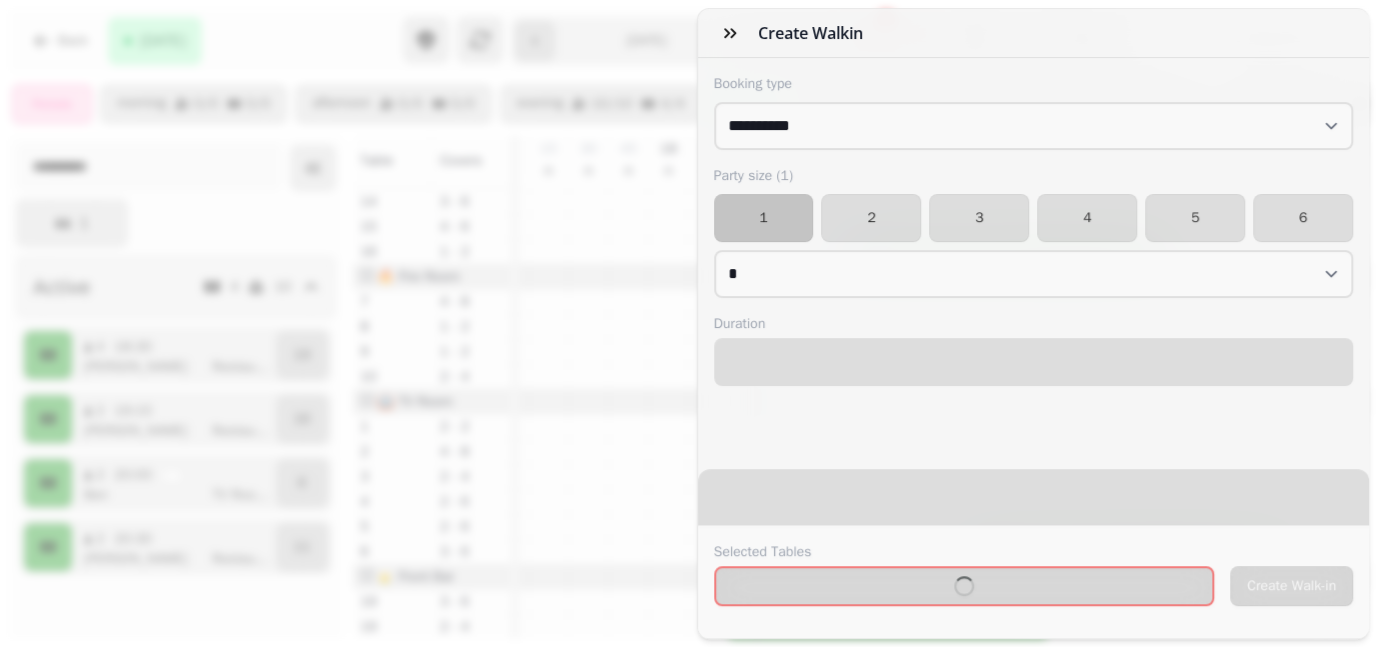 select on "****" 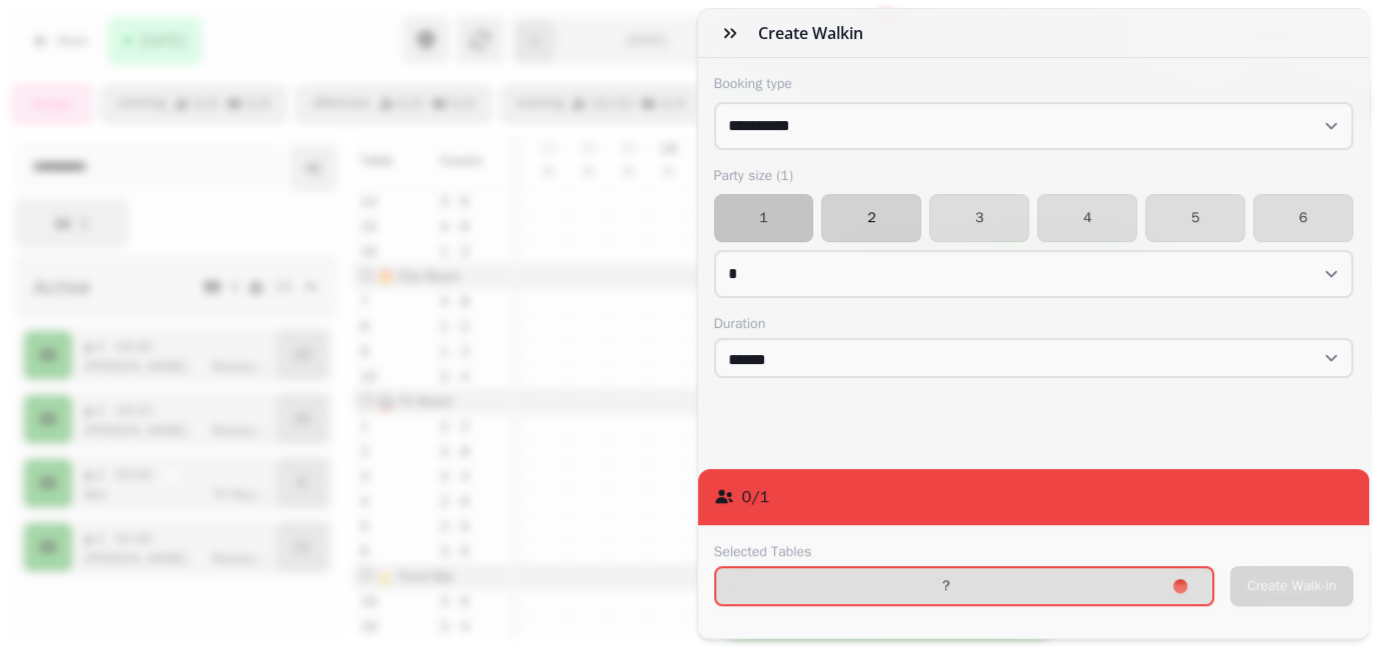 click on "2" at bounding box center (871, 218) 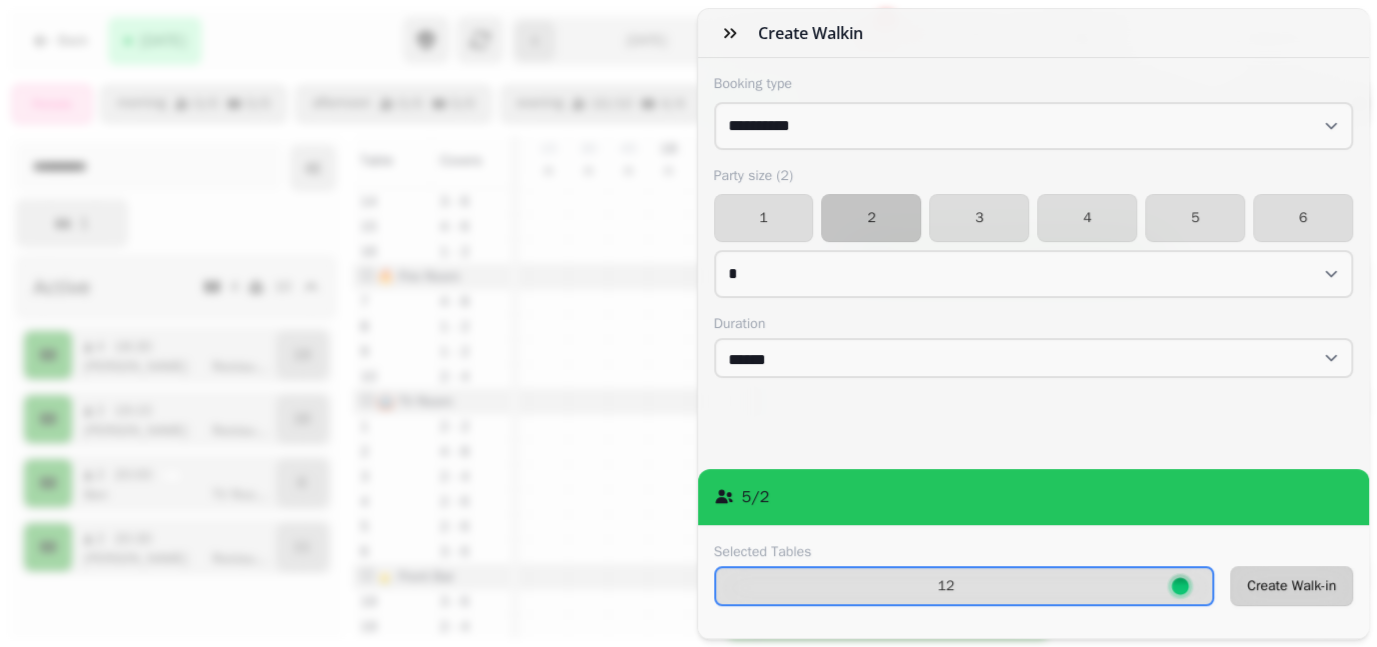click on "Create Walk-in" at bounding box center [1291, 586] 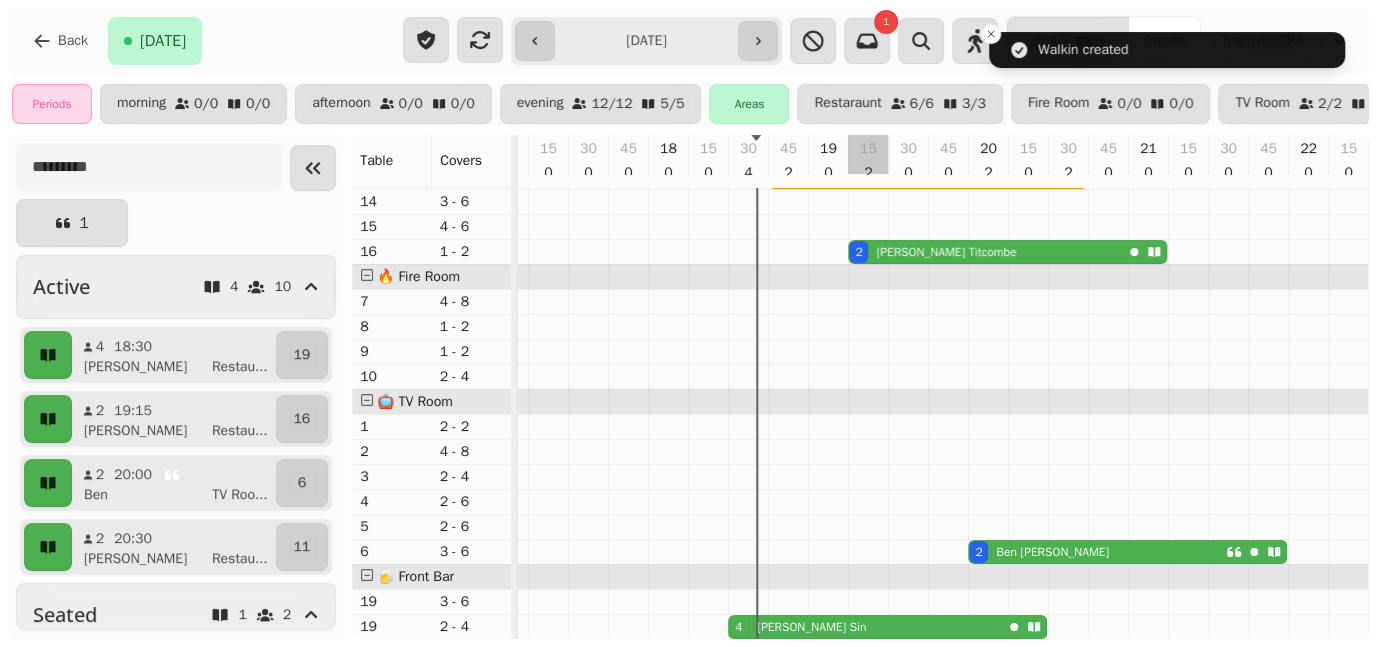 scroll, scrollTop: 89, scrollLeft: 786, axis: both 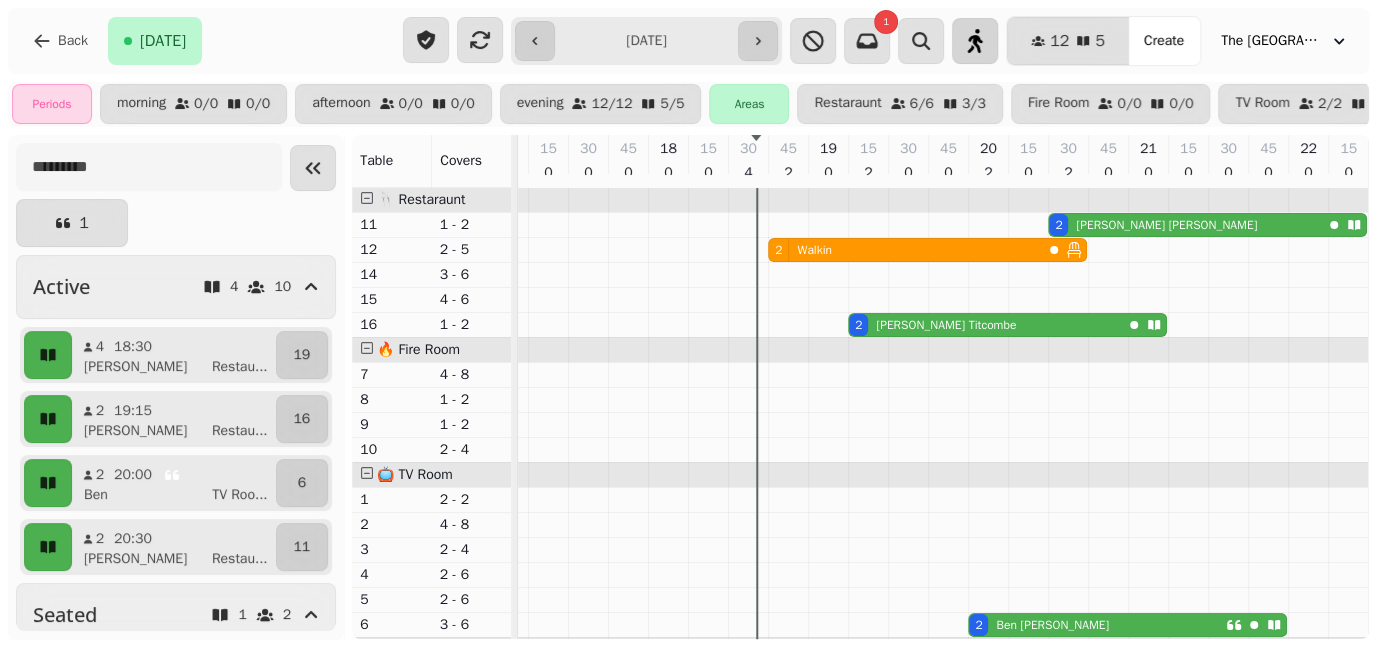 click 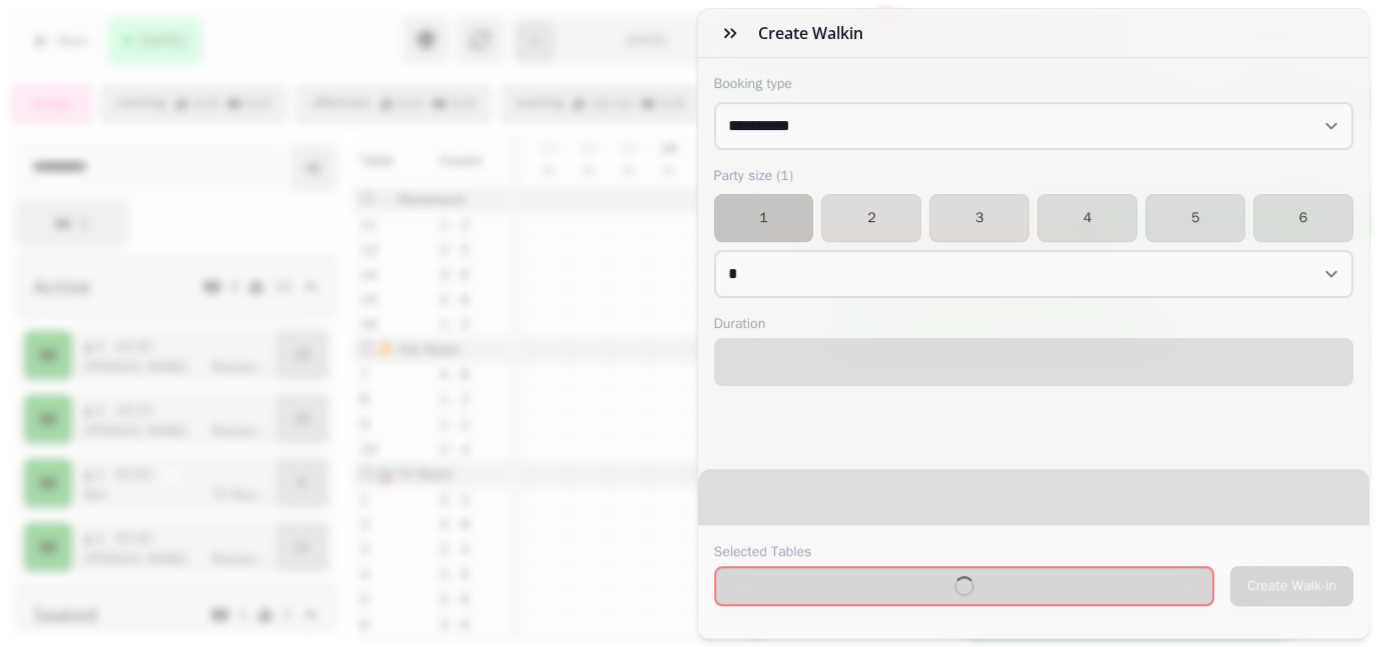 scroll, scrollTop: 0, scrollLeft: 0, axis: both 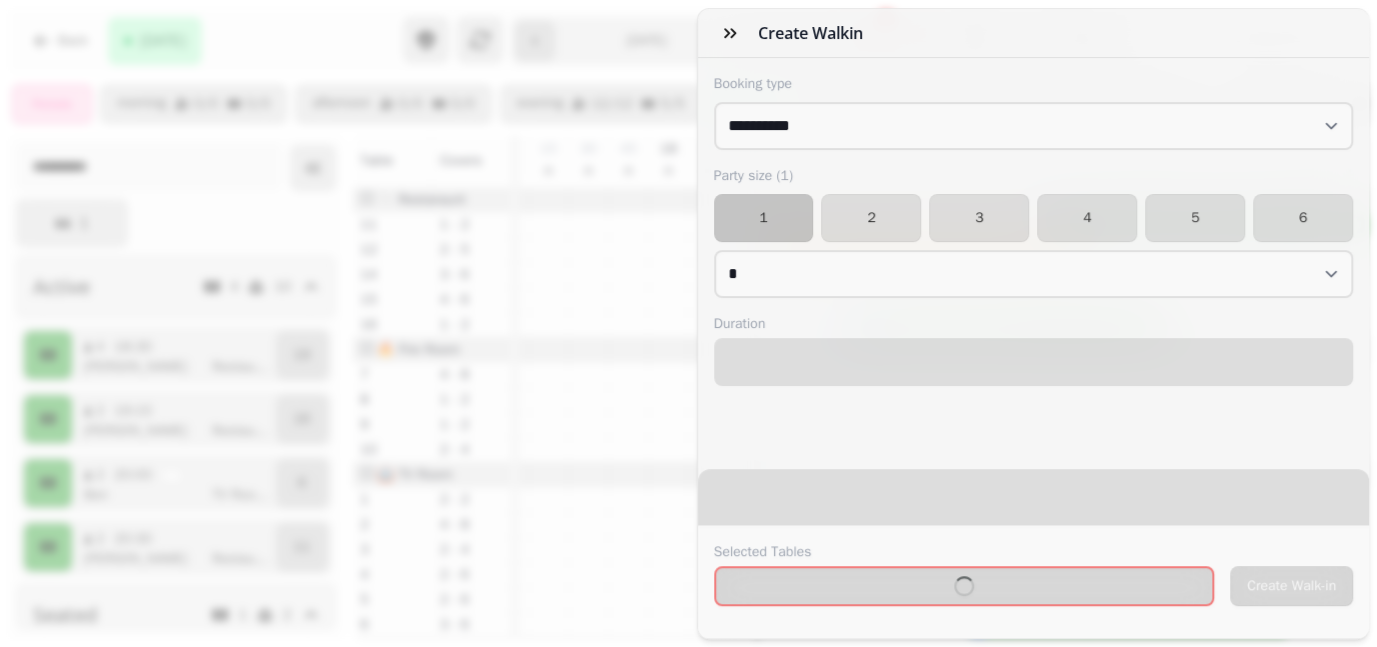 select on "****" 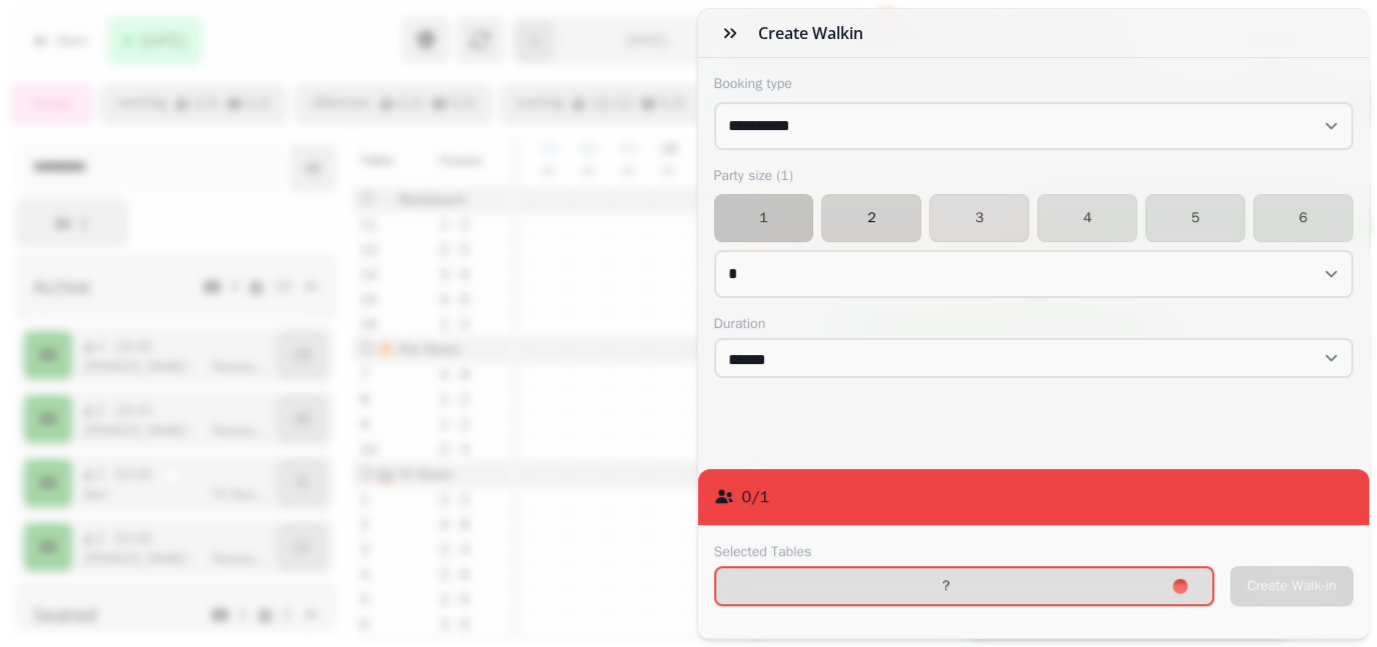 click on "2" at bounding box center (871, 218) 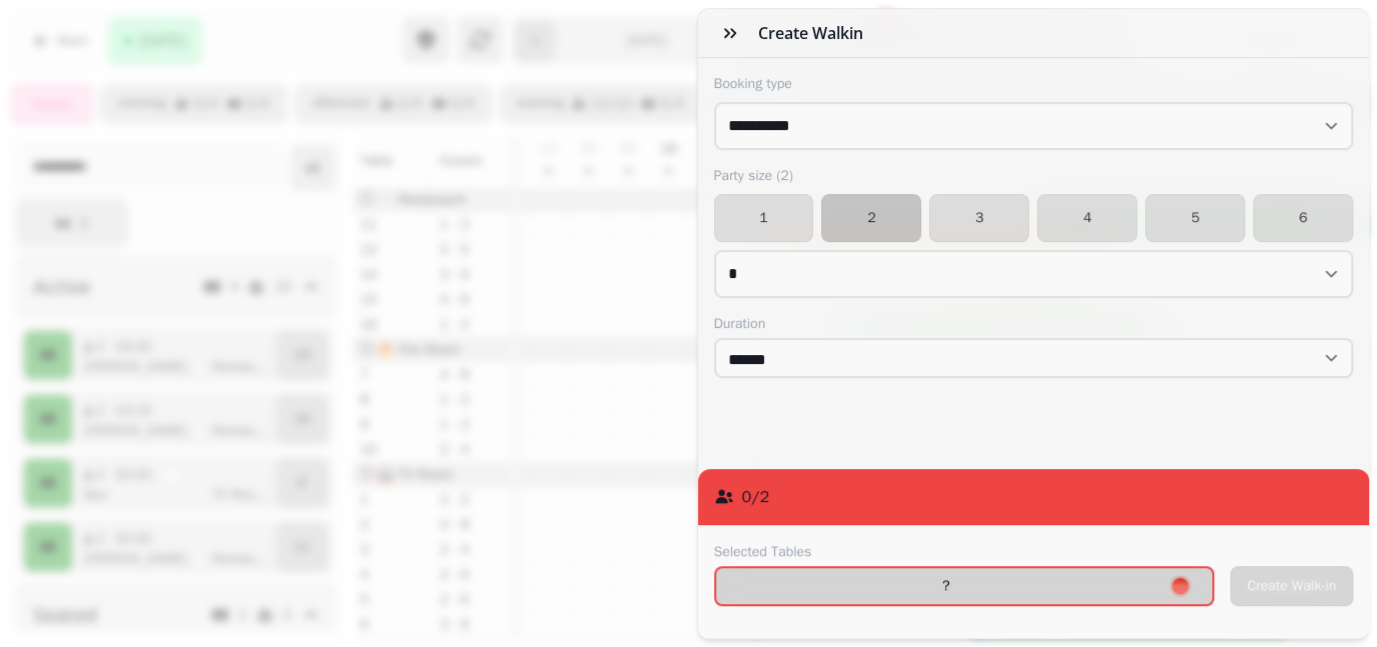 click on "?" at bounding box center [946, 586] 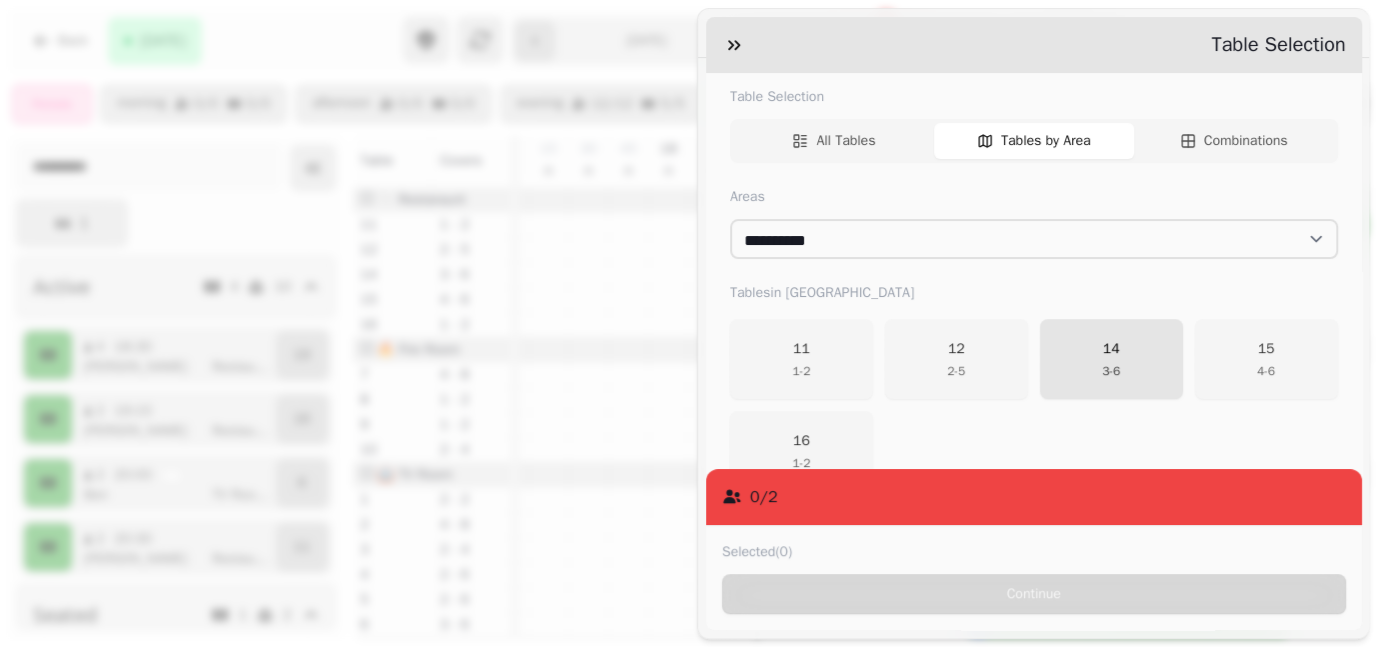 click on "14 3  -  6" at bounding box center [1110, 359] 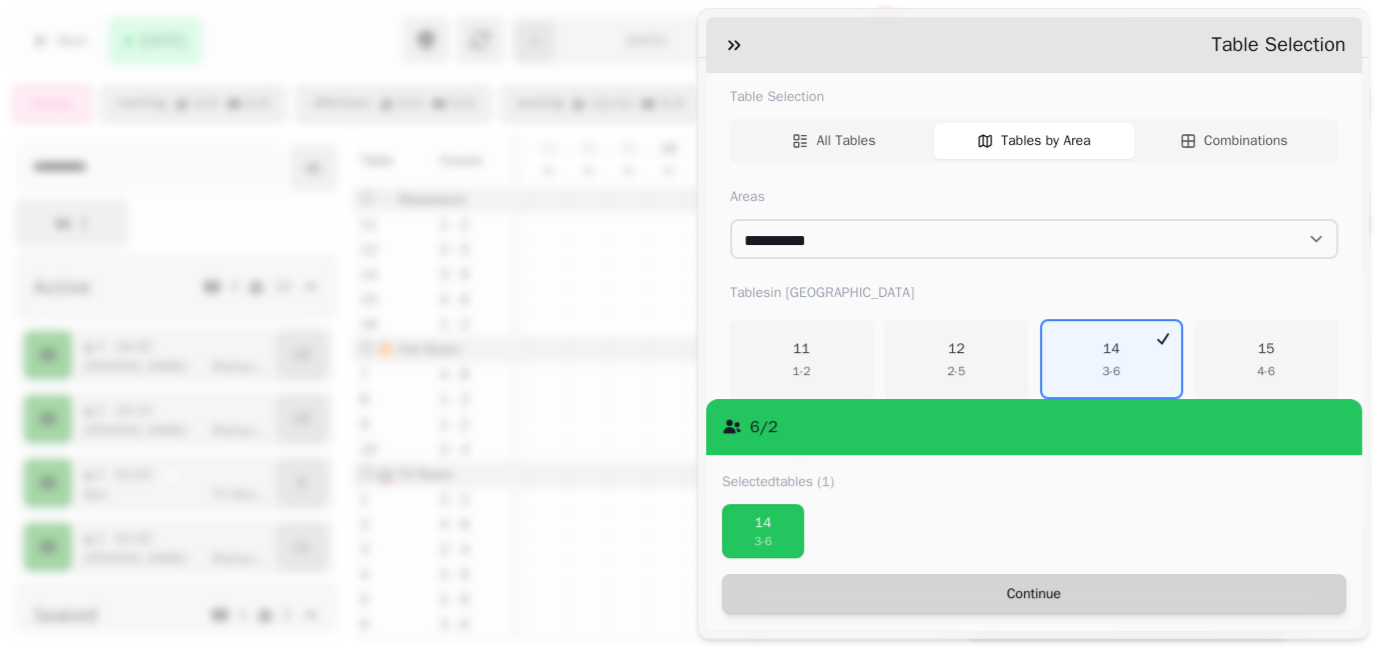 click on "Continue" at bounding box center [1034, 594] 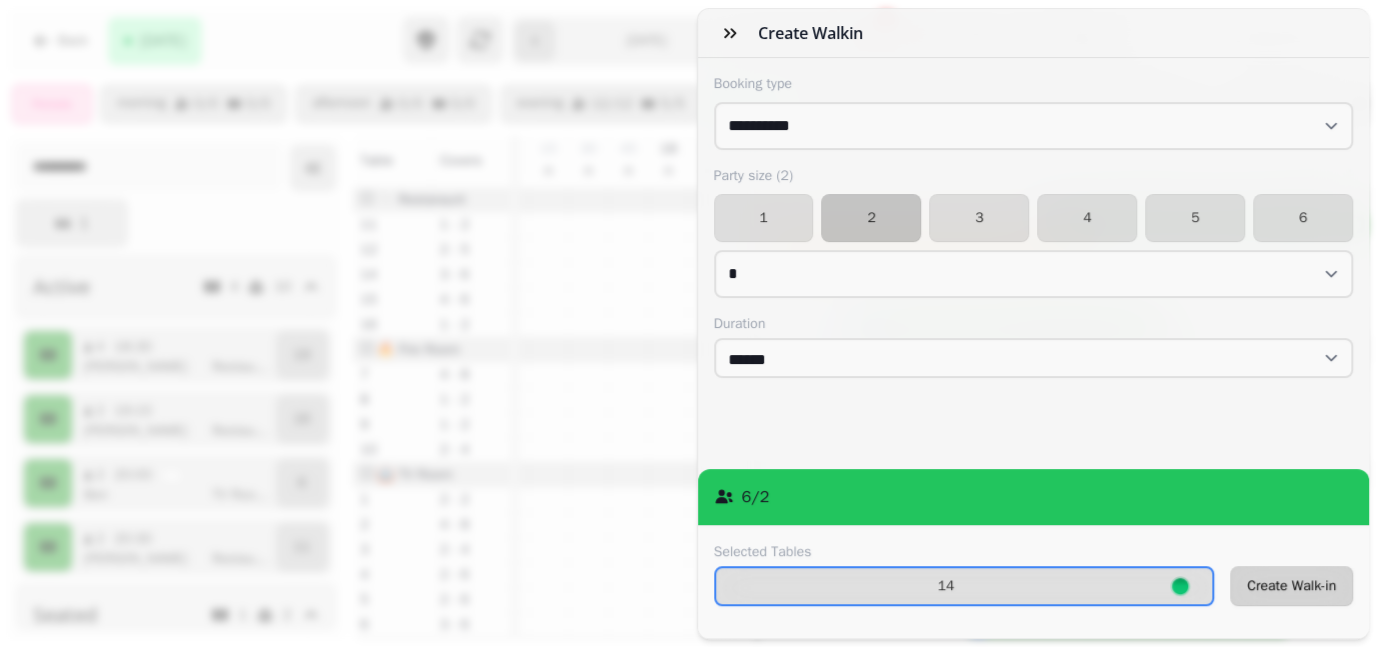 click on "Create Walk-in" at bounding box center (1291, 586) 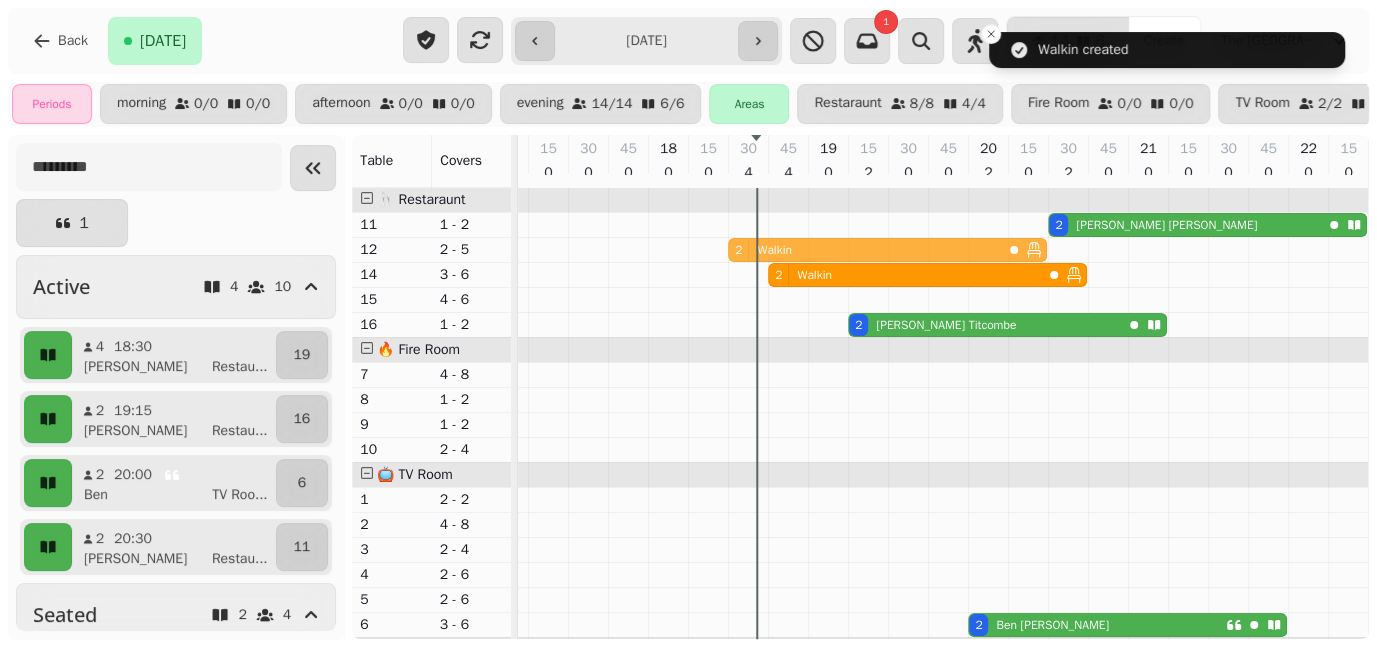 drag, startPoint x: 853, startPoint y: 246, endPoint x: 821, endPoint y: 248, distance: 32.06244 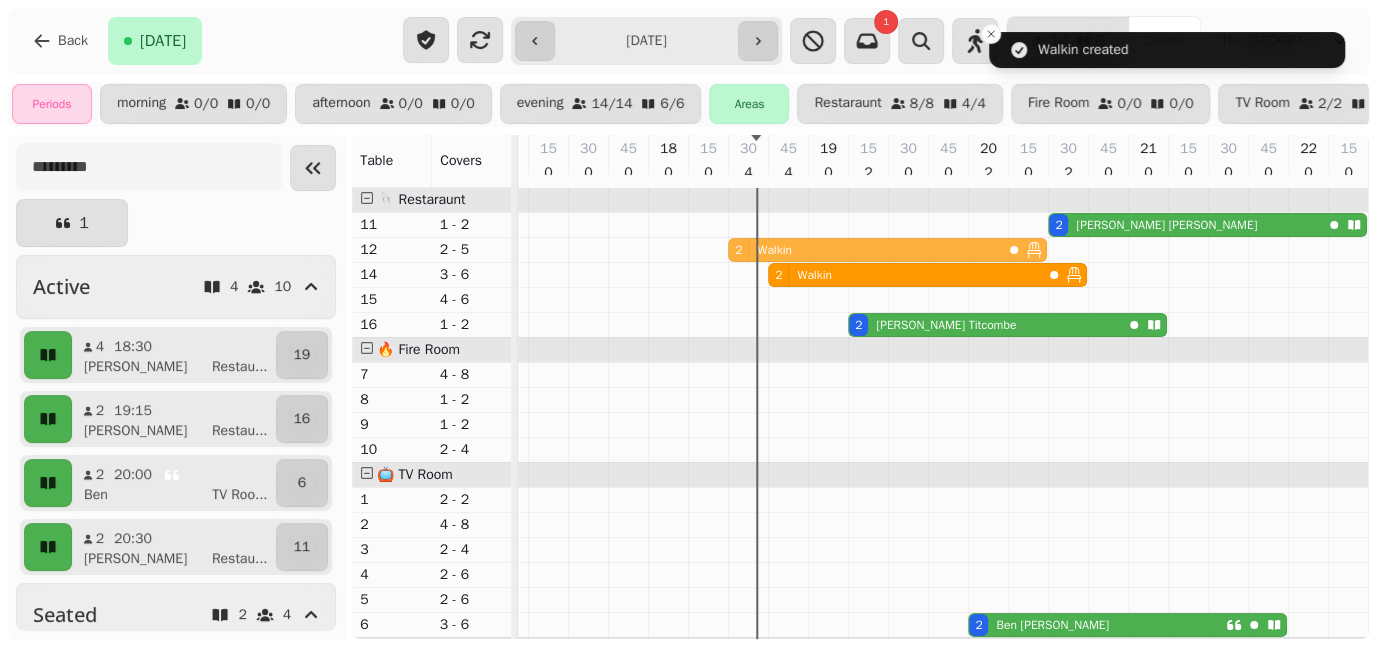click on "2 Walkin   2 Walkin" at bounding box center (-472, 250) 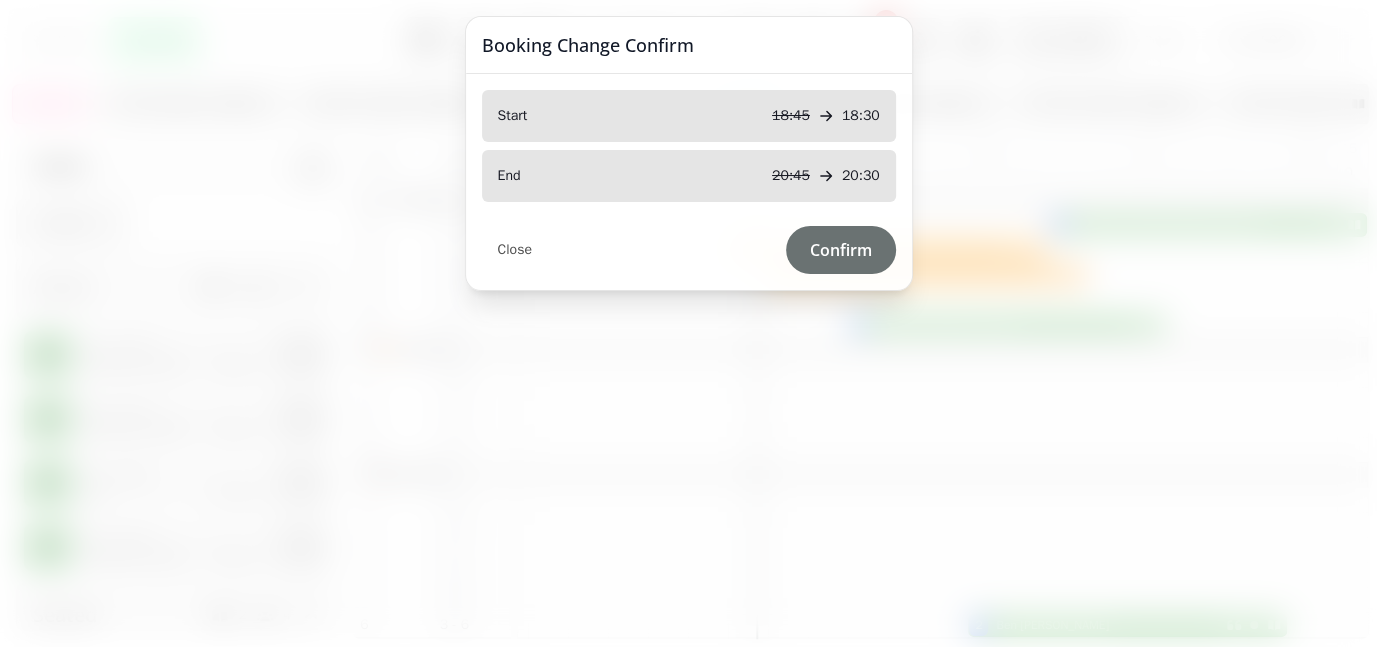 click on "Confirm" at bounding box center [841, 250] 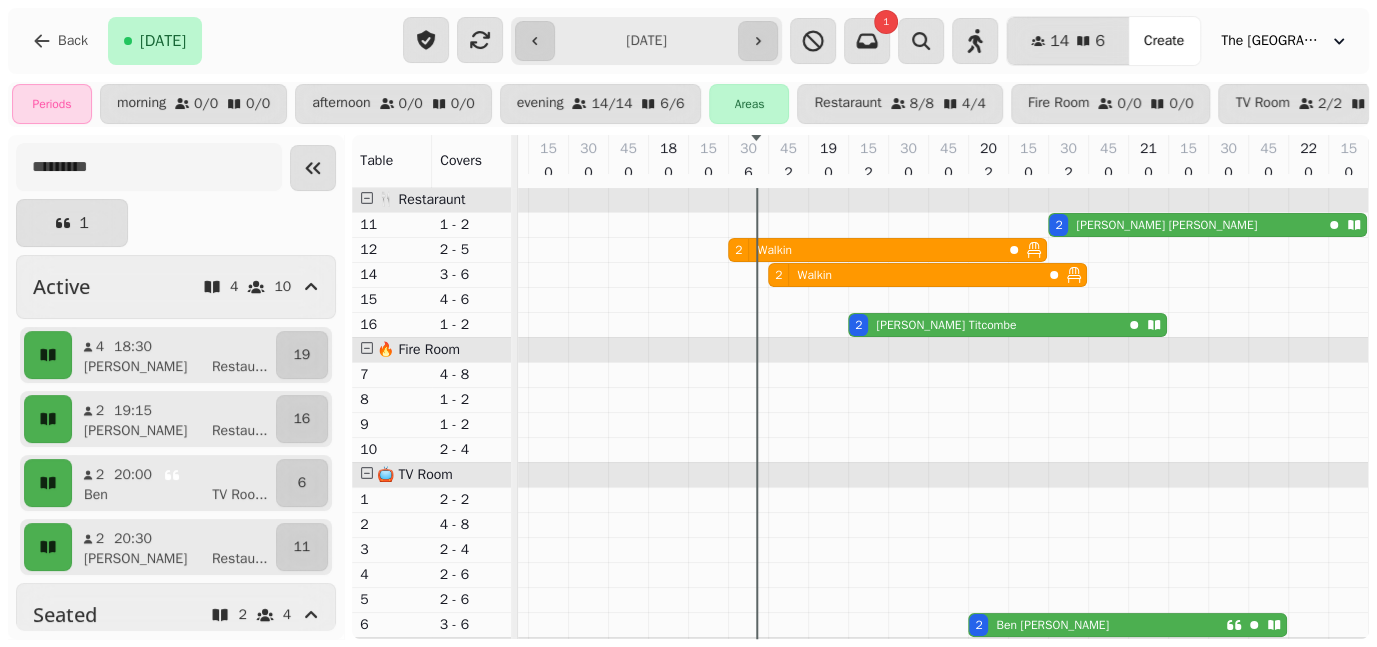 click on "2 Walkin" at bounding box center (905, 275) 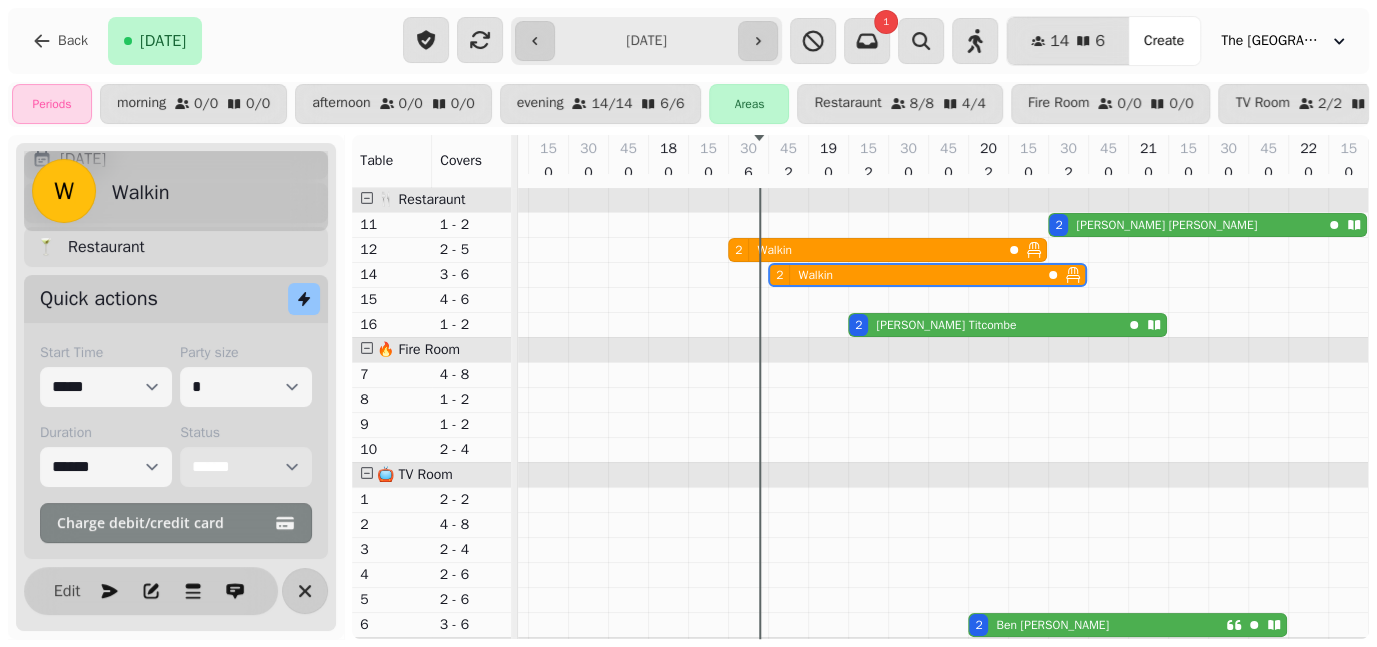 click on "**********" at bounding box center (246, 467) 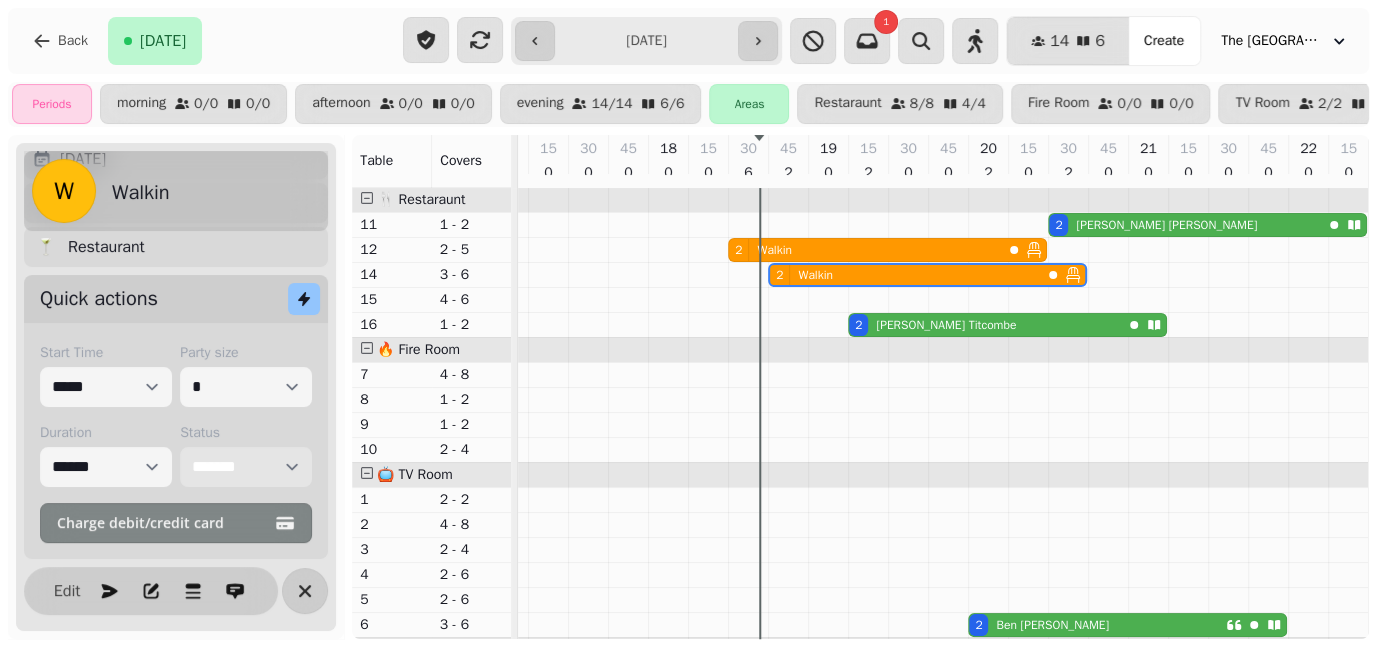 click on "**********" at bounding box center (246, 467) 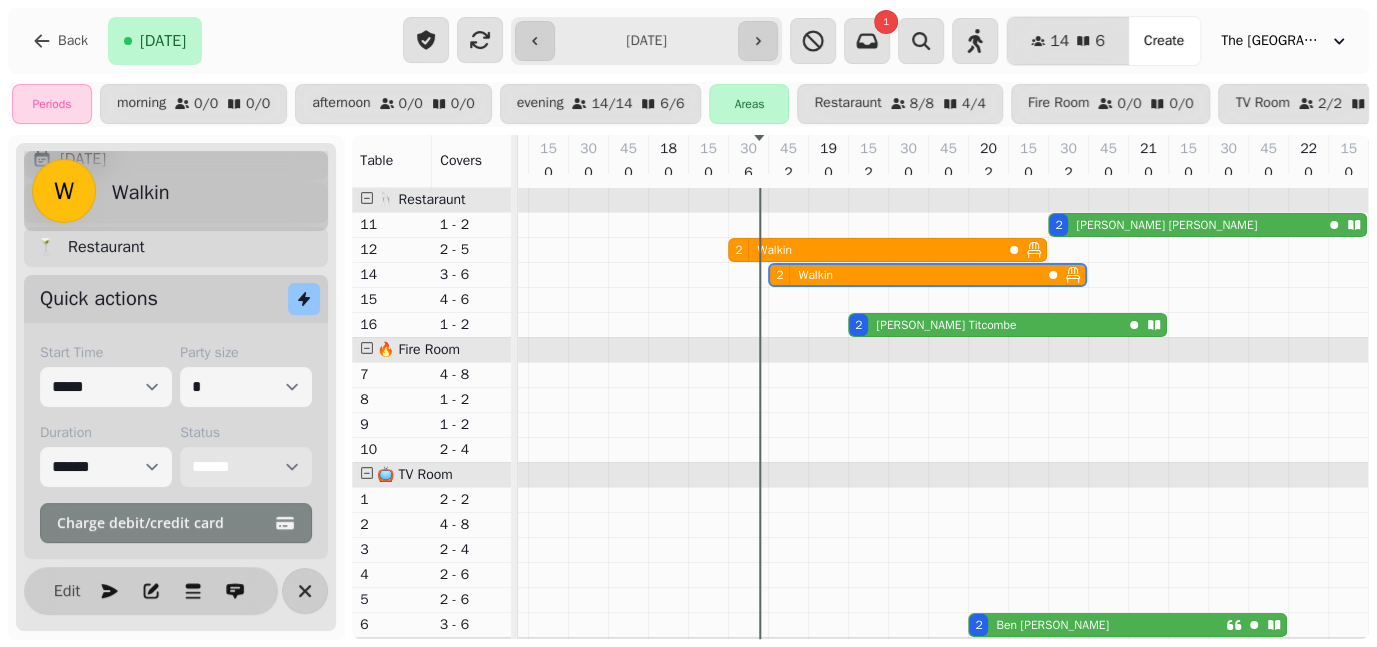 select on "*******" 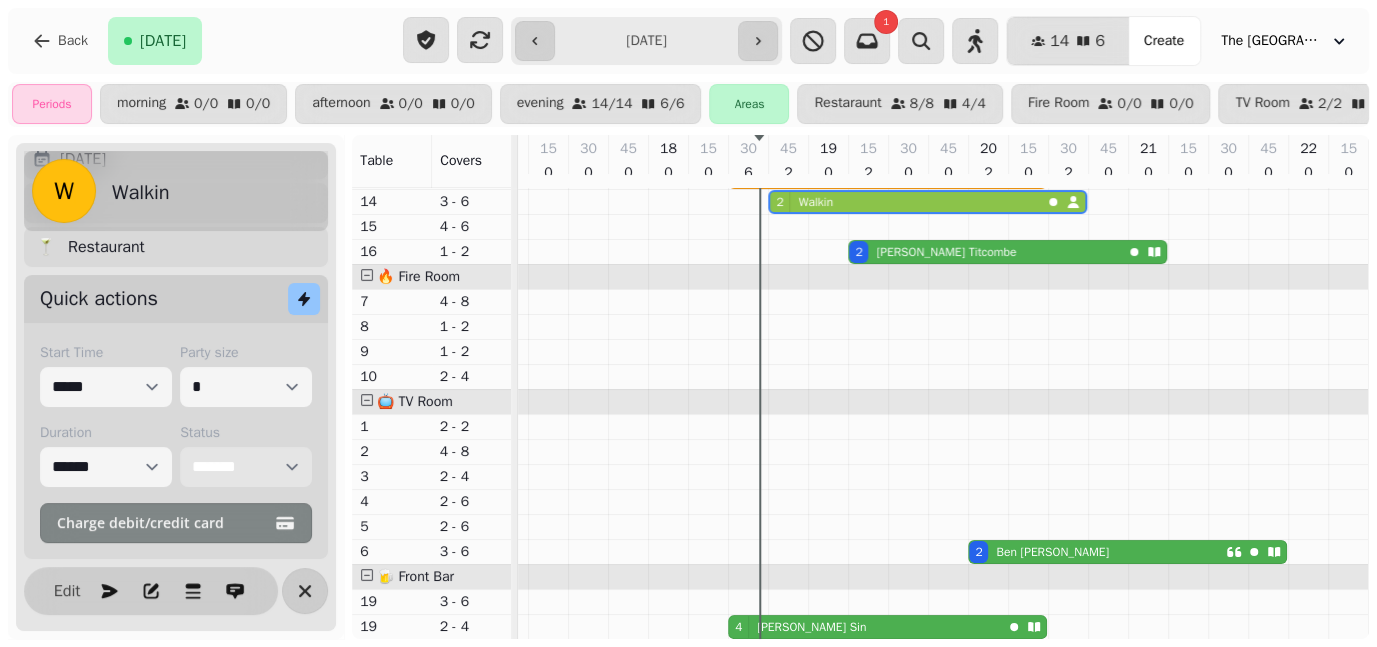 click on "4 [PERSON_NAME]" at bounding box center (887, 627) 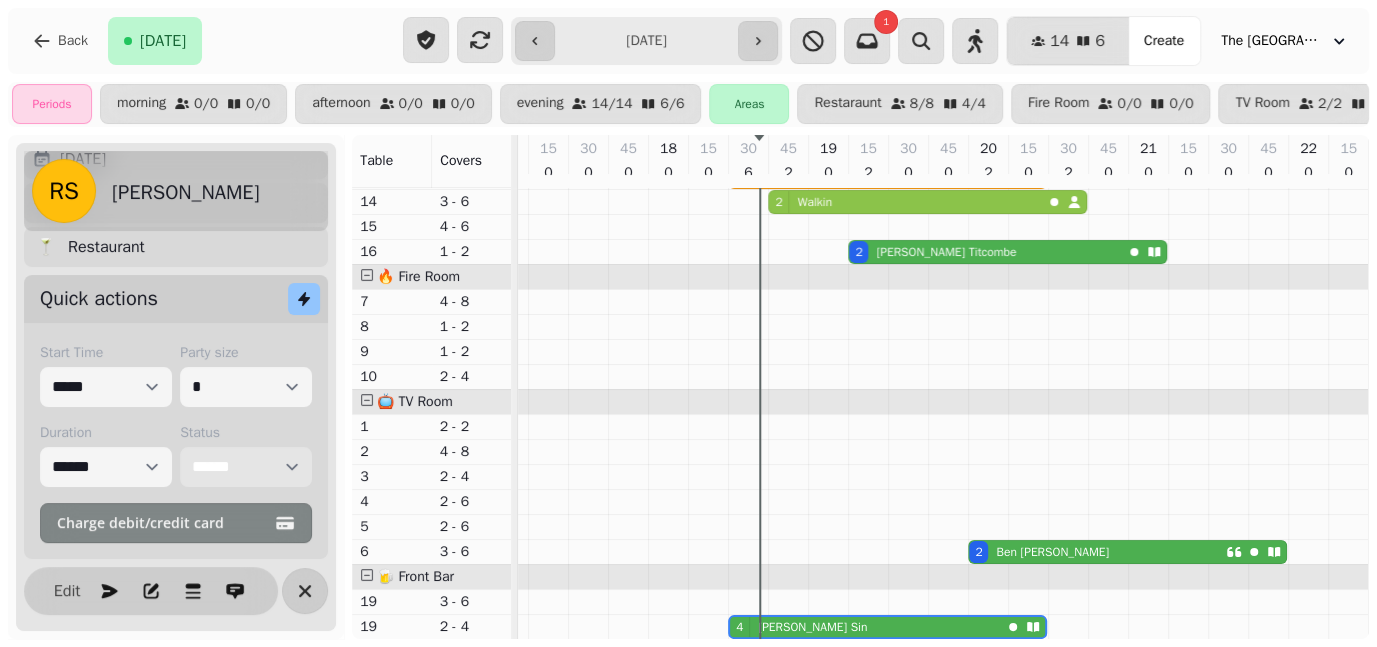 click on "**********" at bounding box center [246, 467] 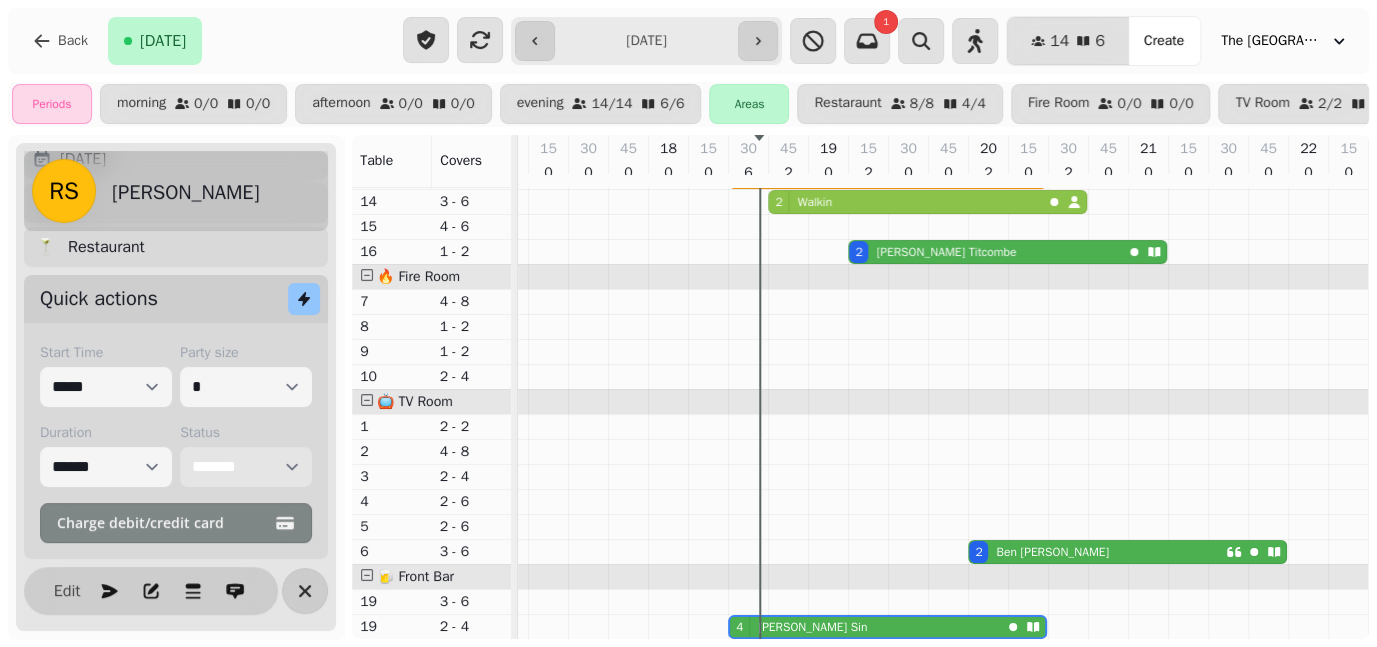 click on "**********" at bounding box center (246, 467) 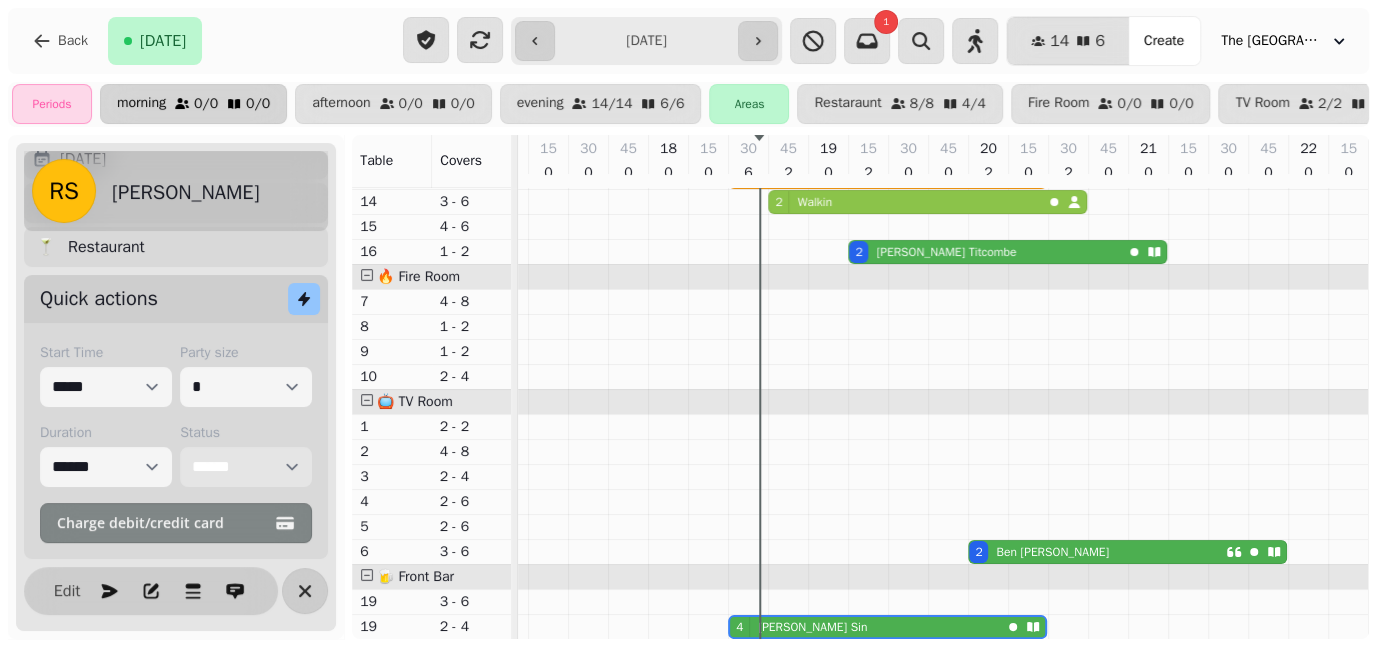 select on "*******" 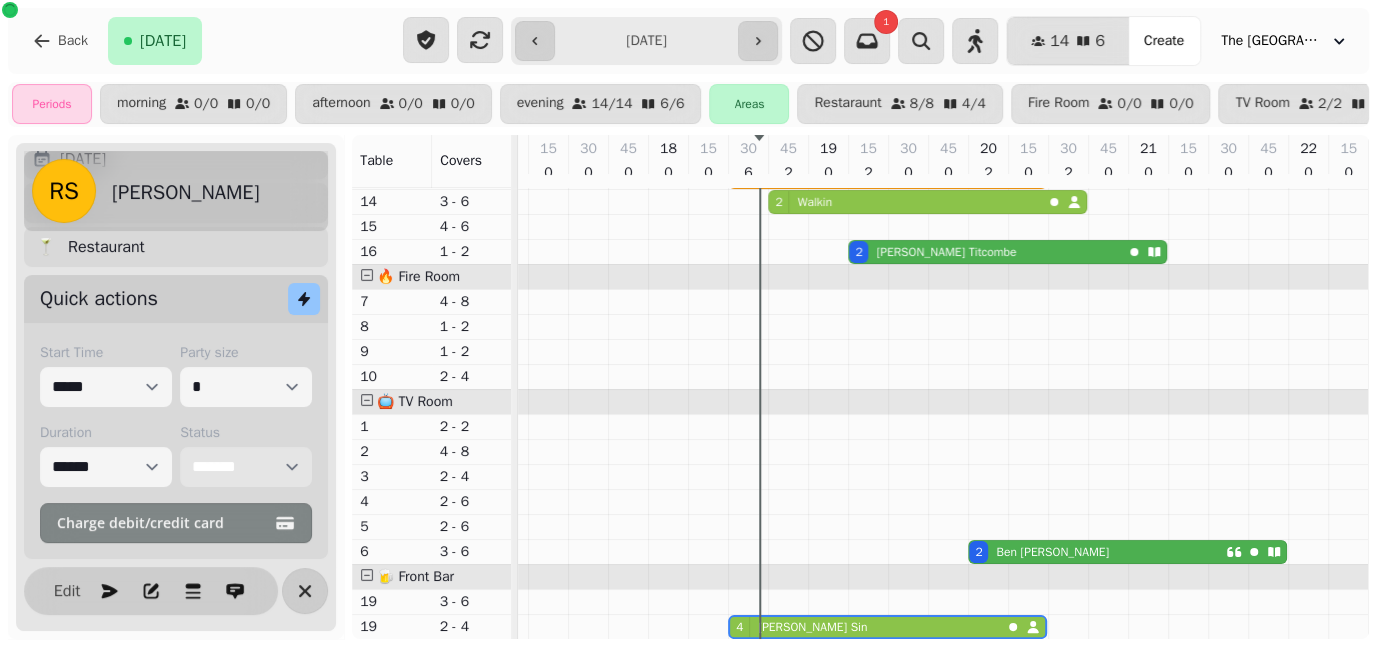scroll, scrollTop: 0, scrollLeft: 1003, axis: horizontal 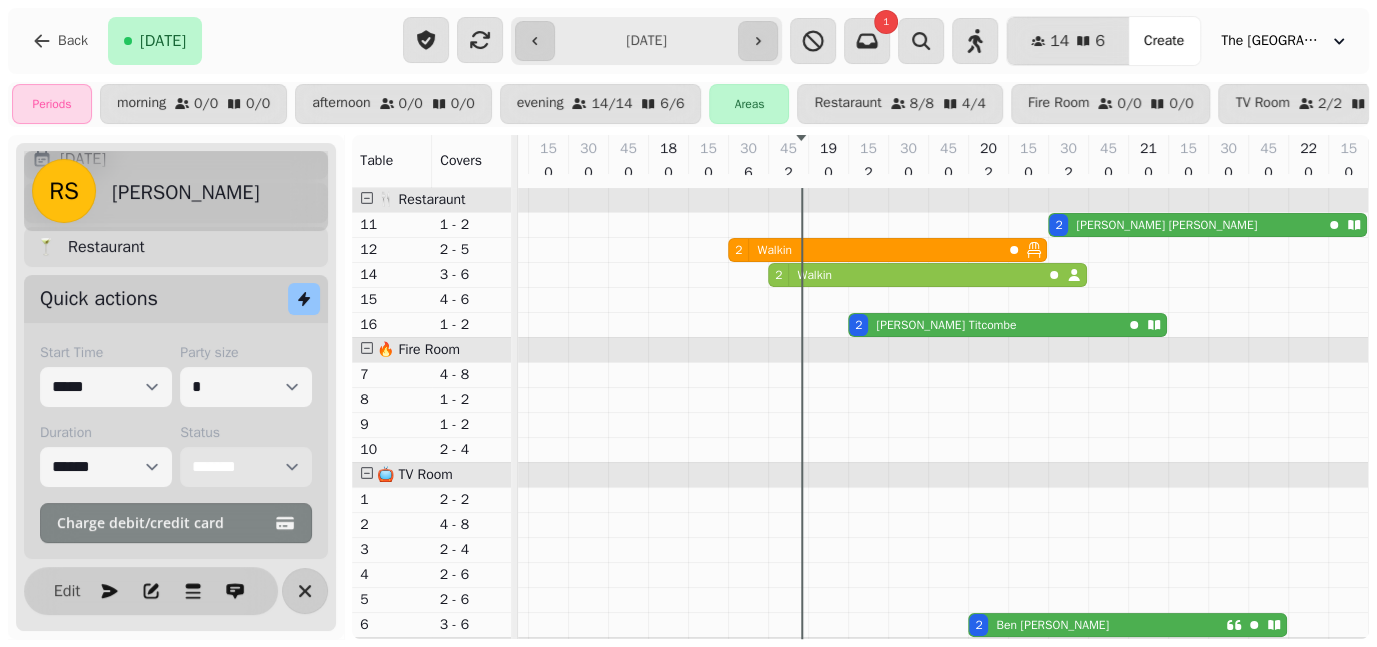 click on "Walkin" at bounding box center (770, 250) 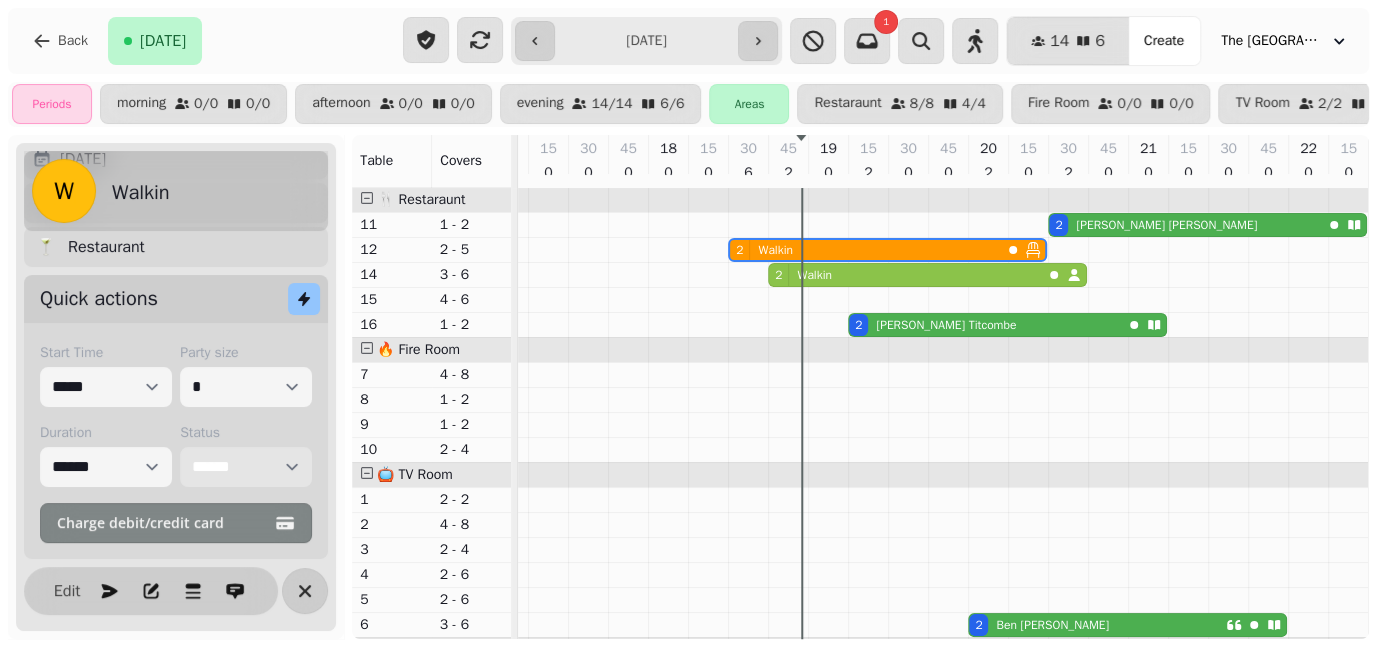 scroll, scrollTop: 0, scrollLeft: 0, axis: both 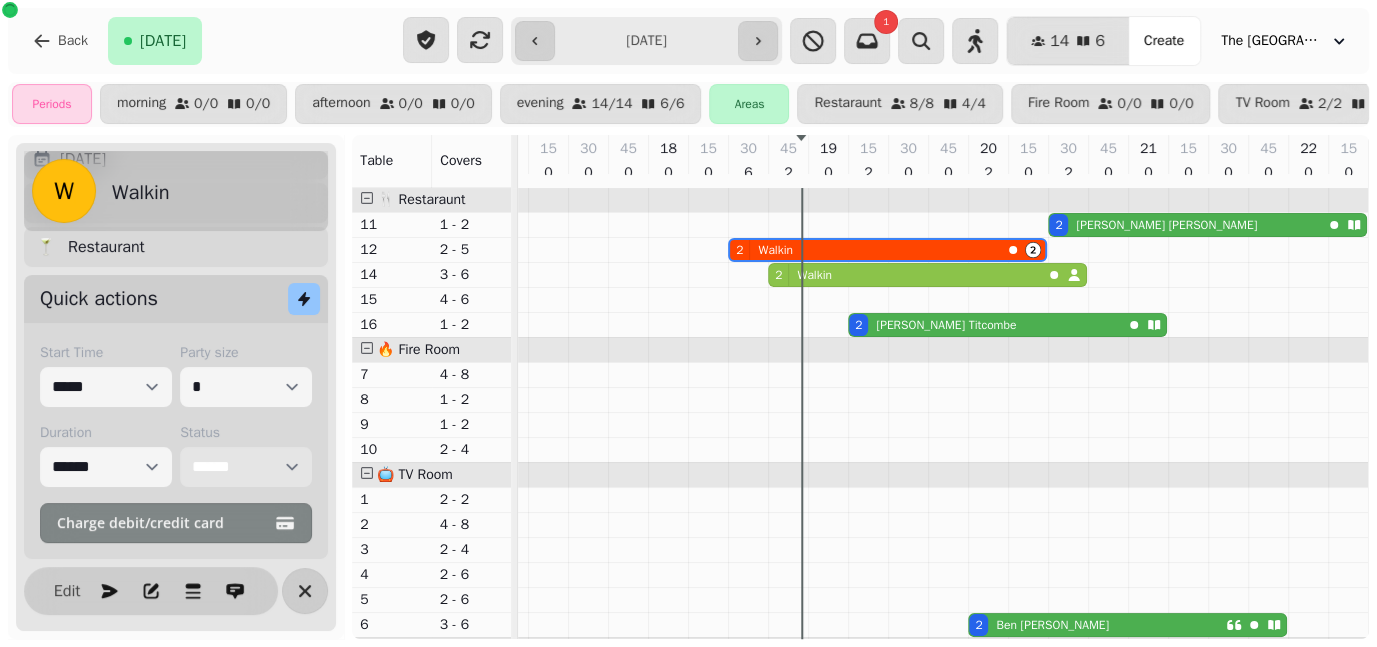 click on "Walkin" at bounding box center (810, 275) 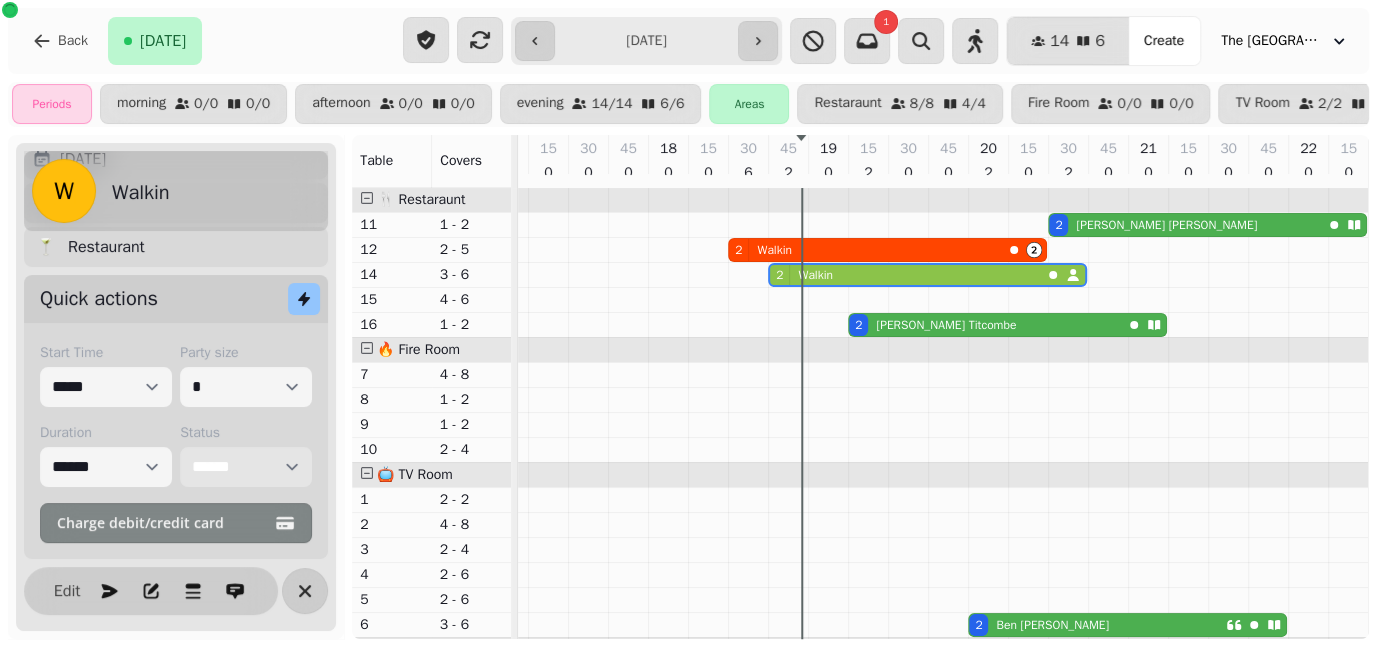 select on "**********" 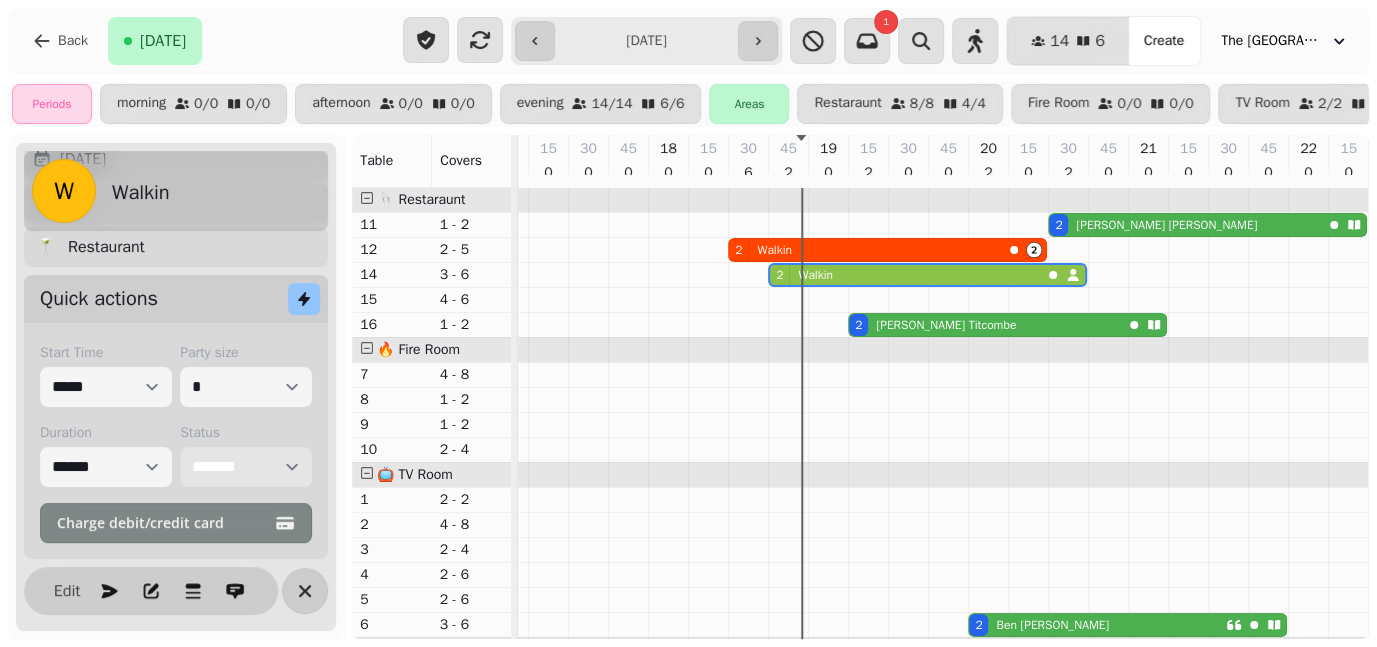 click on "**********" at bounding box center [246, 467] 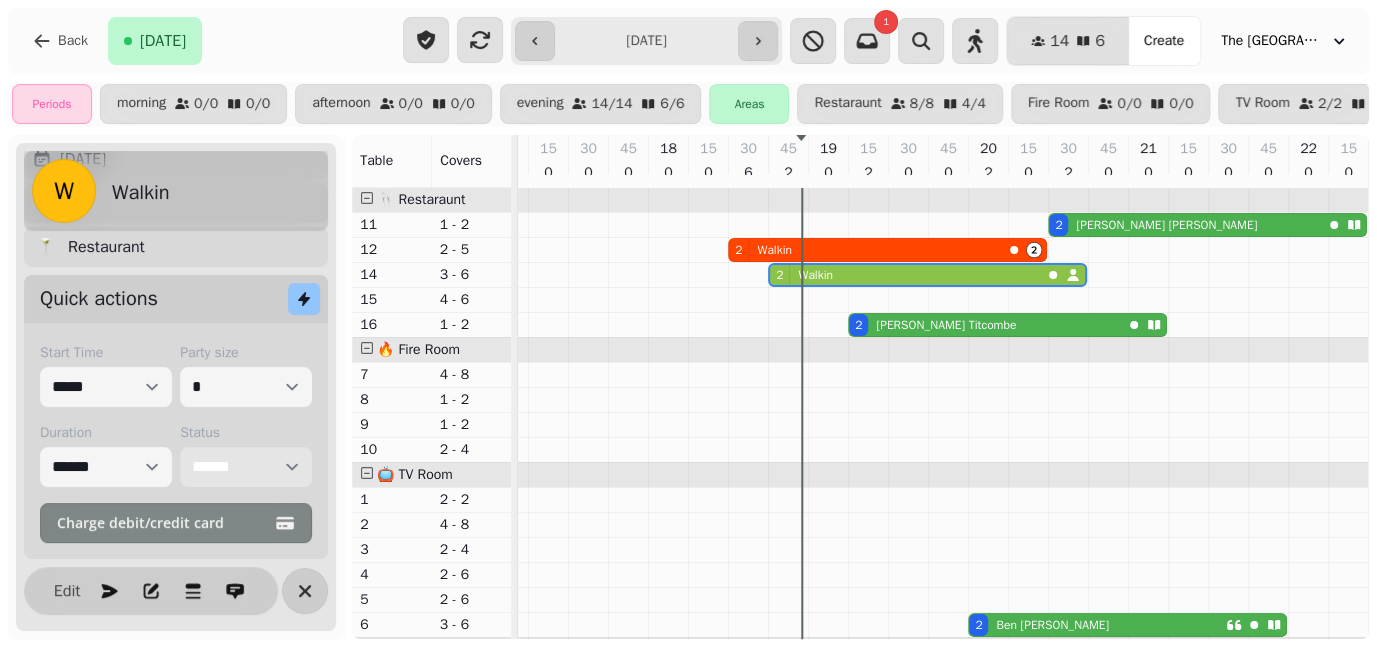 click on "**********" at bounding box center (246, 467) 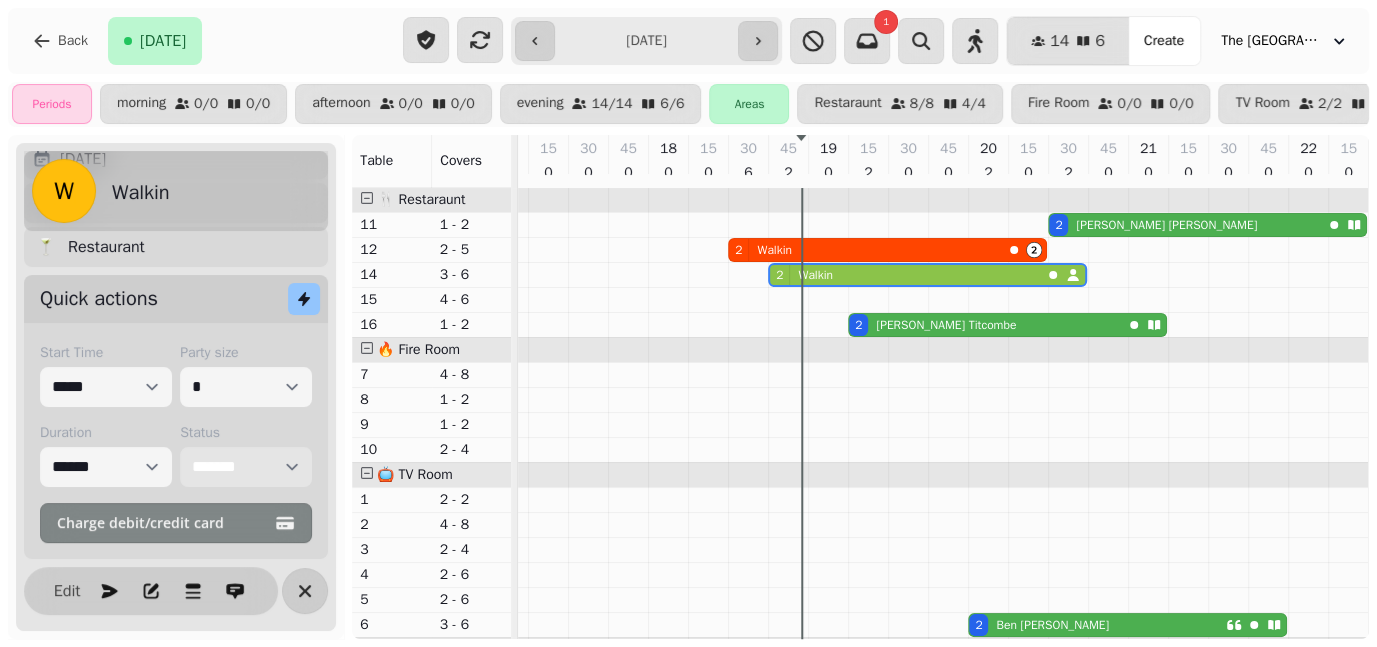 select on "******" 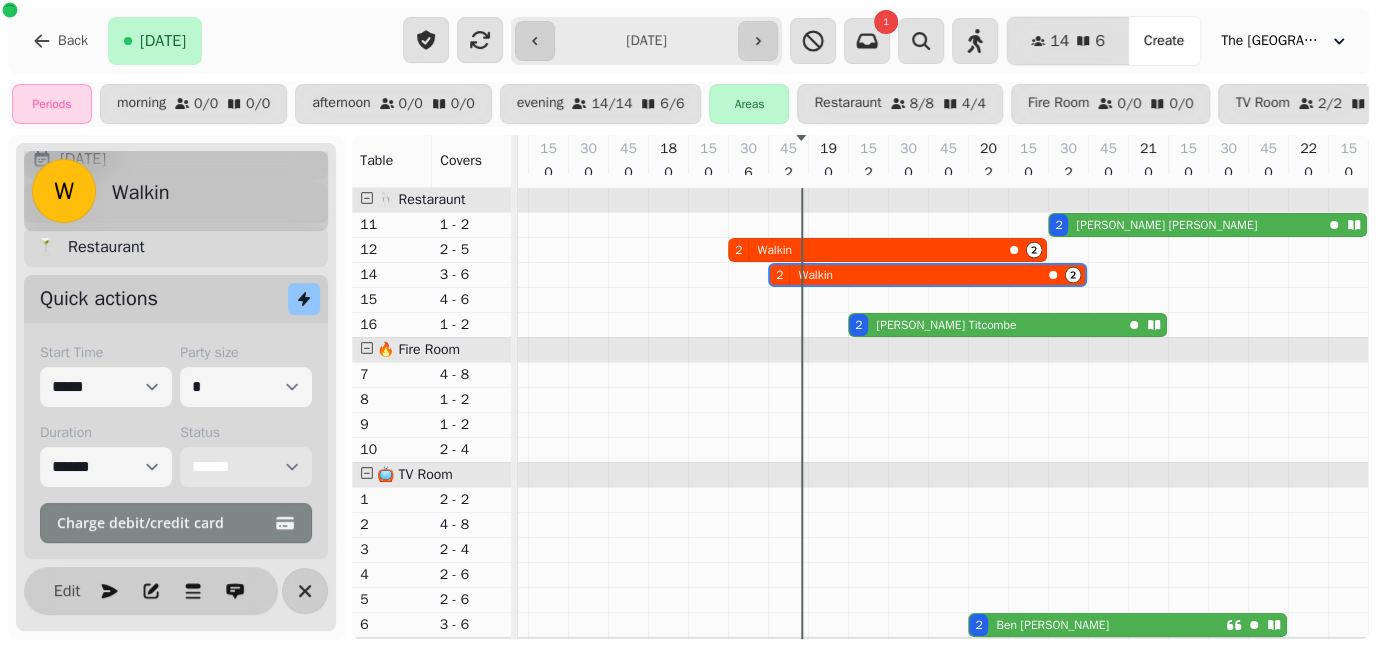 scroll, scrollTop: 90, scrollLeft: 1003, axis: both 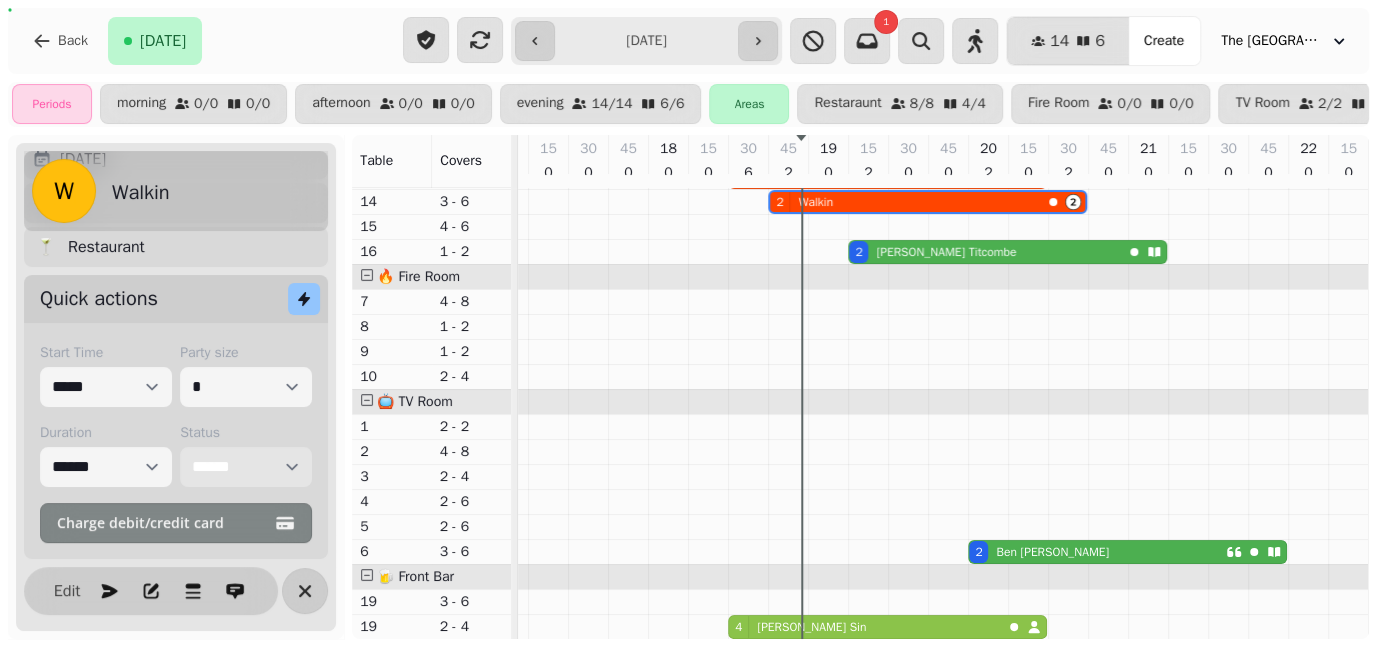 click on "4 [PERSON_NAME]" at bounding box center [865, 627] 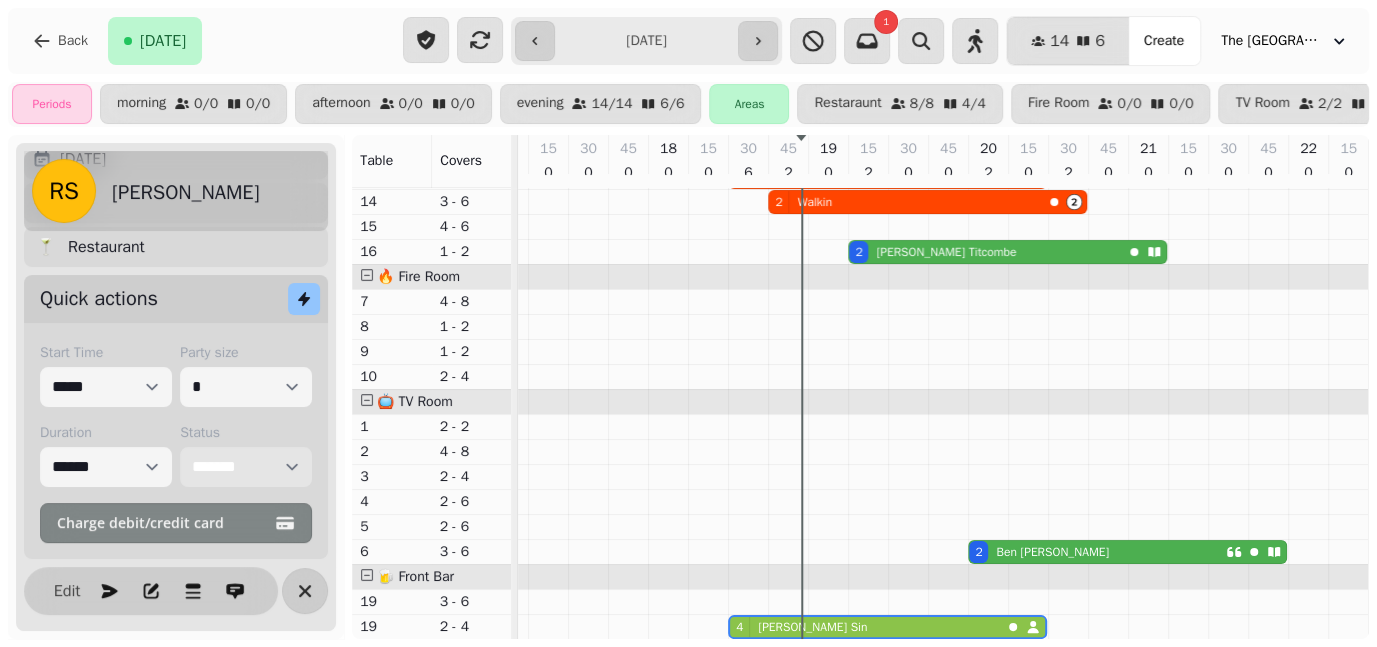 click on "**********" at bounding box center (246, 467) 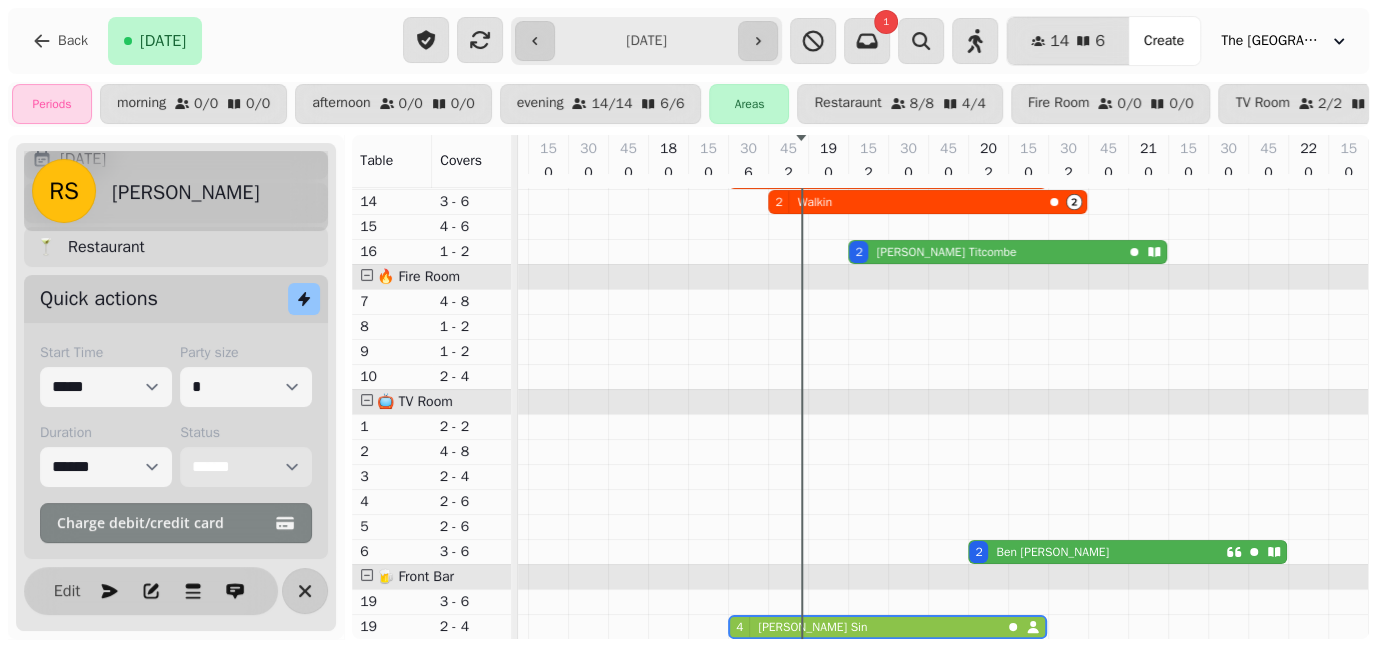 click on "**********" at bounding box center (246, 467) 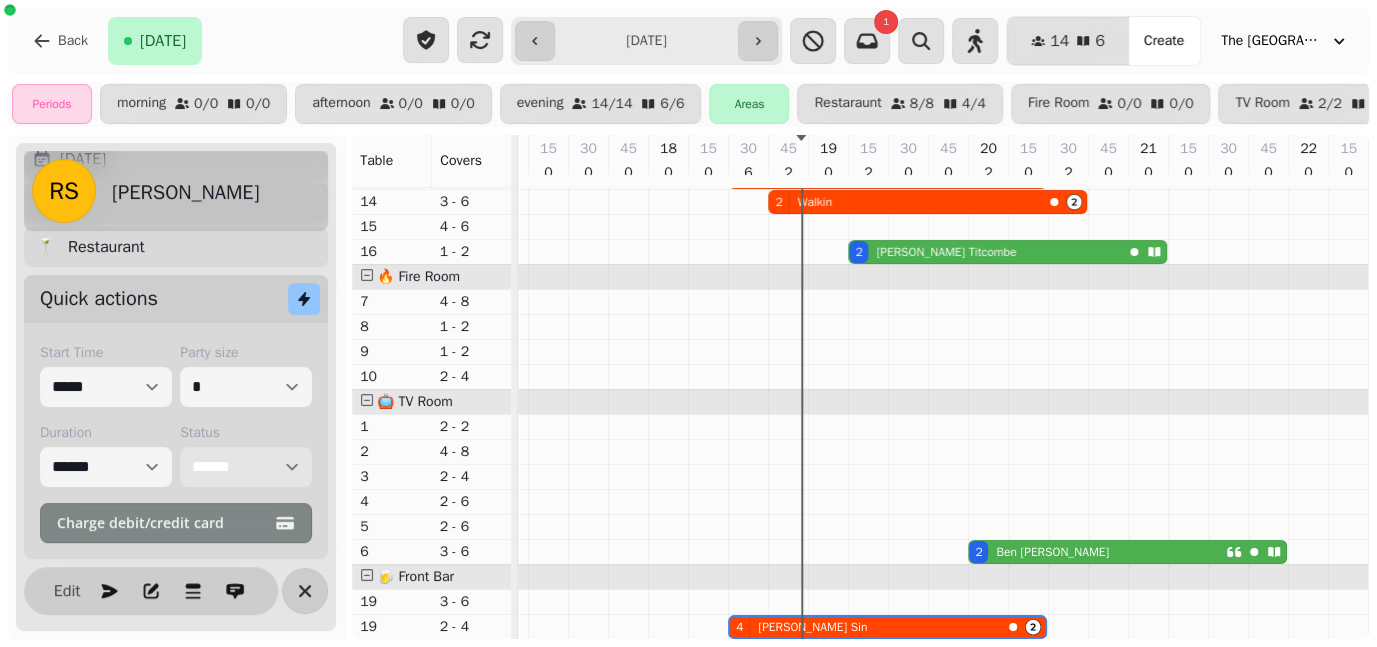 scroll, scrollTop: 0, scrollLeft: 1003, axis: horizontal 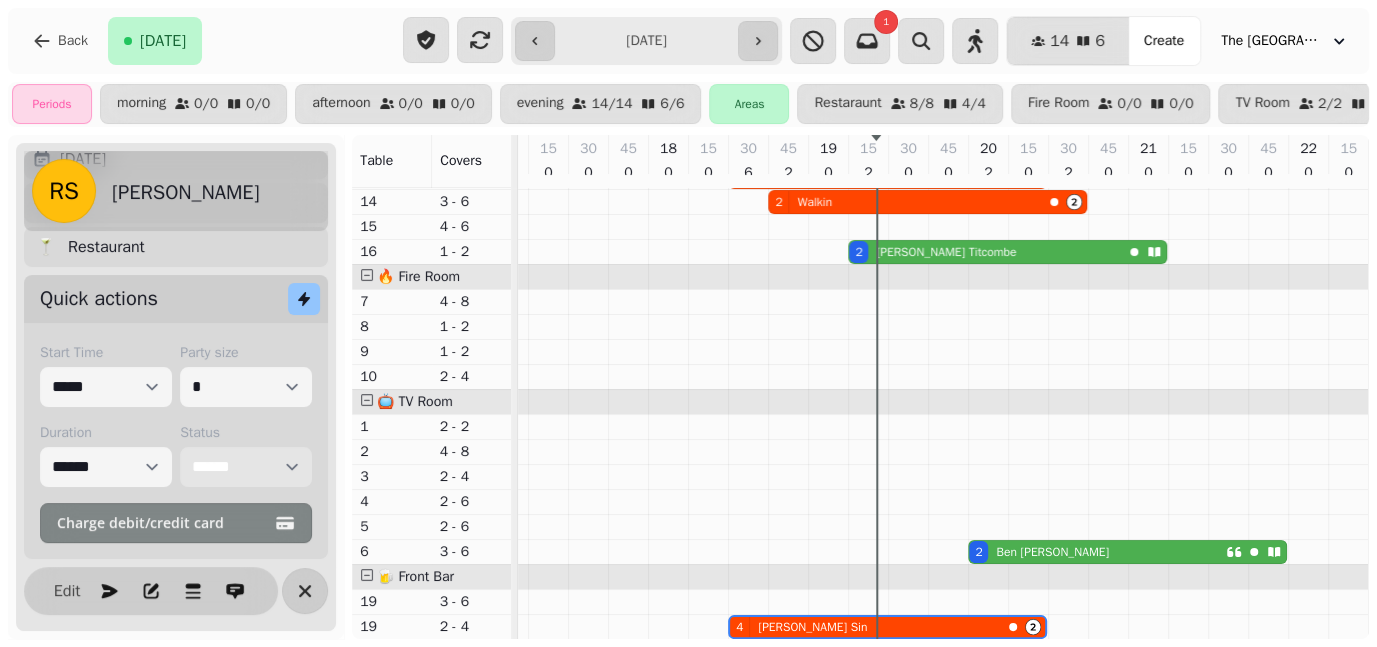 click on "**********" at bounding box center [246, 467] 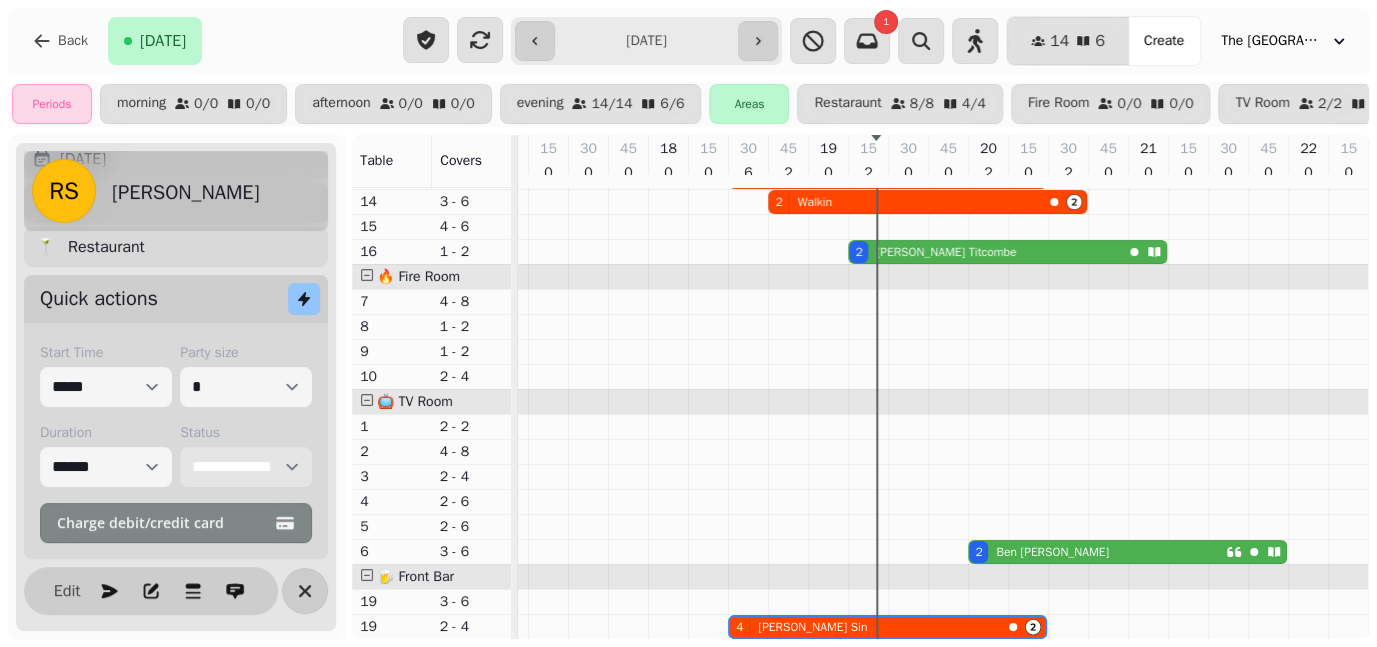 click on "**********" at bounding box center (246, 467) 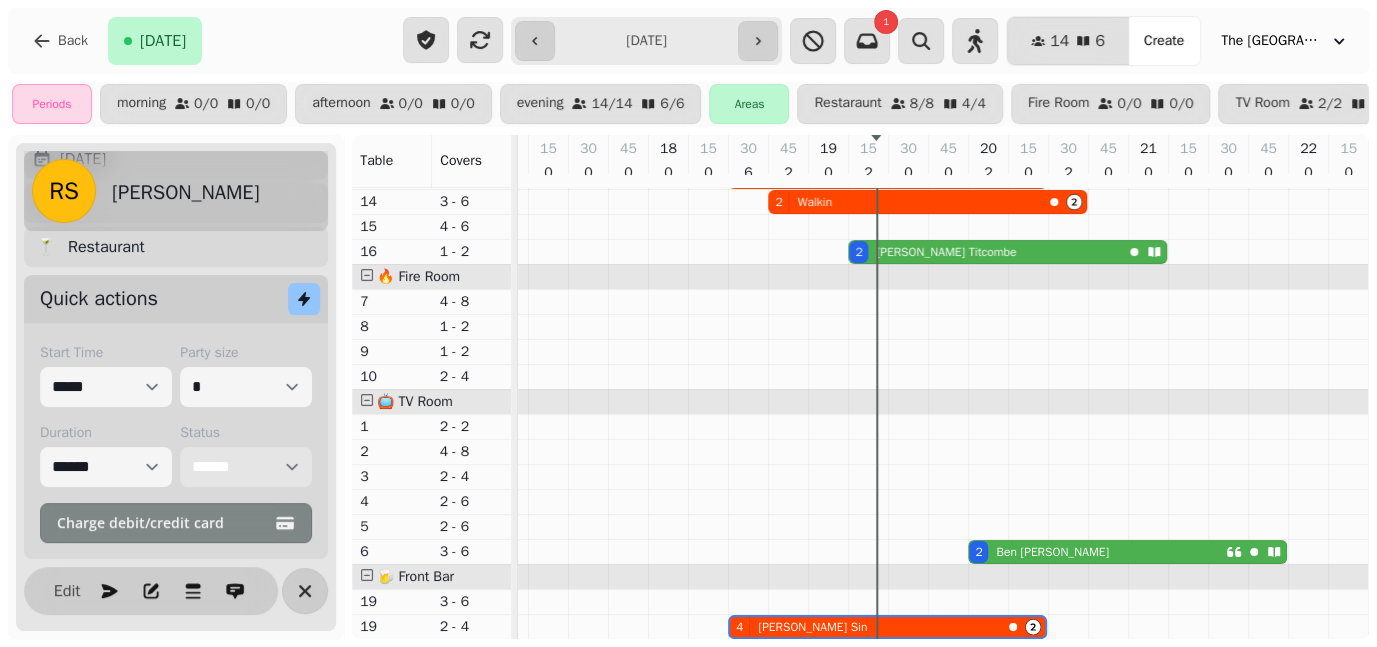 select on "**********" 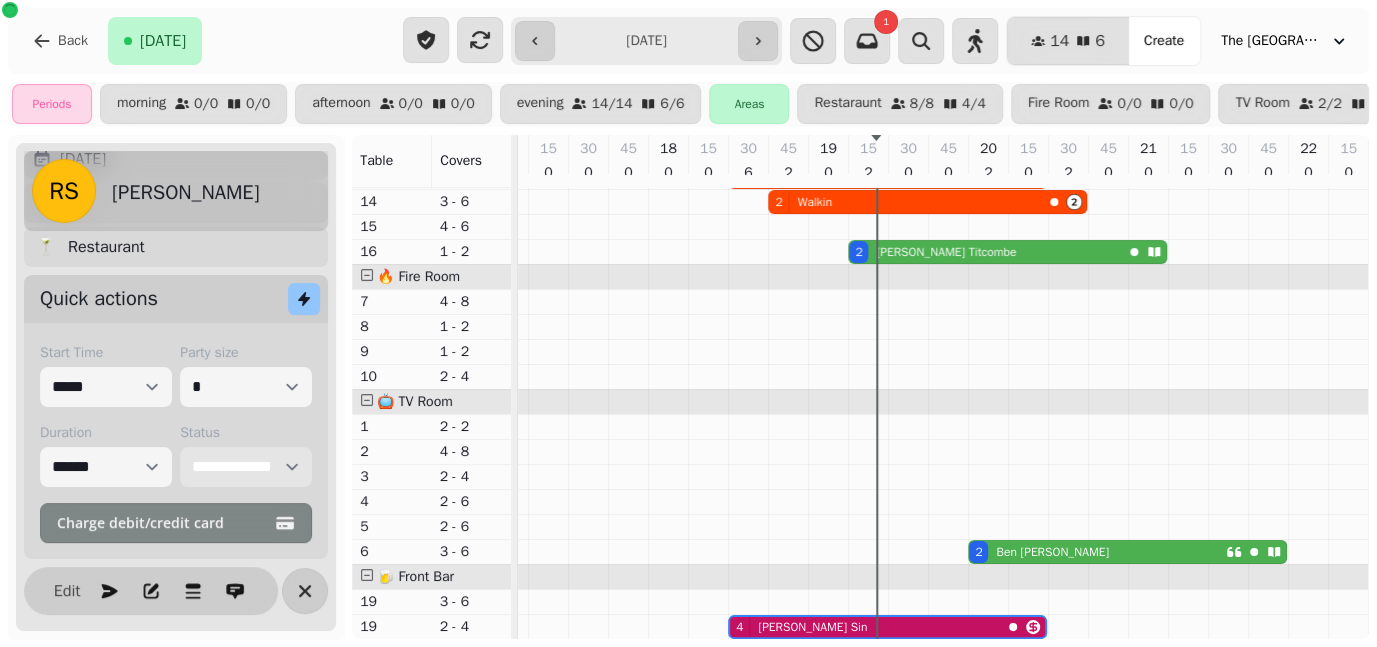 scroll, scrollTop: 0, scrollLeft: 1003, axis: horizontal 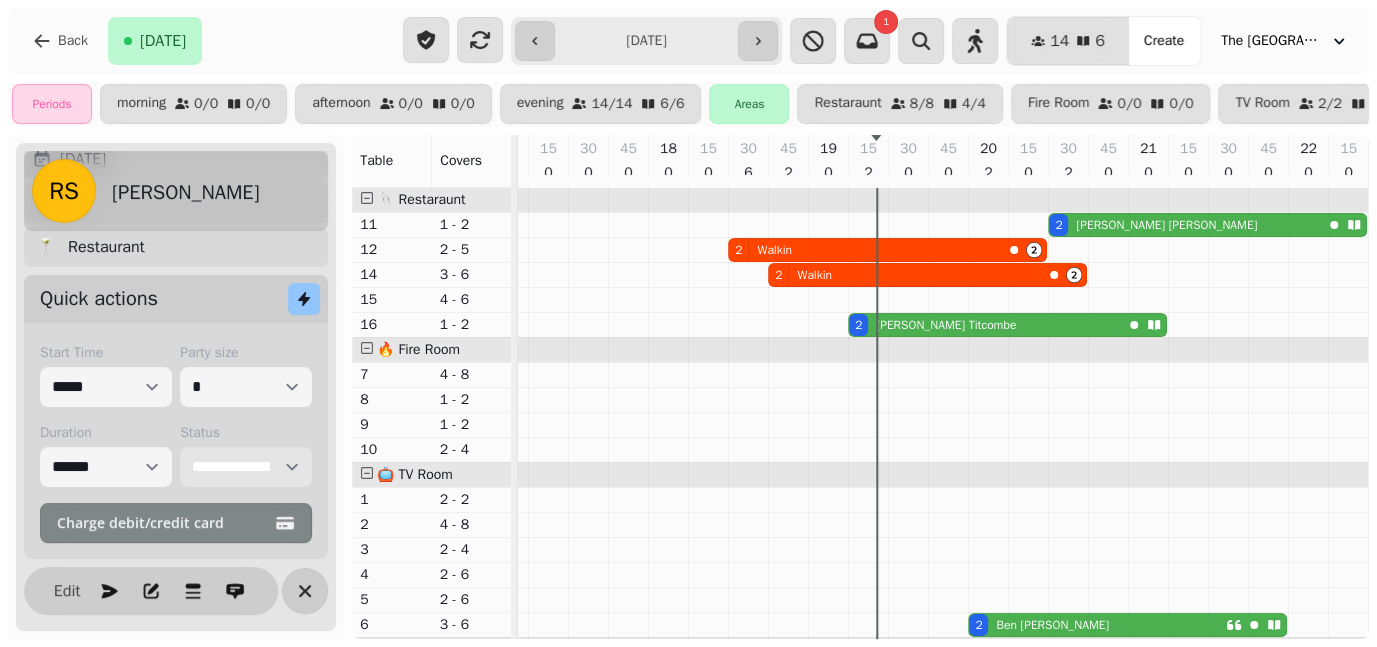click on "Walkin" at bounding box center (774, 250) 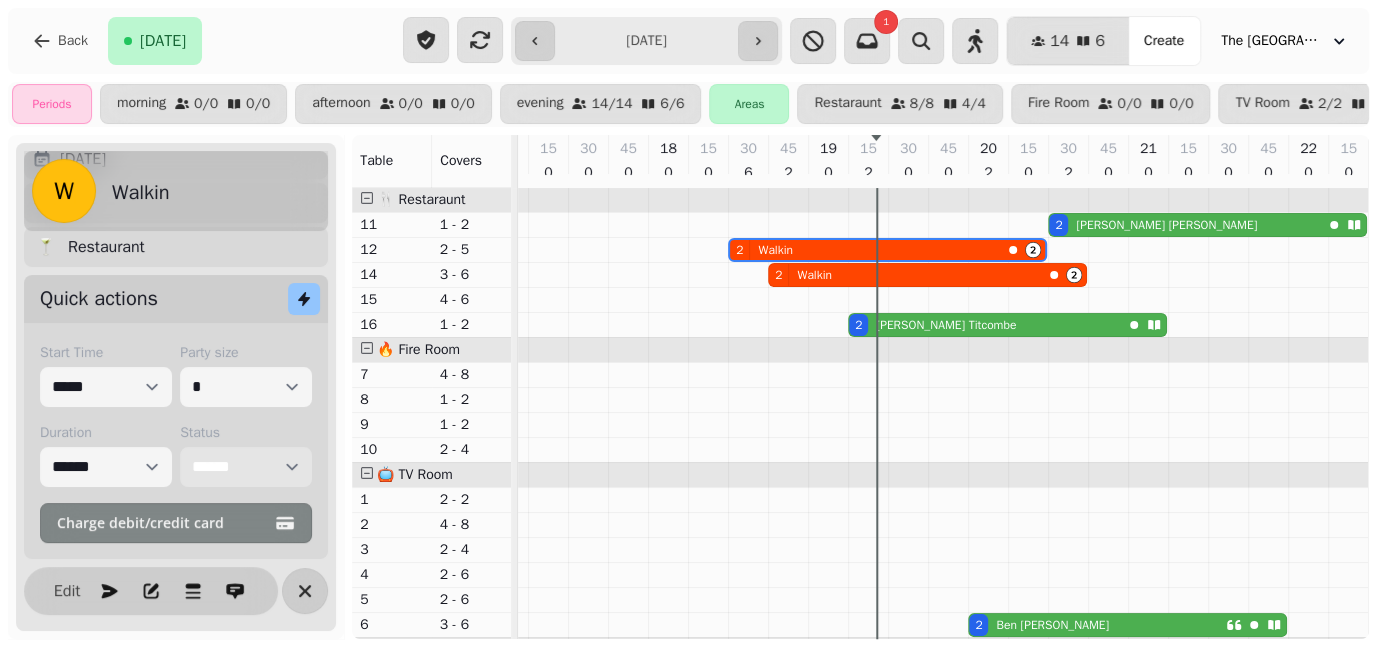 scroll, scrollTop: 0, scrollLeft: 0, axis: both 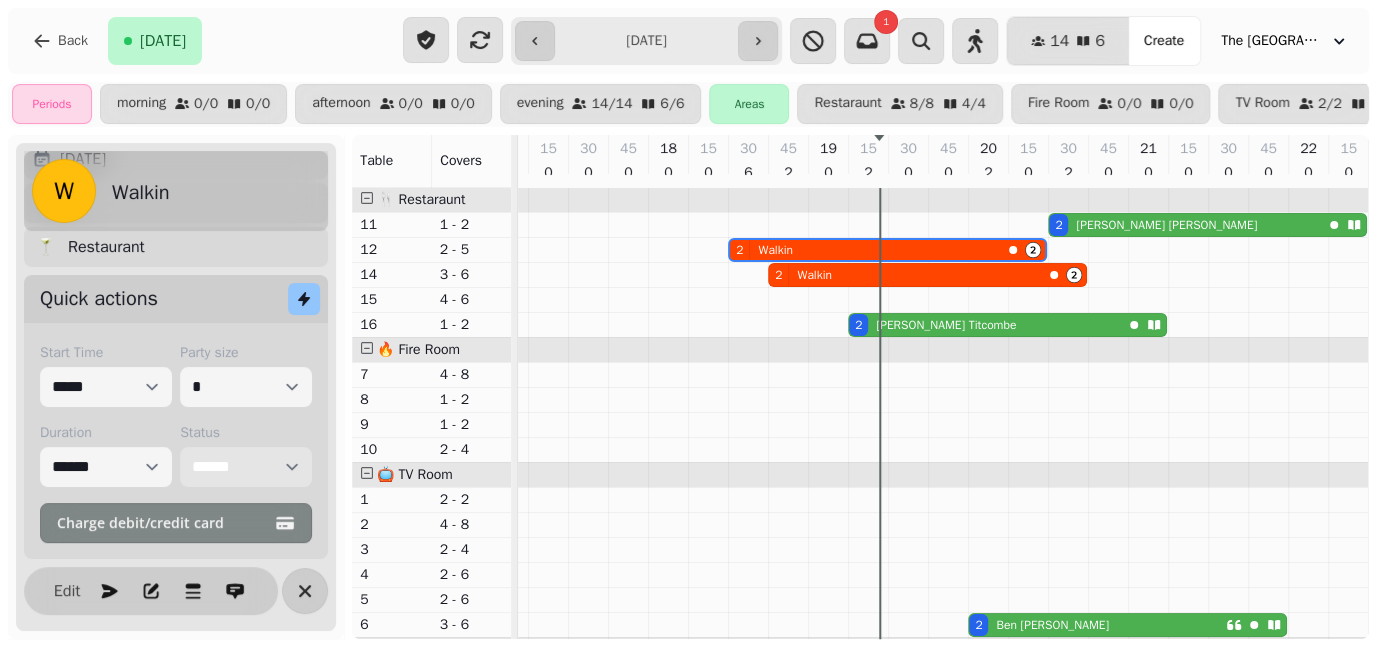 click on "**********" at bounding box center [246, 467] 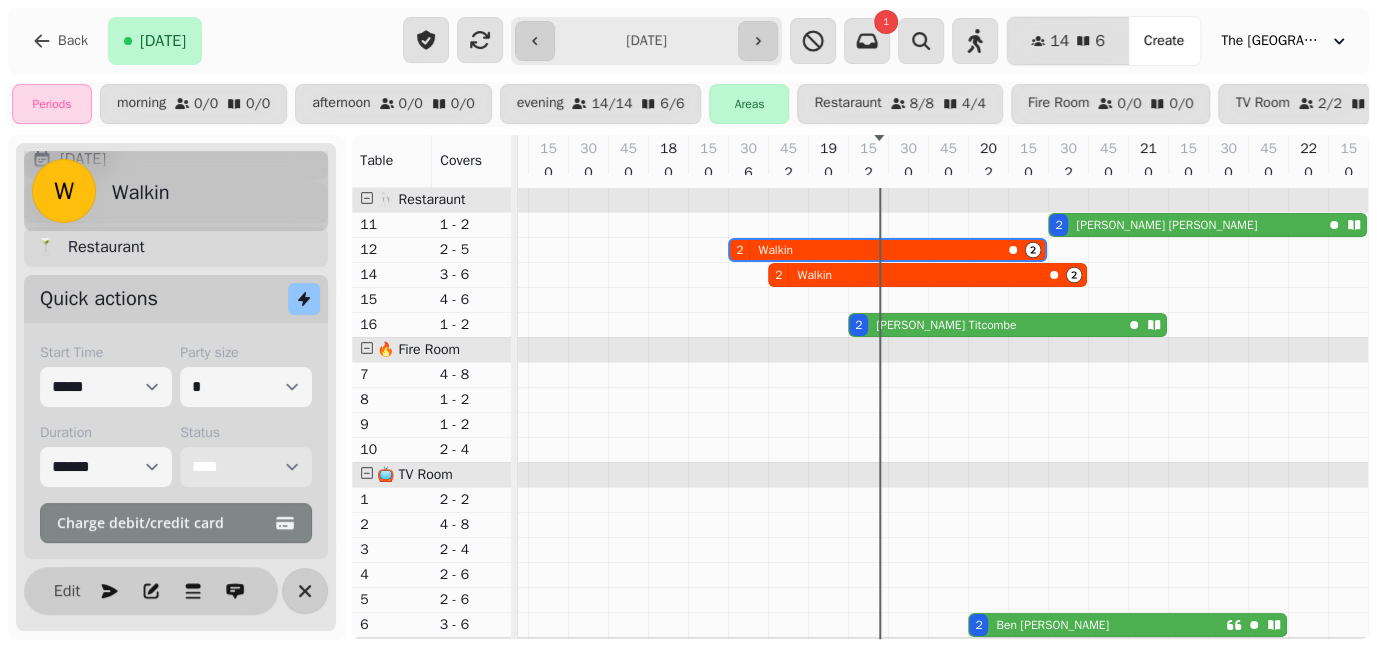 click on "**********" at bounding box center (246, 467) 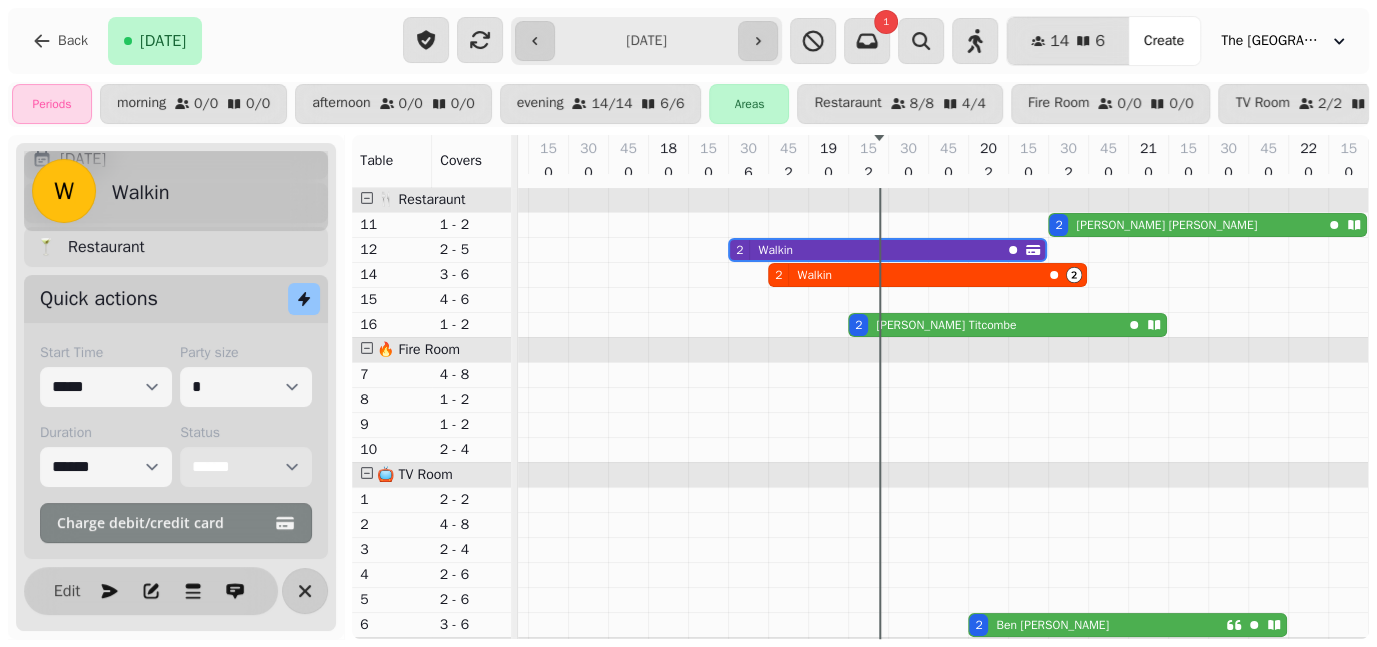 select on "****" 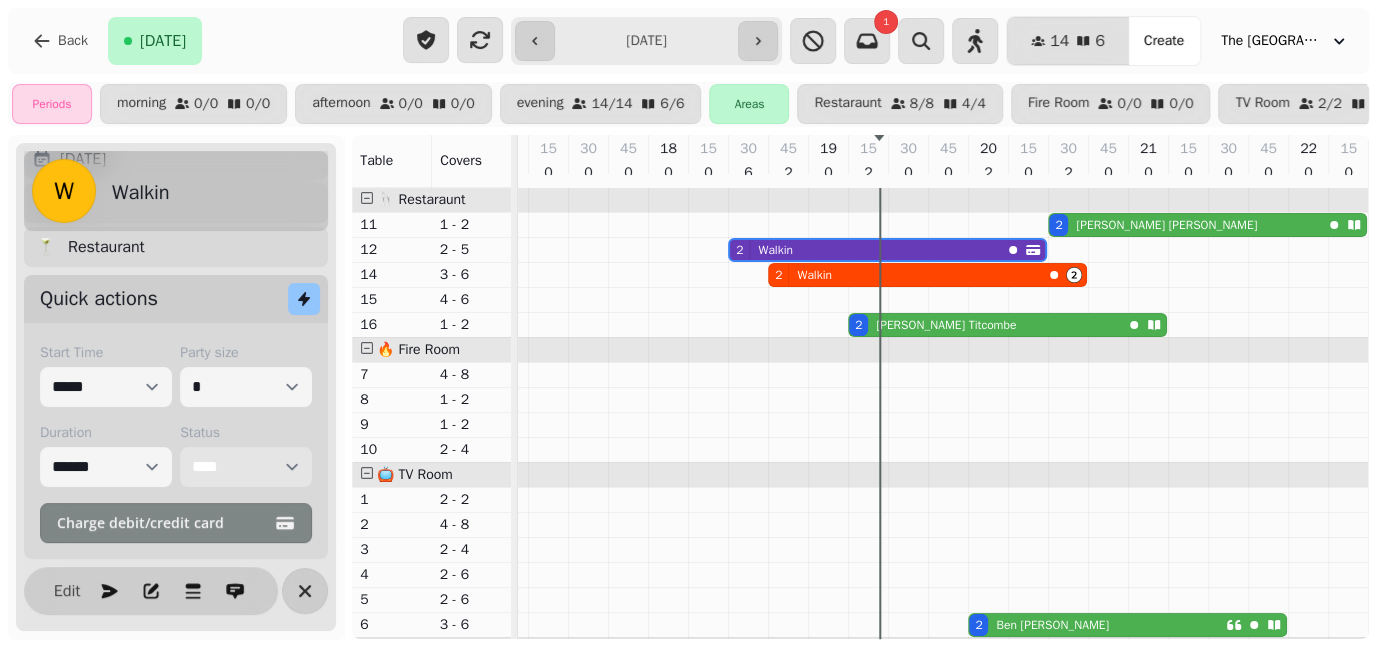 click on "[PERSON_NAME]" at bounding box center (946, 325) 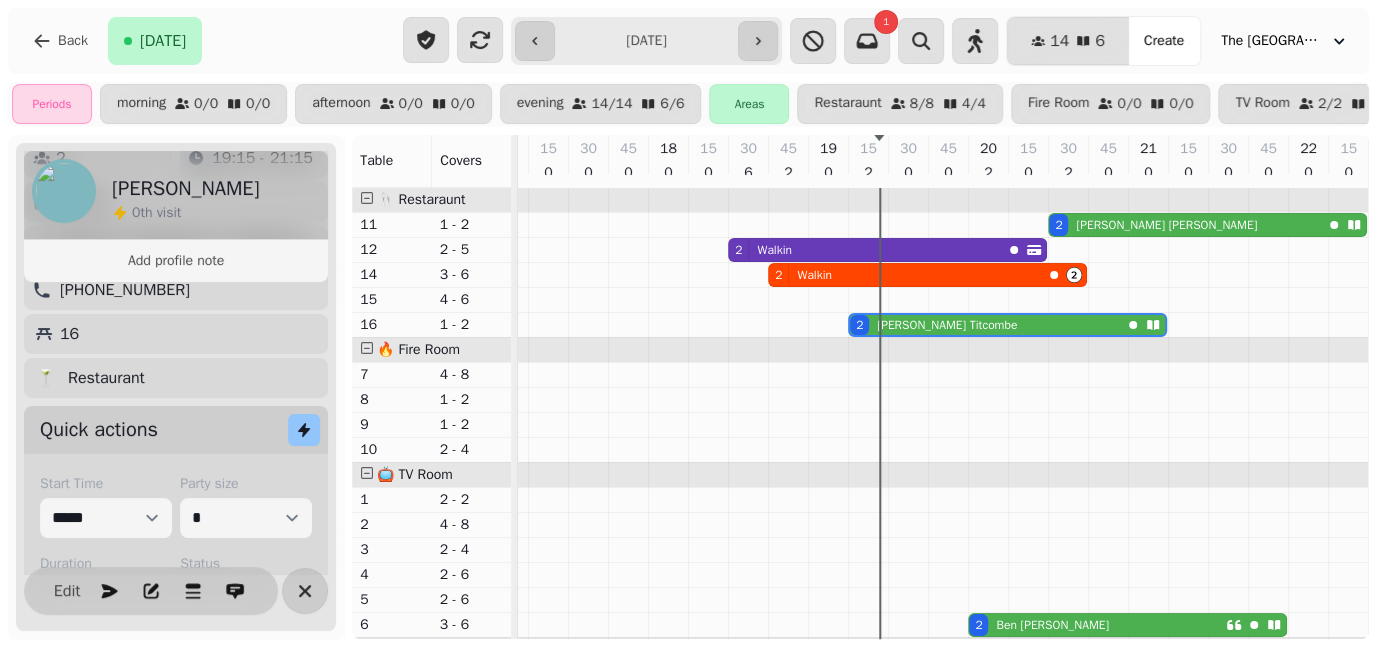 scroll, scrollTop: 208, scrollLeft: 0, axis: vertical 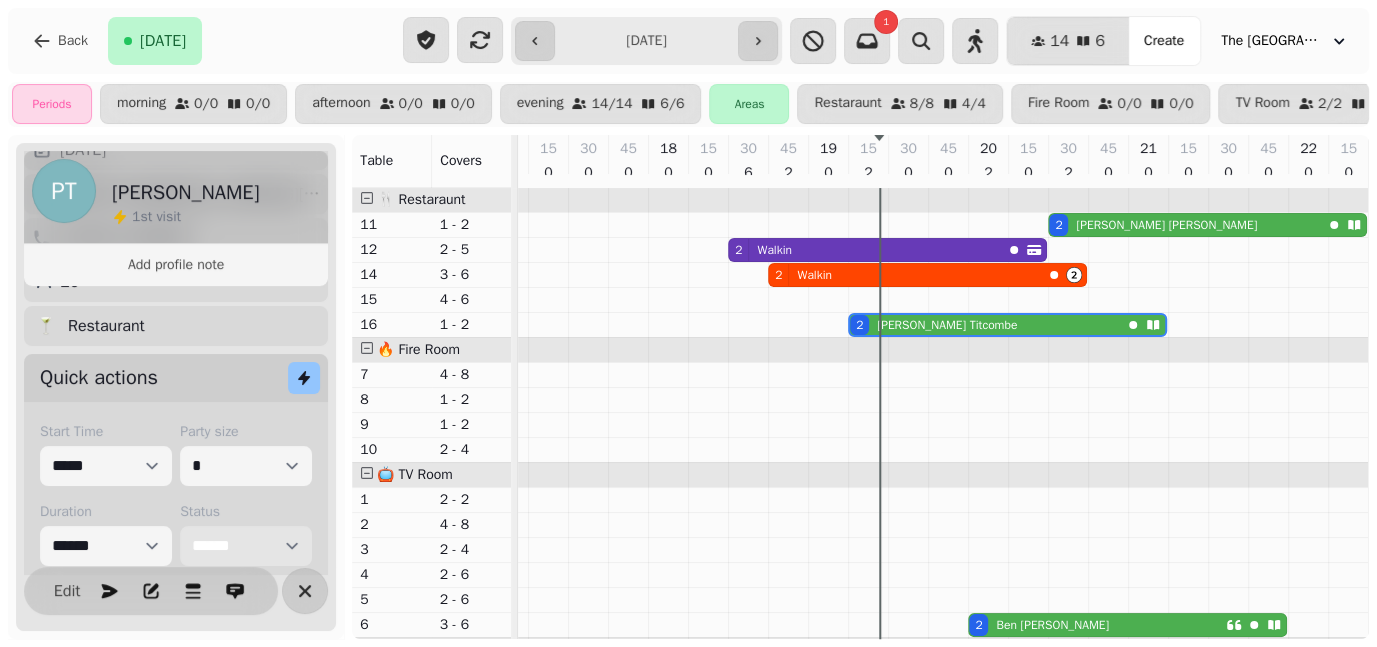 click on "**********" at bounding box center [246, 546] 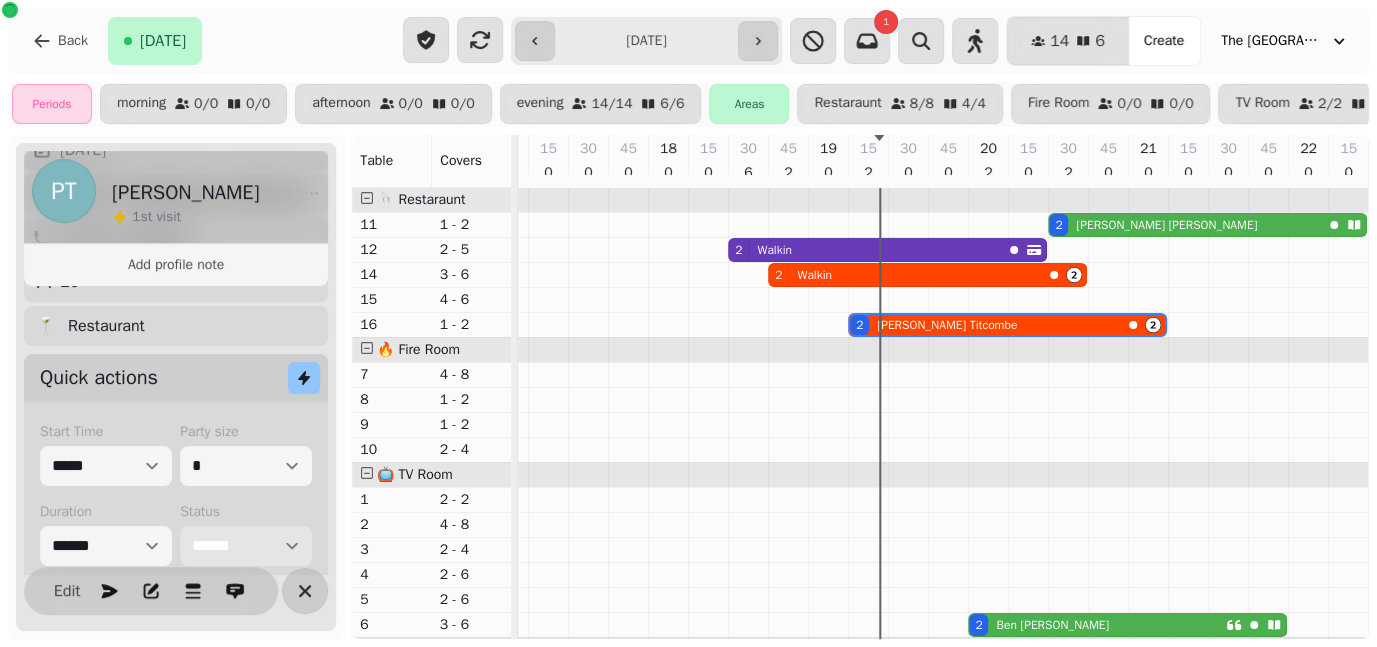 scroll, scrollTop: 90, scrollLeft: 1003, axis: both 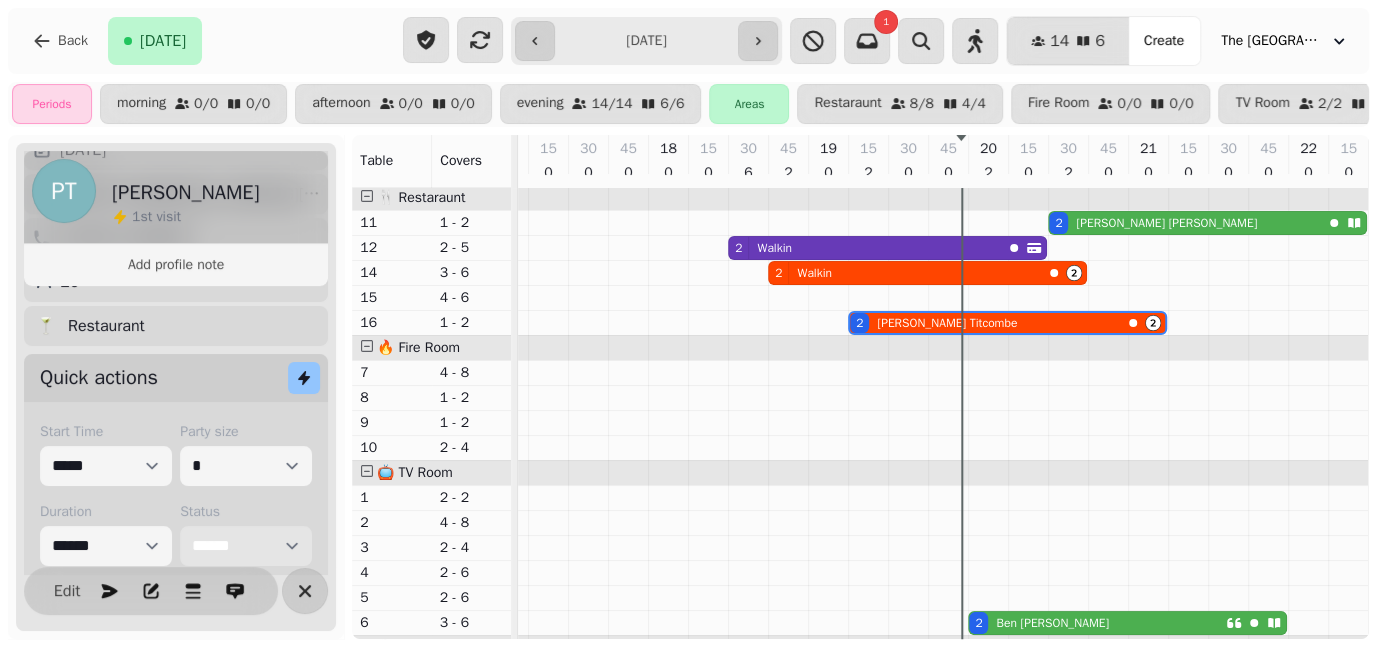 click on "2 Walkin" at bounding box center [865, 248] 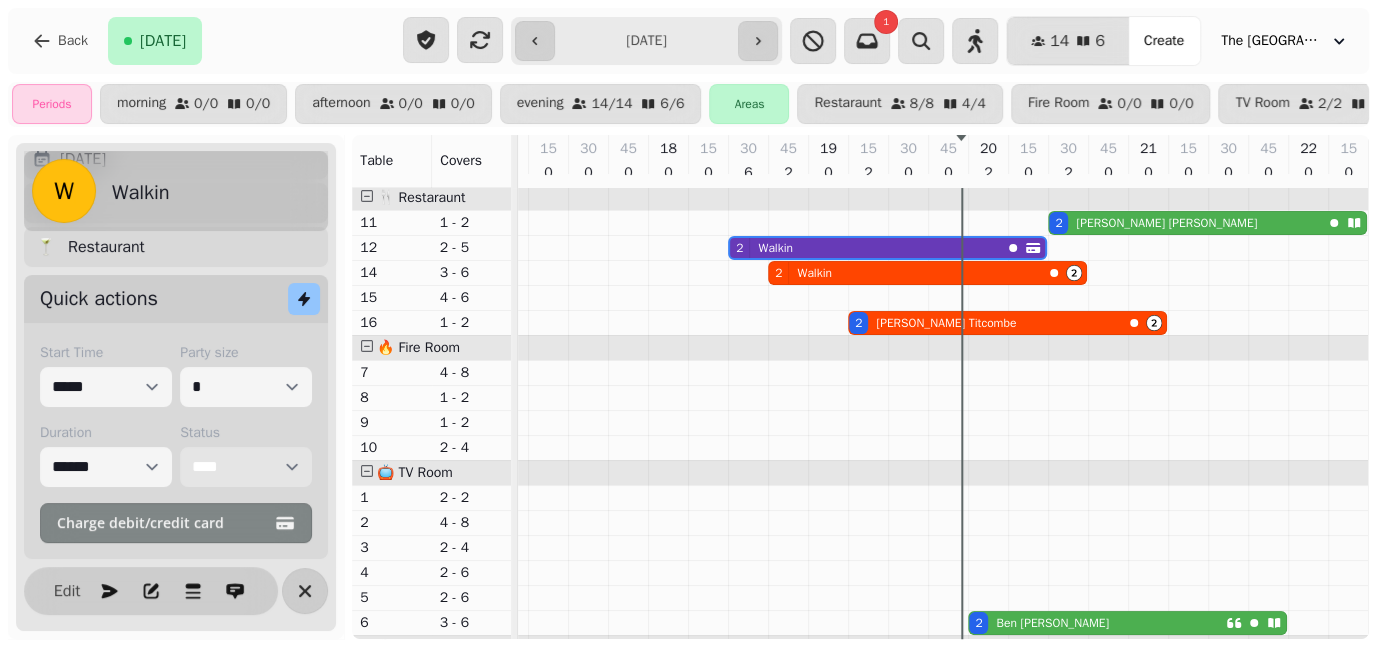 scroll, scrollTop: 152, scrollLeft: 0, axis: vertical 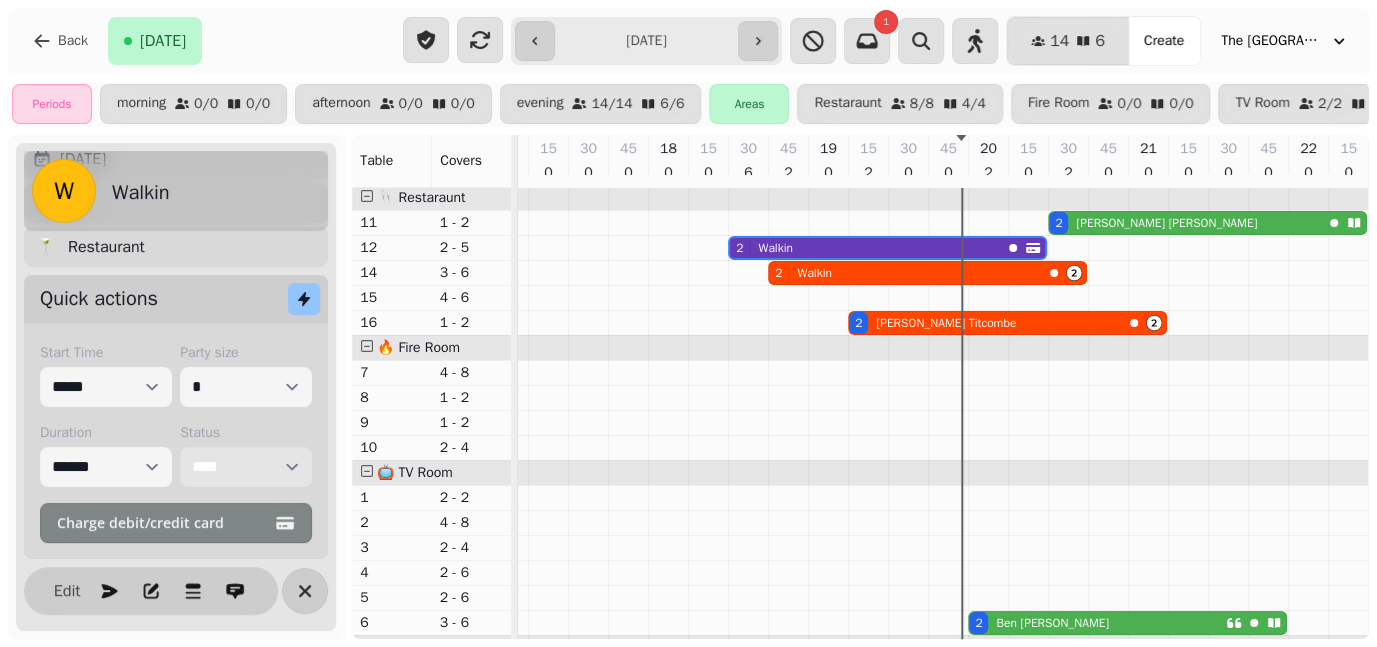 click on "**********" at bounding box center [246, 467] 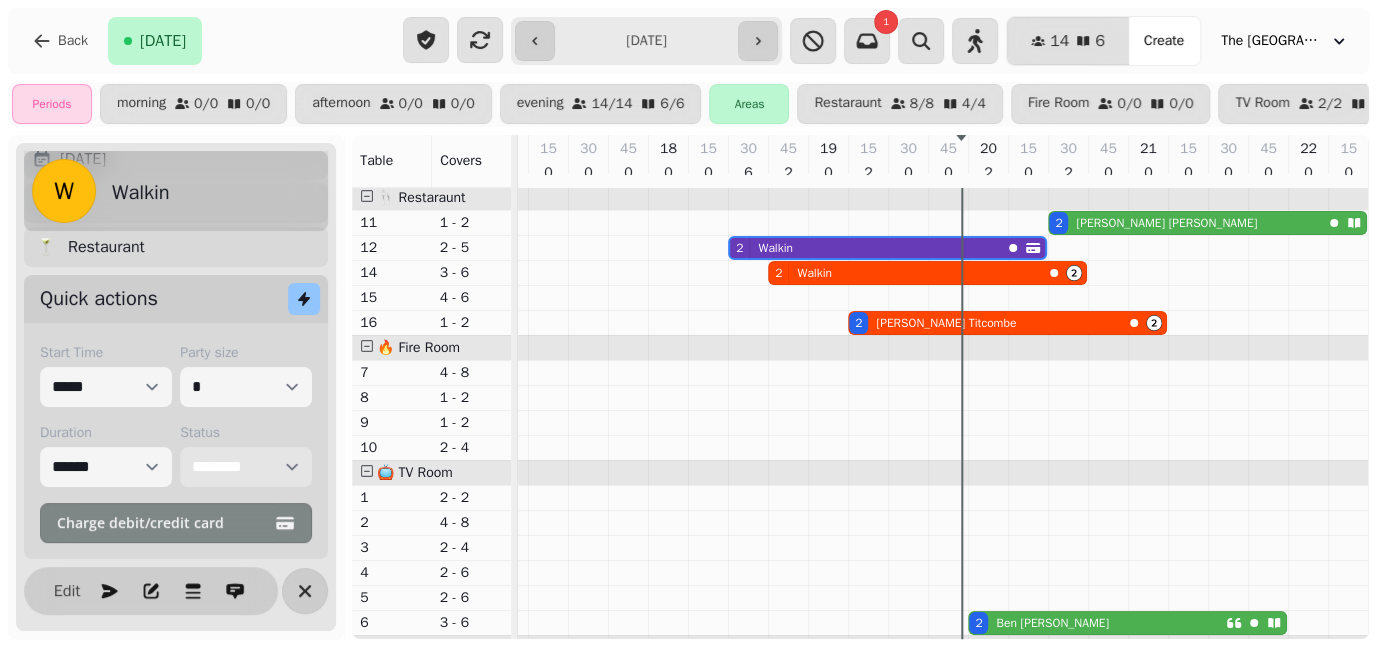 click on "**********" at bounding box center [246, 467] 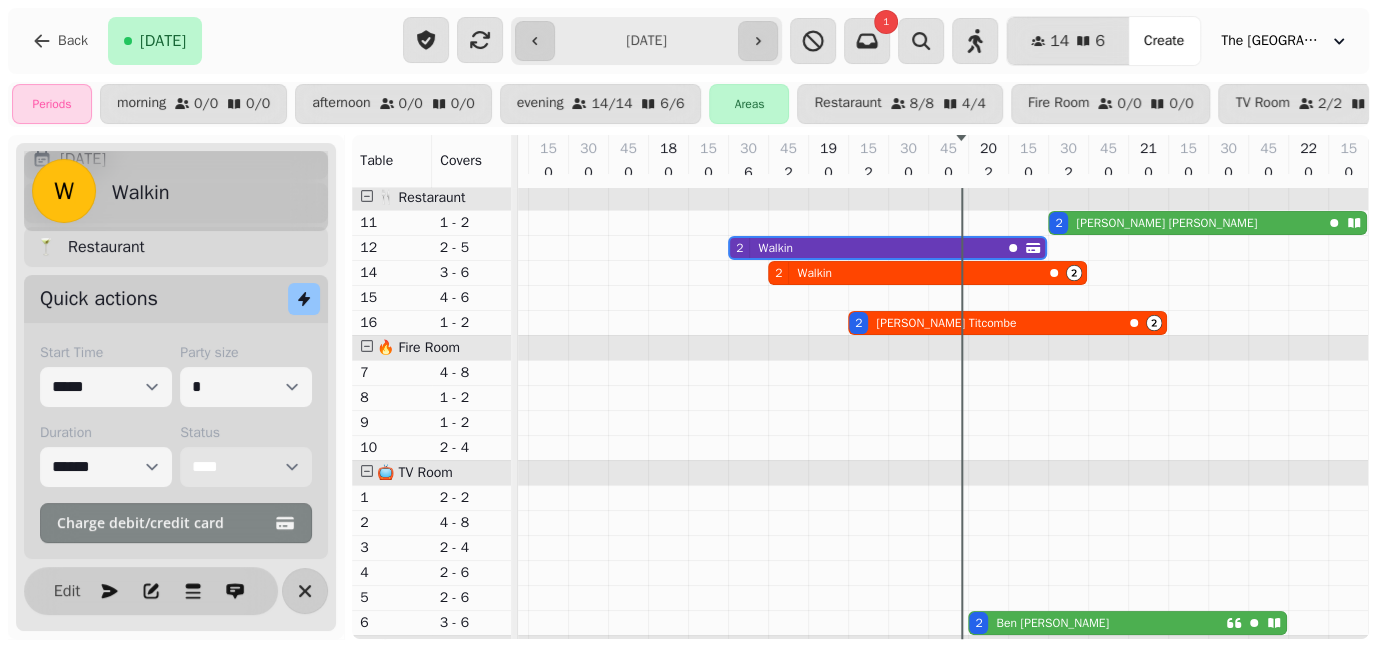 select on "********" 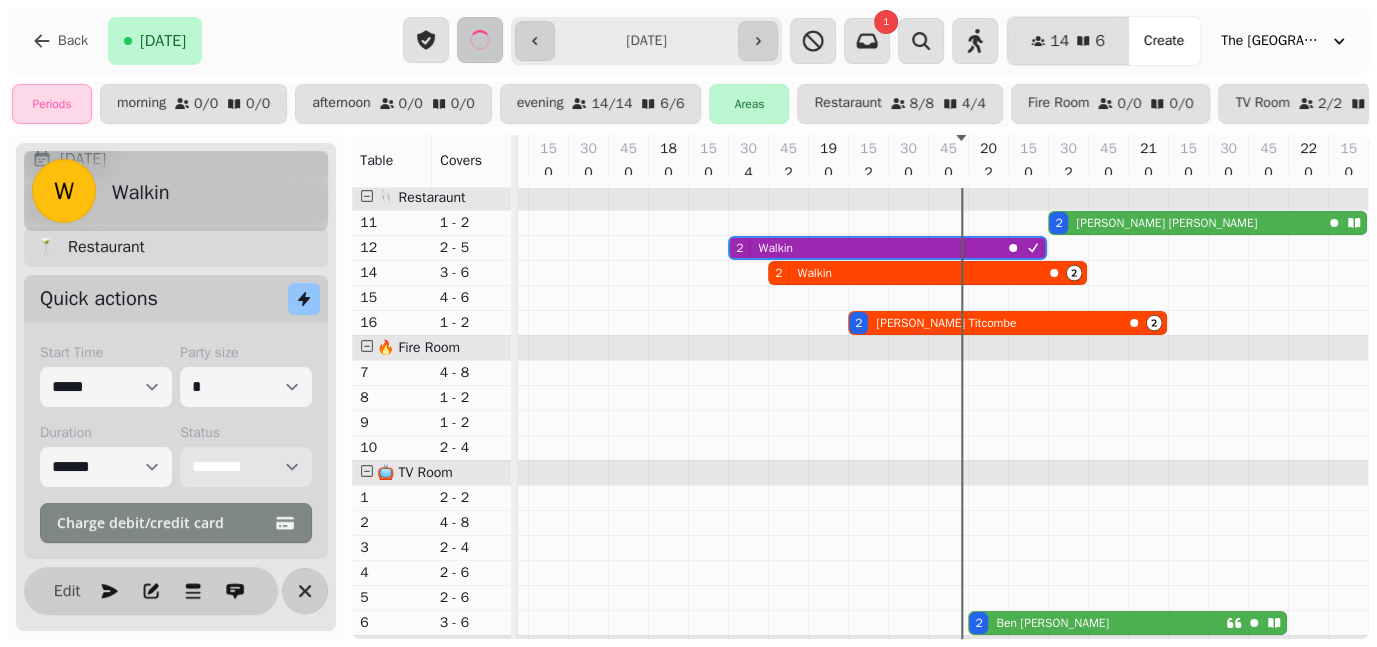 click on "Walkin" at bounding box center (814, 273) 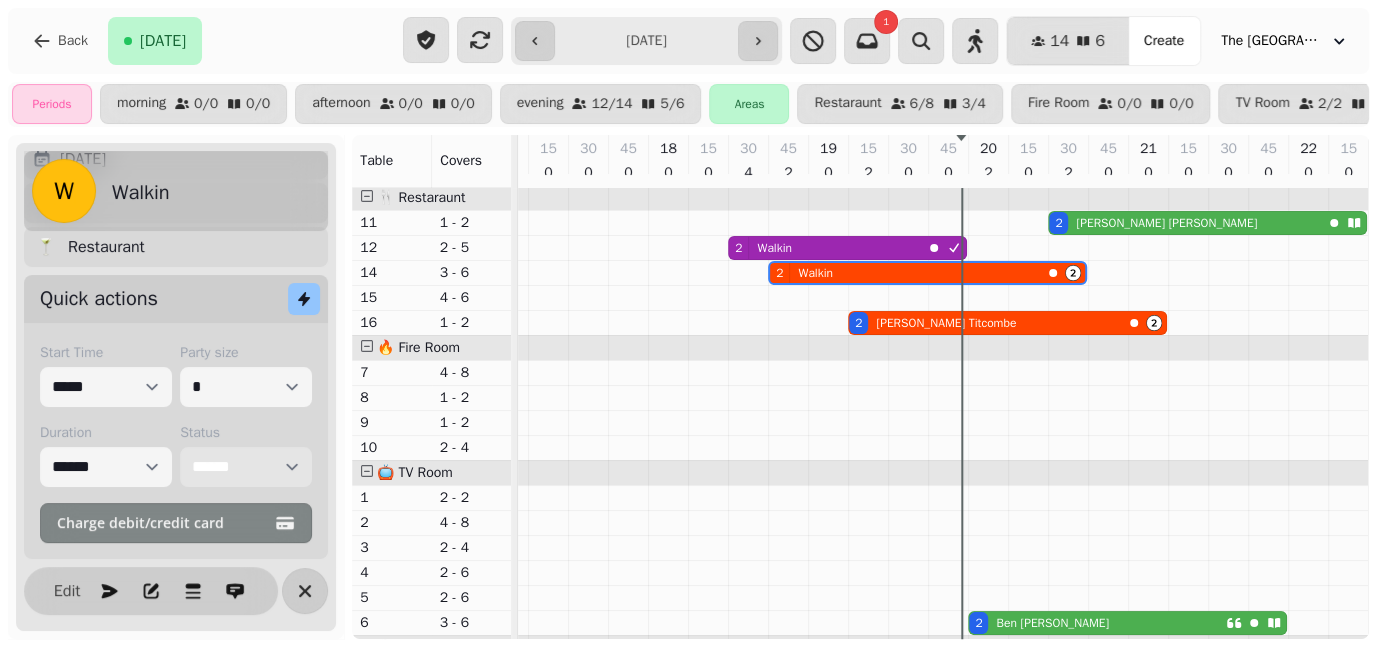 click on "**********" at bounding box center (246, 467) 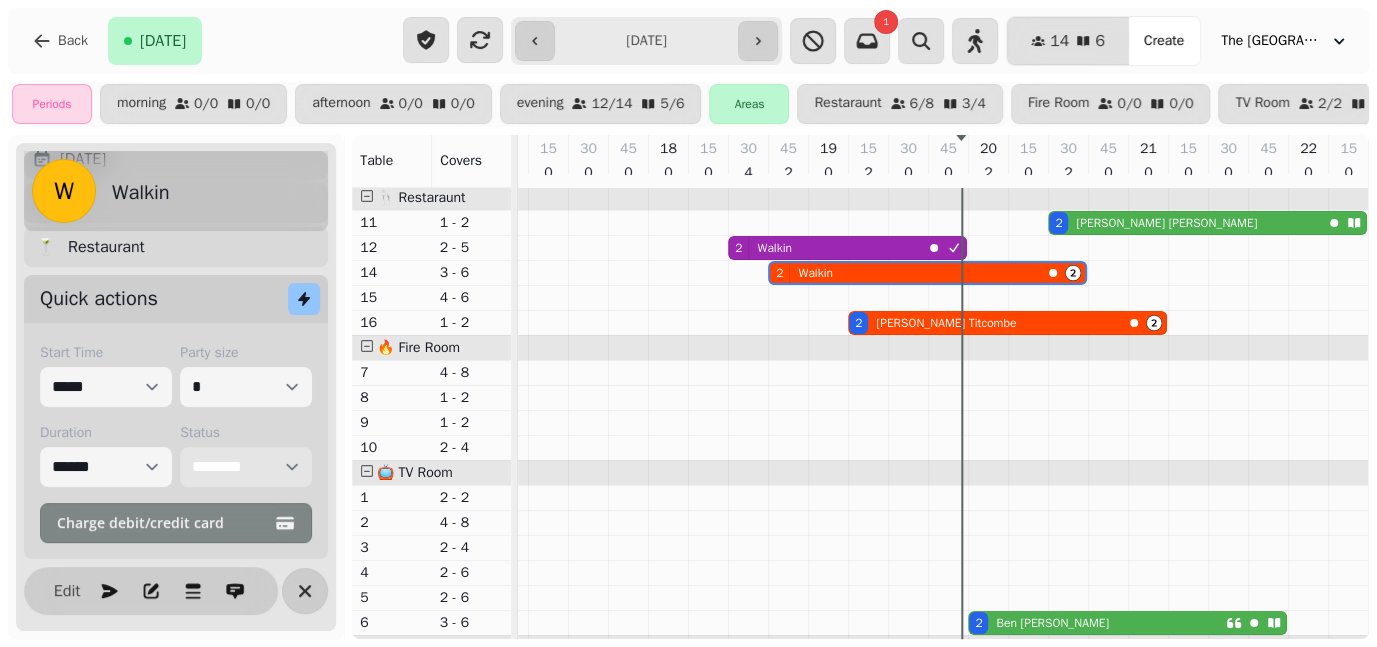 click on "**********" at bounding box center [246, 467] 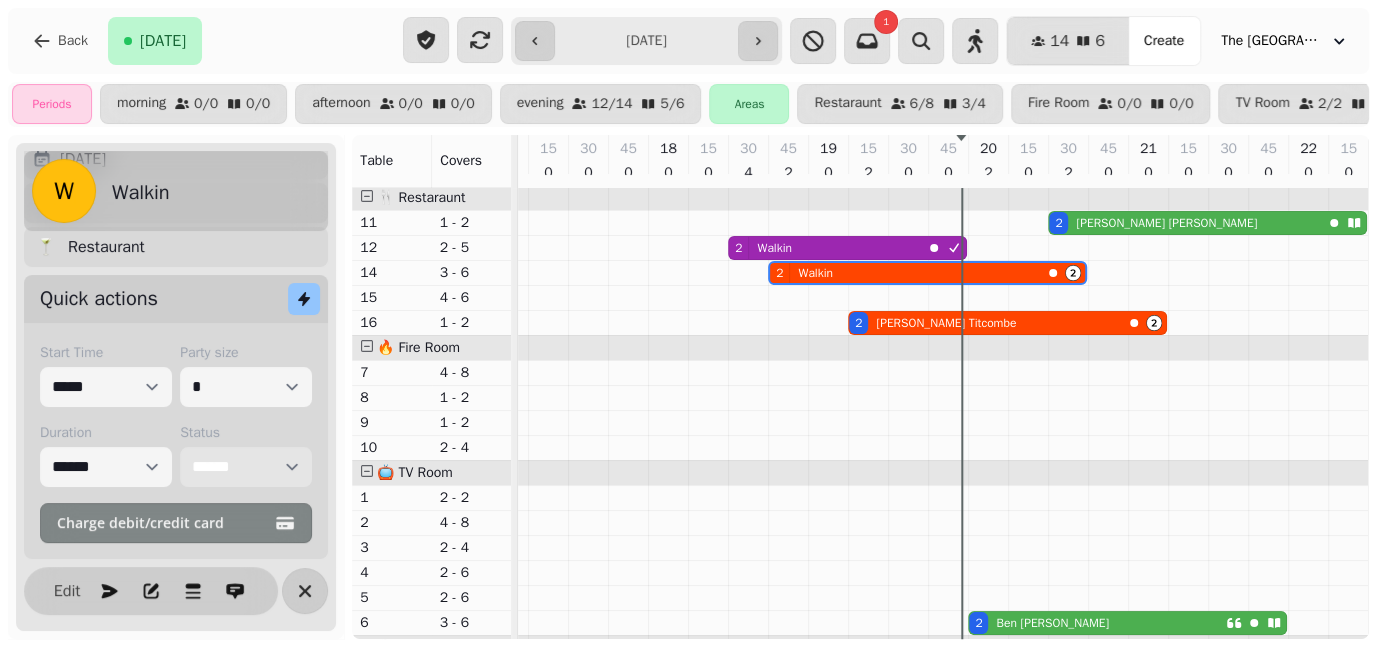 select on "********" 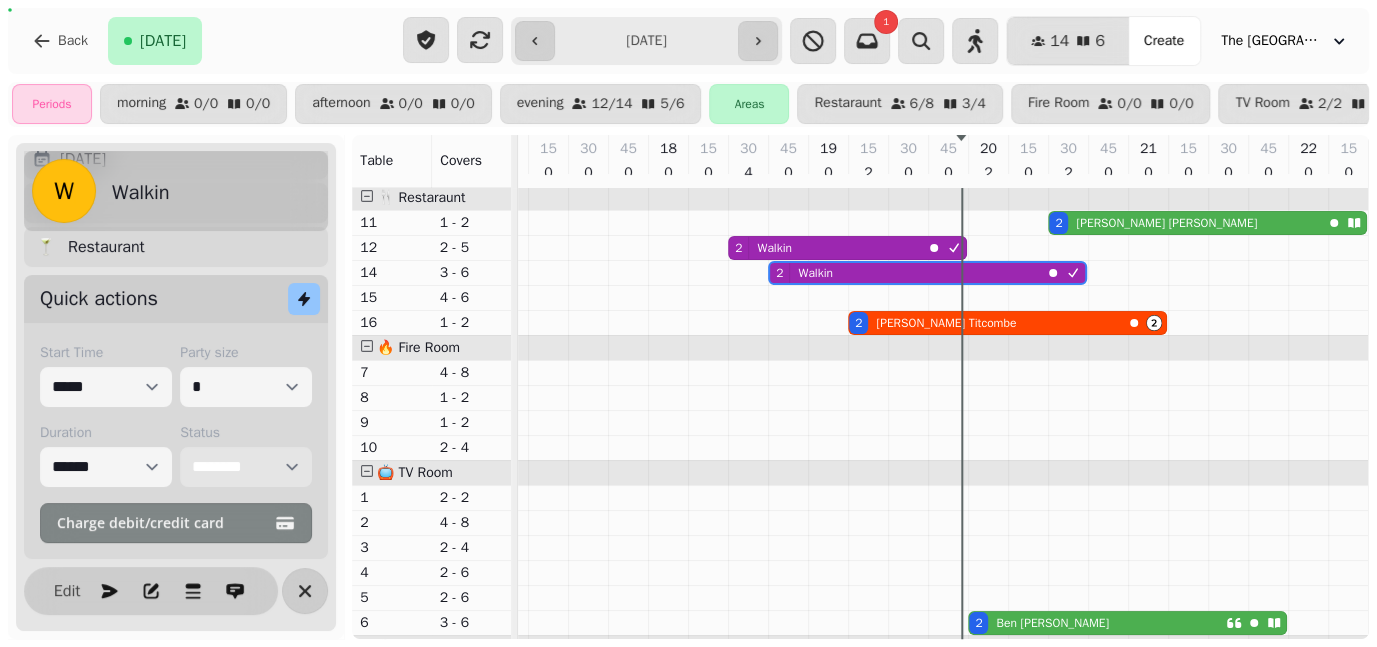 select on "****" 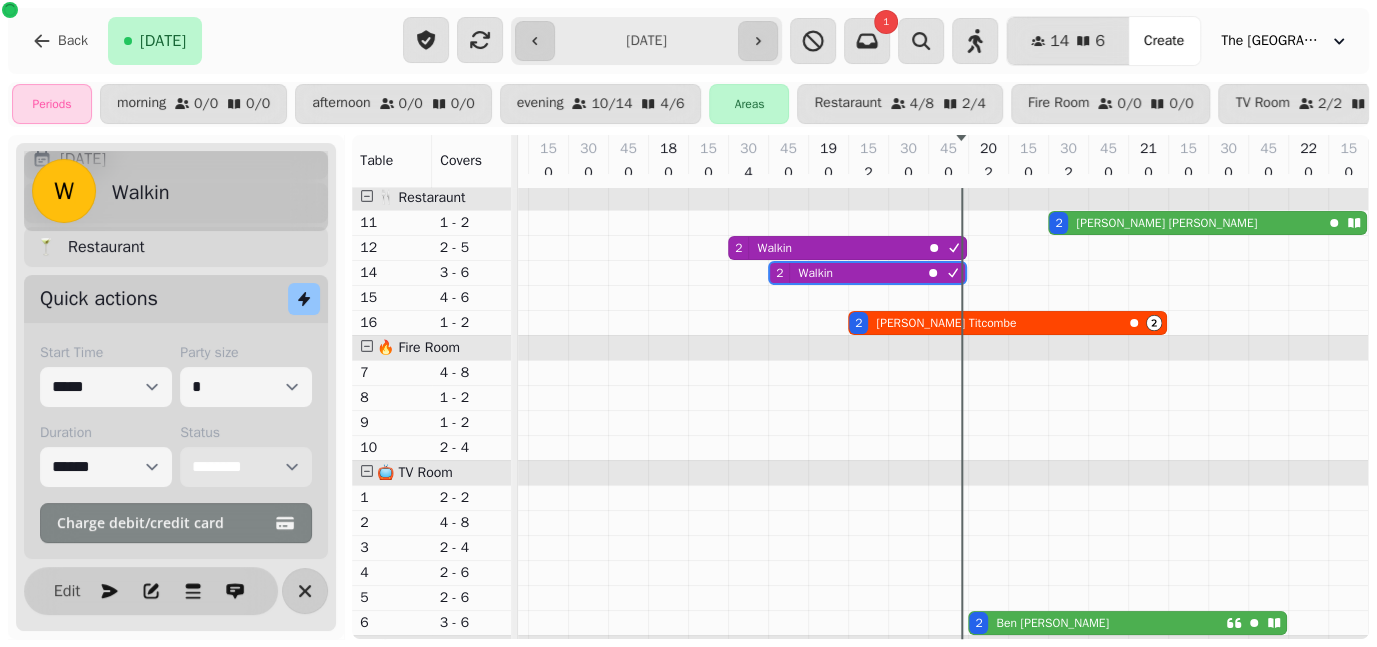click on "[PERSON_NAME]" at bounding box center (946, 323) 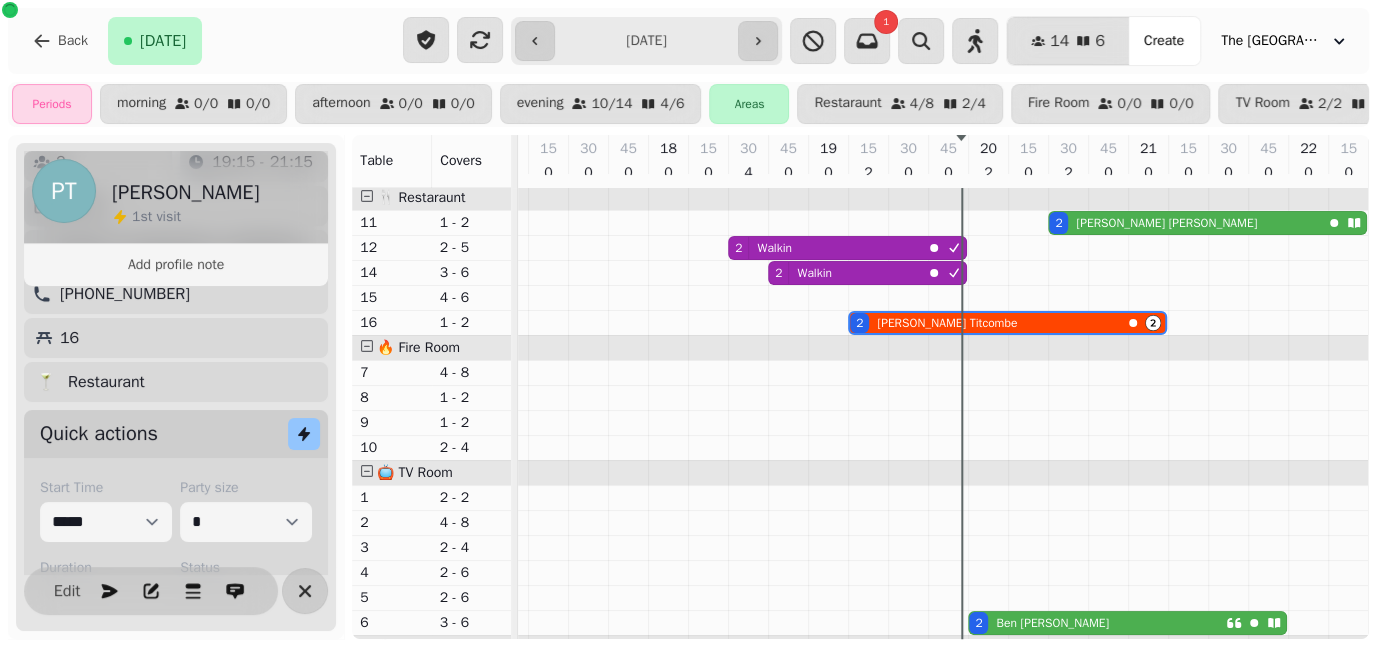 select on "**********" 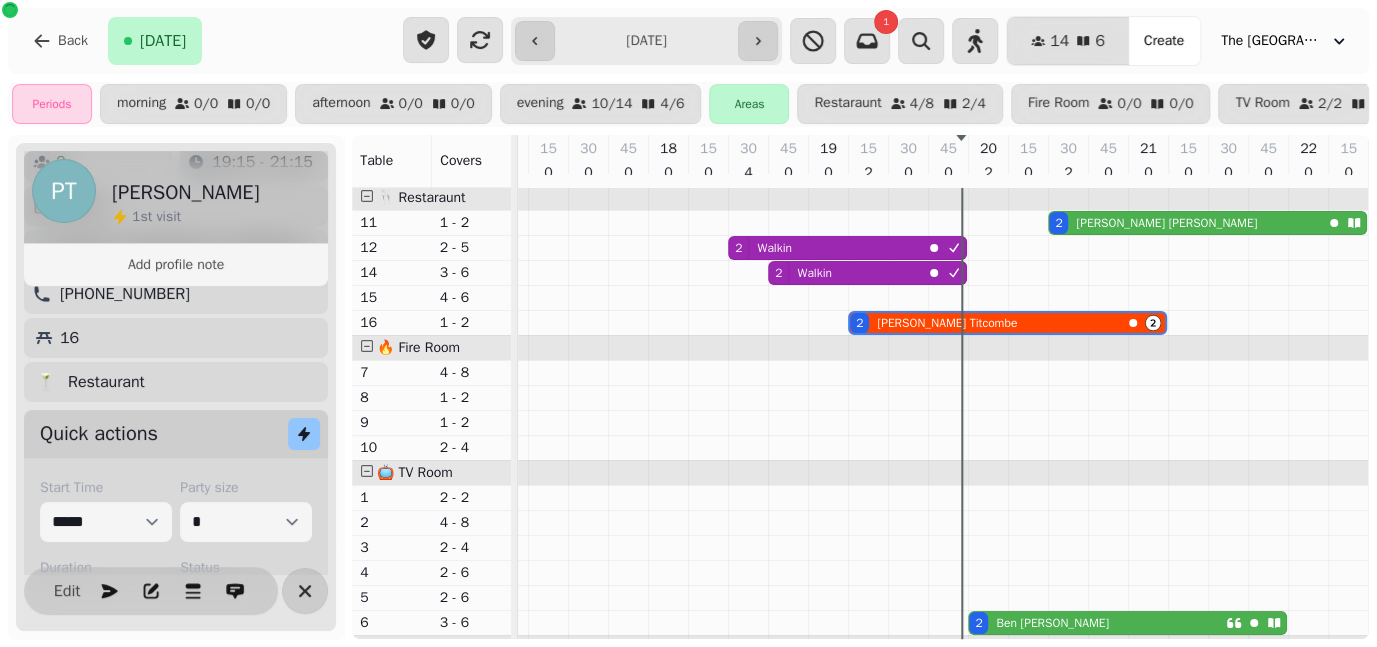 select on "****" 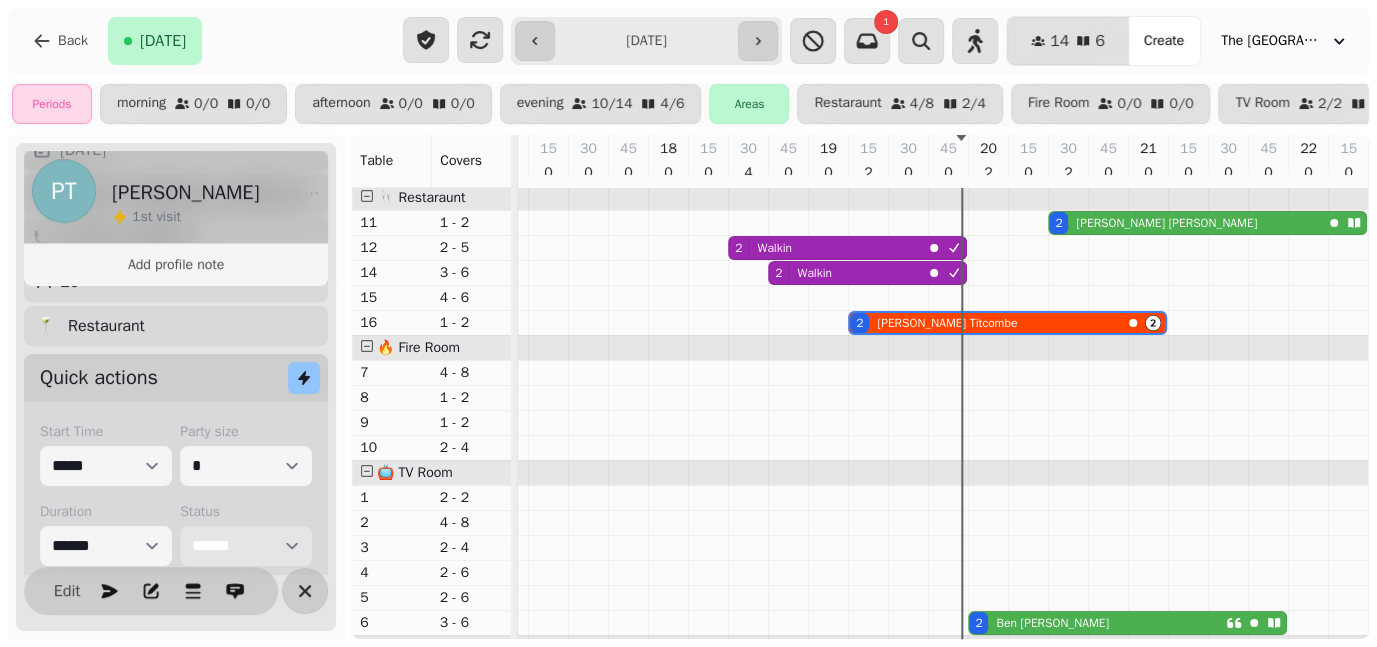 scroll, scrollTop: 295, scrollLeft: 0, axis: vertical 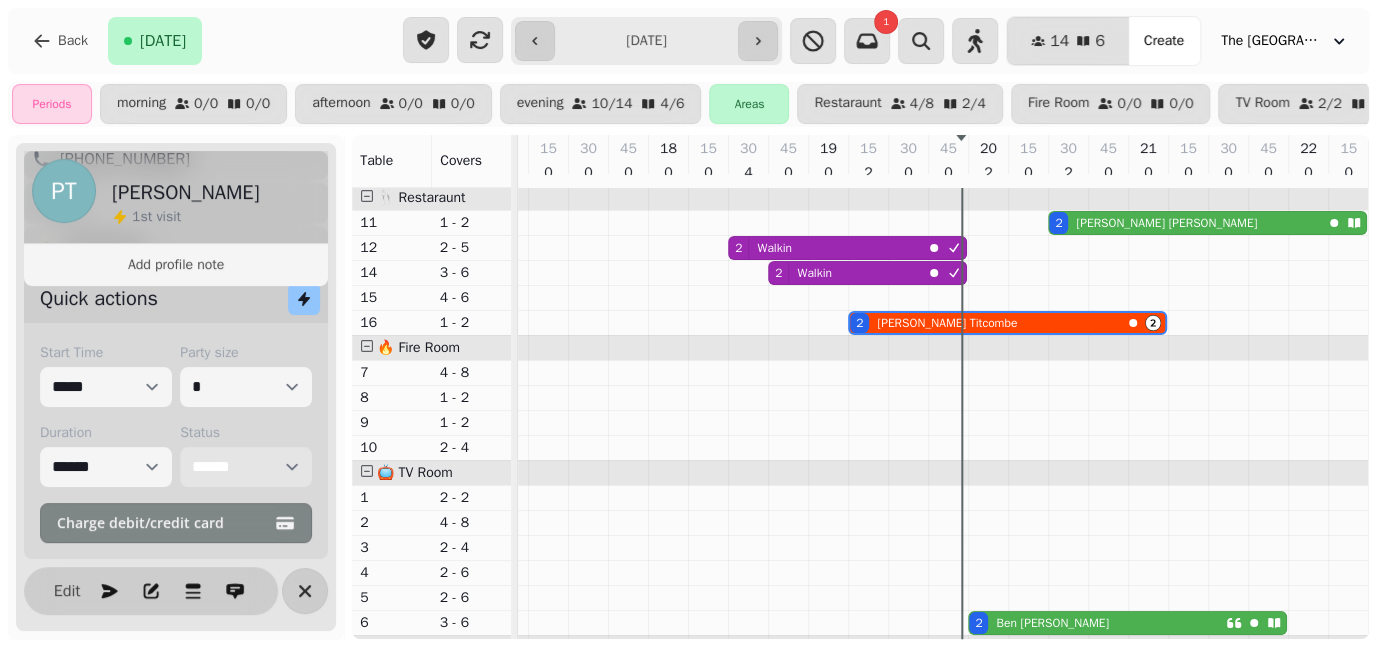 click on "**********" at bounding box center (246, 467) 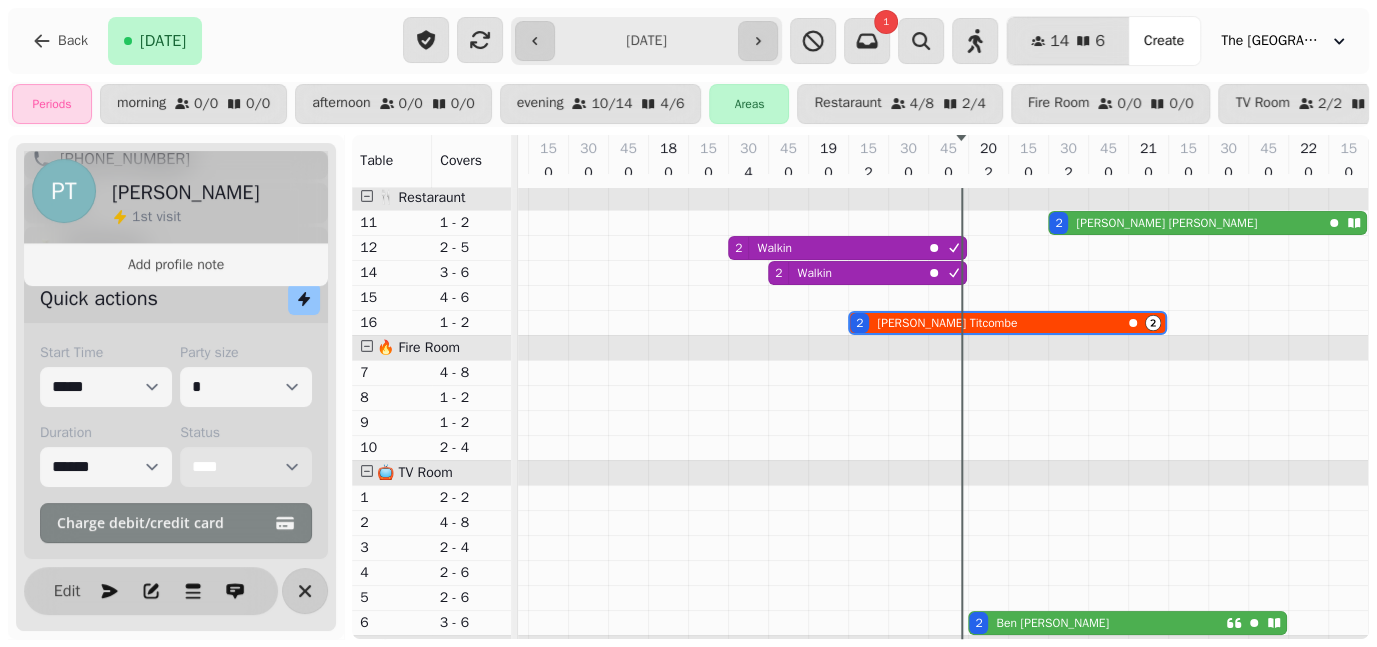 click on "**********" at bounding box center [246, 467] 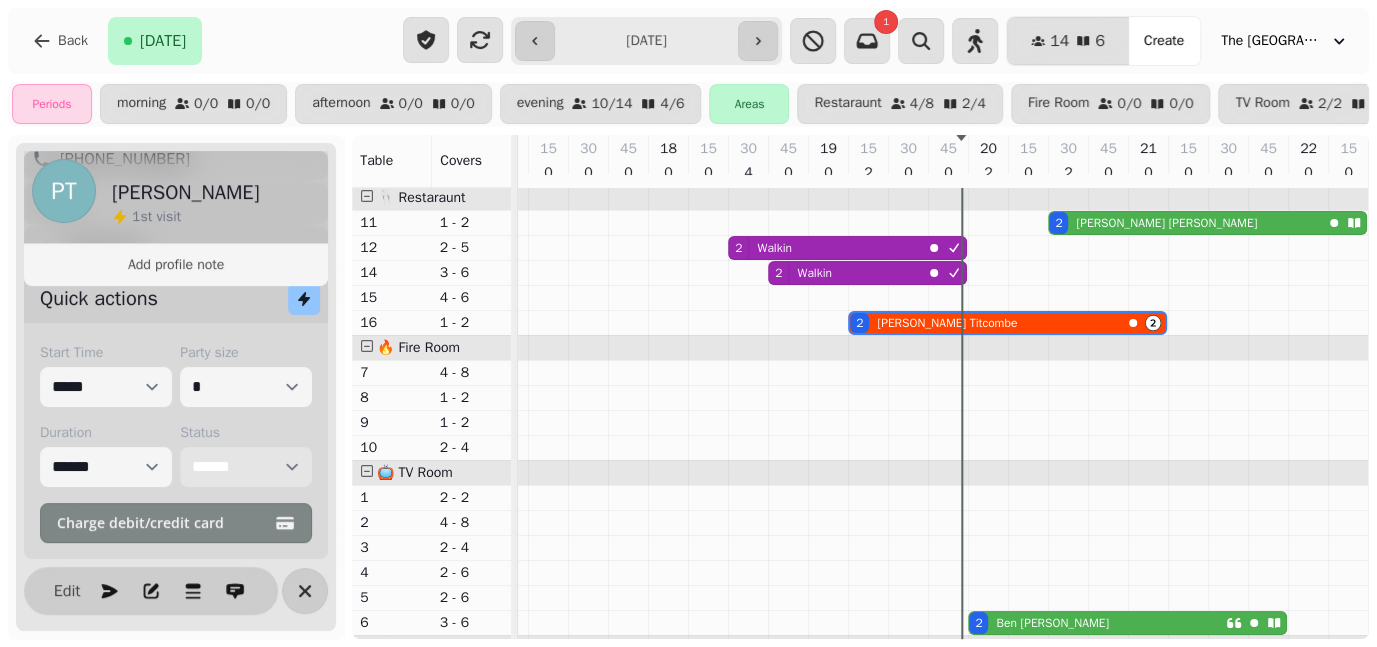 select on "****" 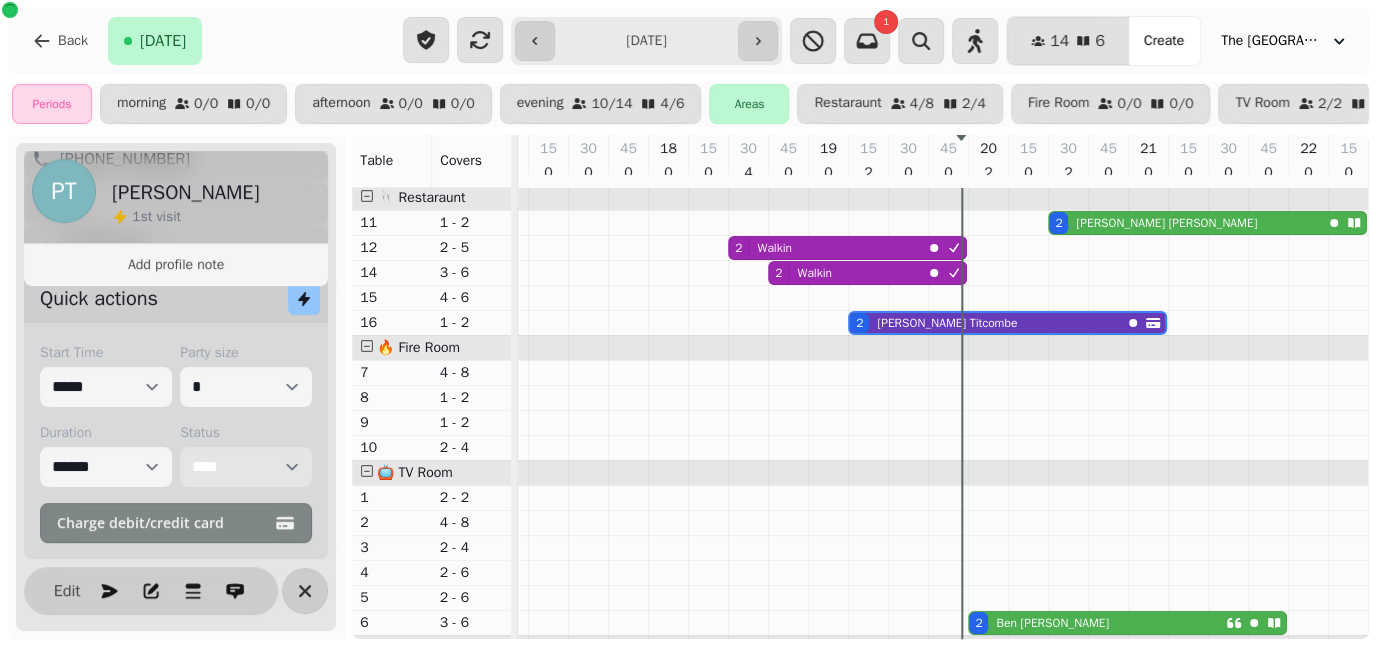scroll, scrollTop: 90, scrollLeft: 1003, axis: both 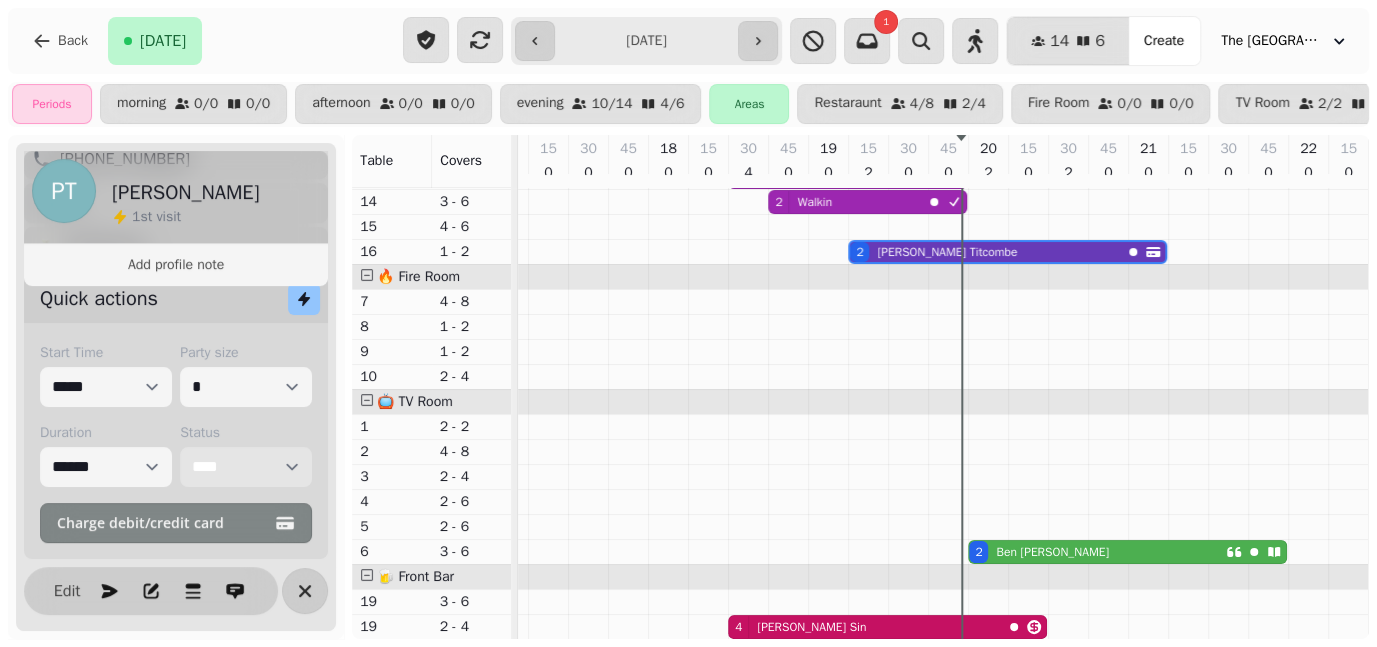 click on "[PERSON_NAME]" at bounding box center [1052, 552] 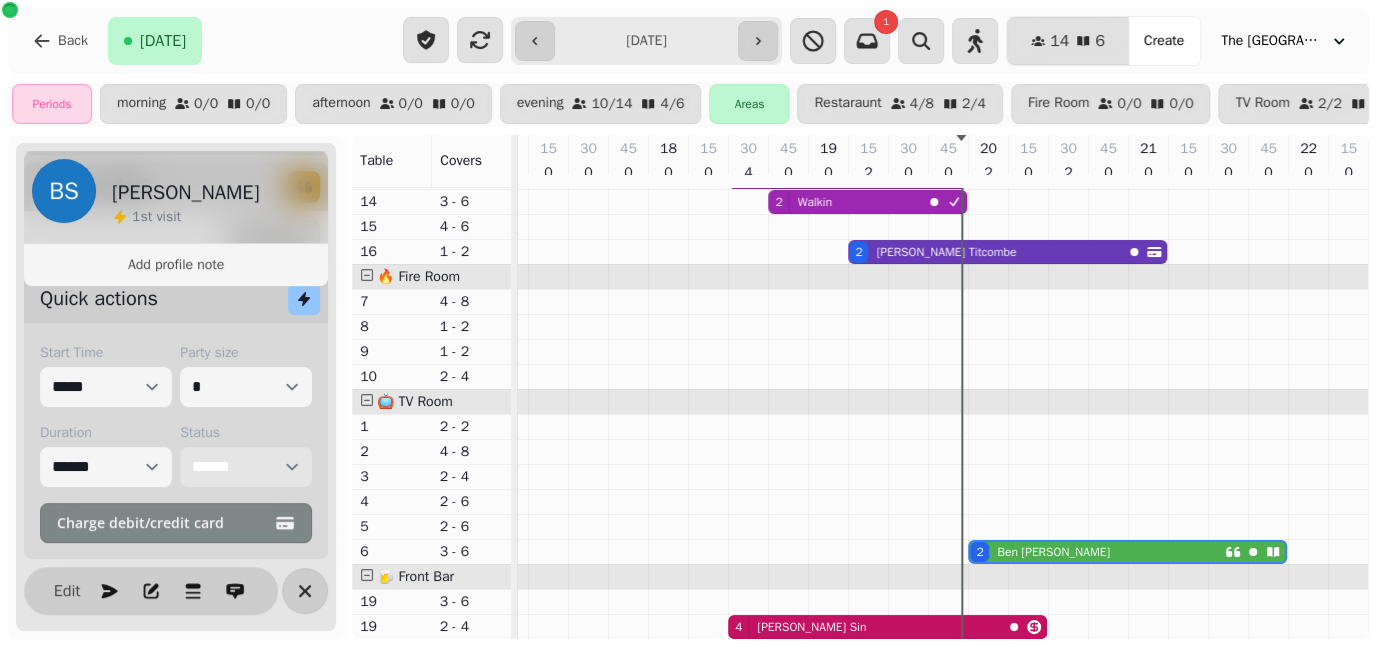 scroll, scrollTop: 406, scrollLeft: 0, axis: vertical 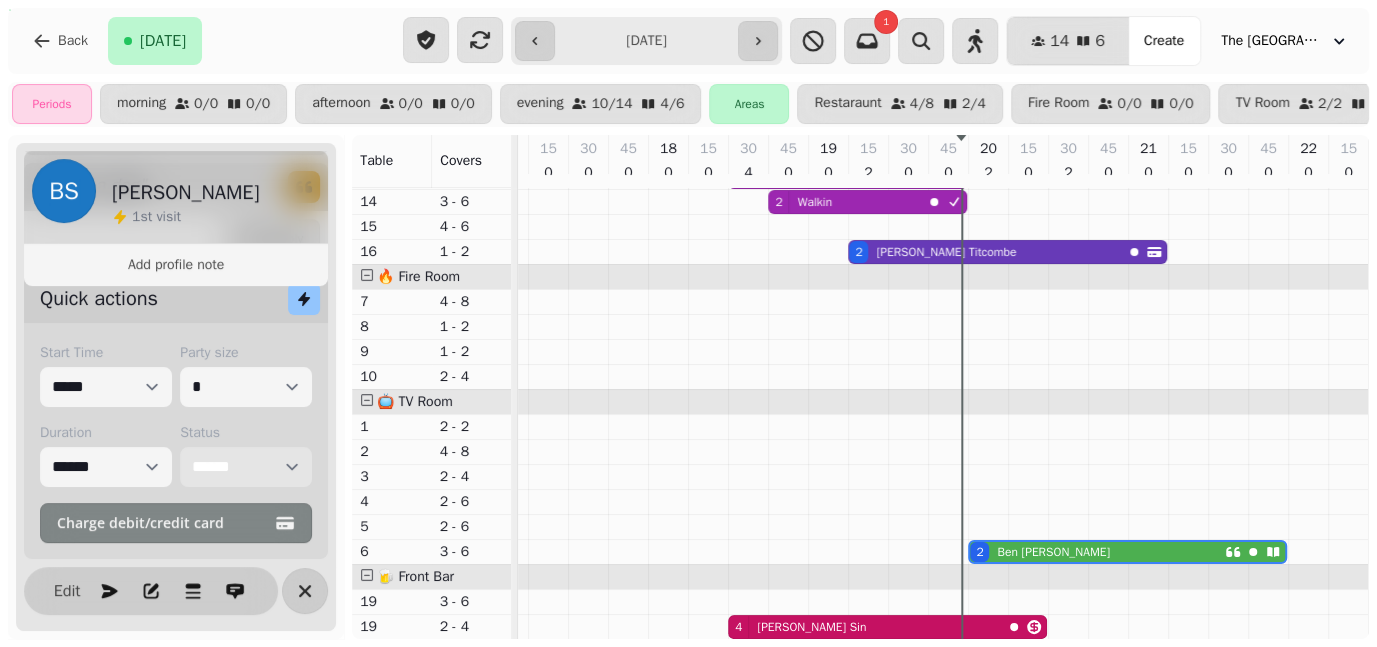 click on "**********" at bounding box center (246, 467) 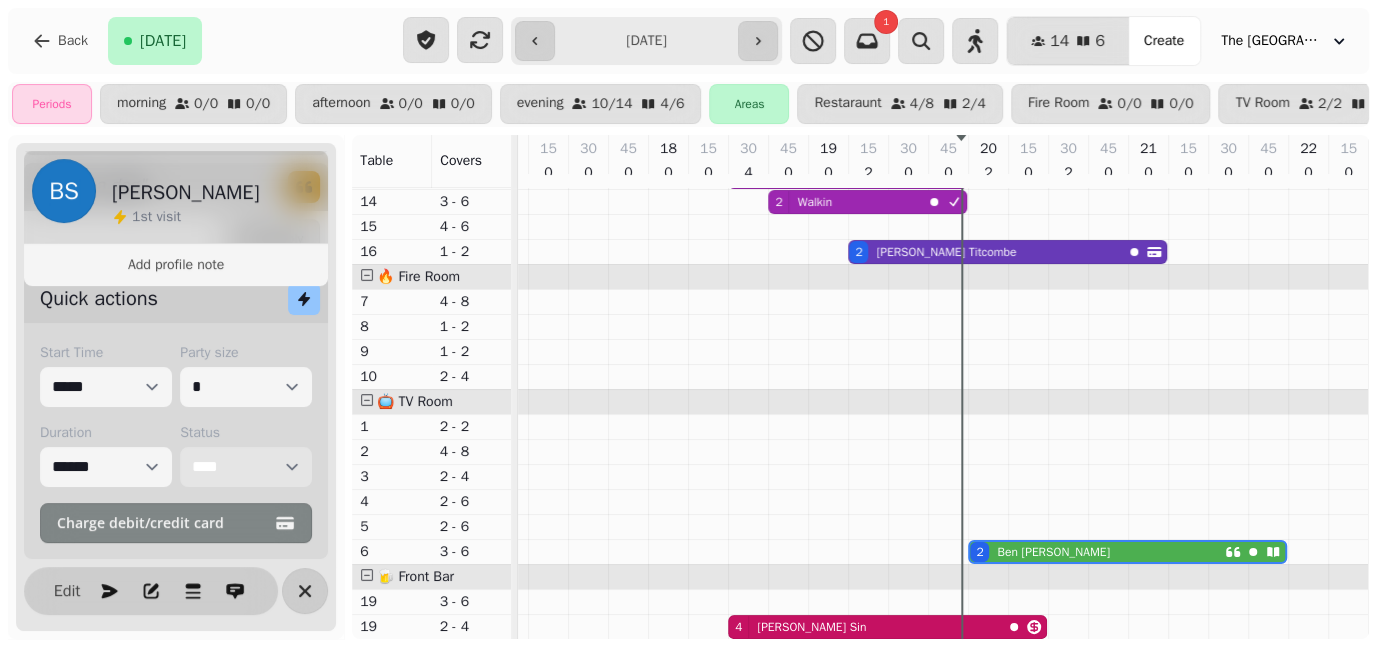click on "**********" at bounding box center (246, 467) 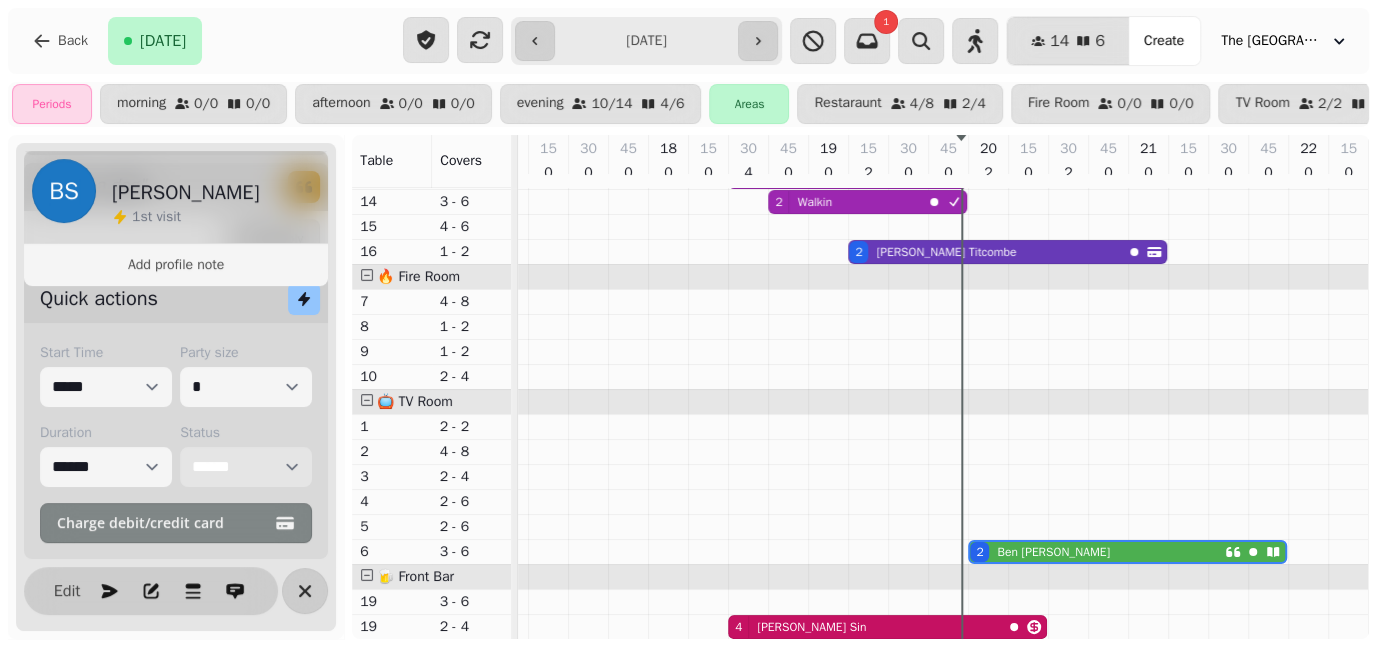 select on "****" 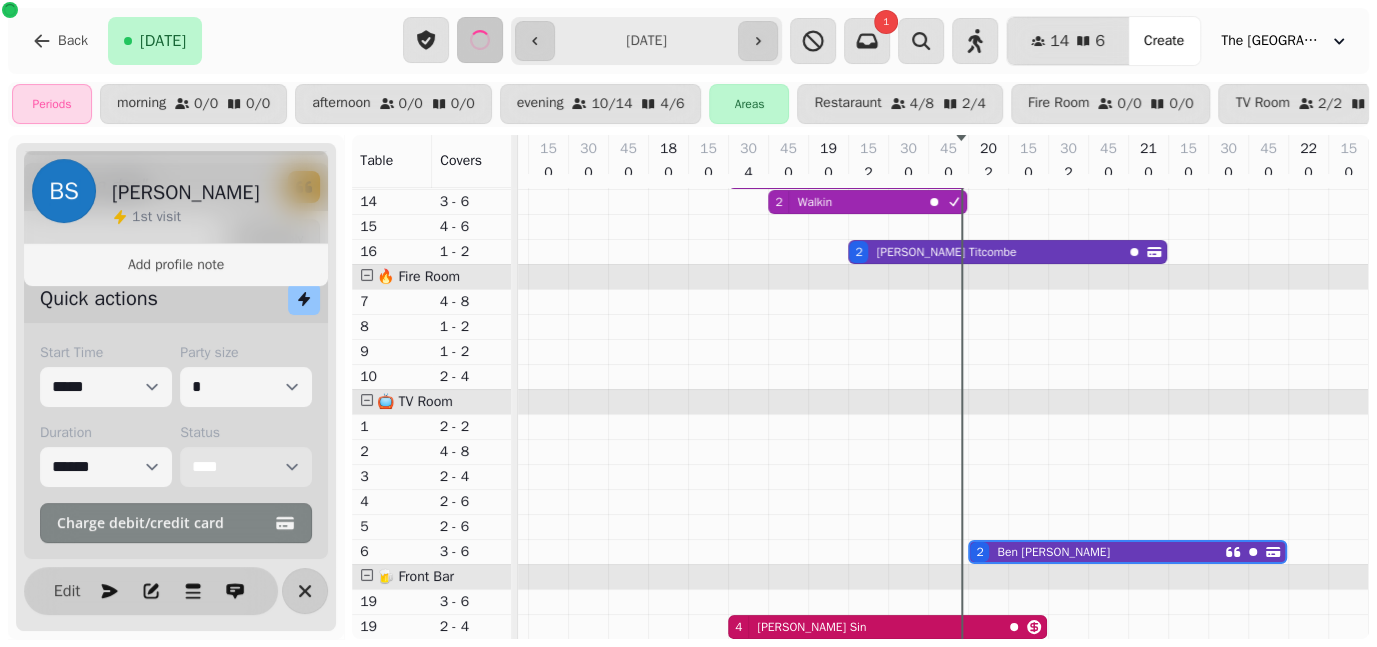 click on "[PERSON_NAME]" at bounding box center [811, 627] 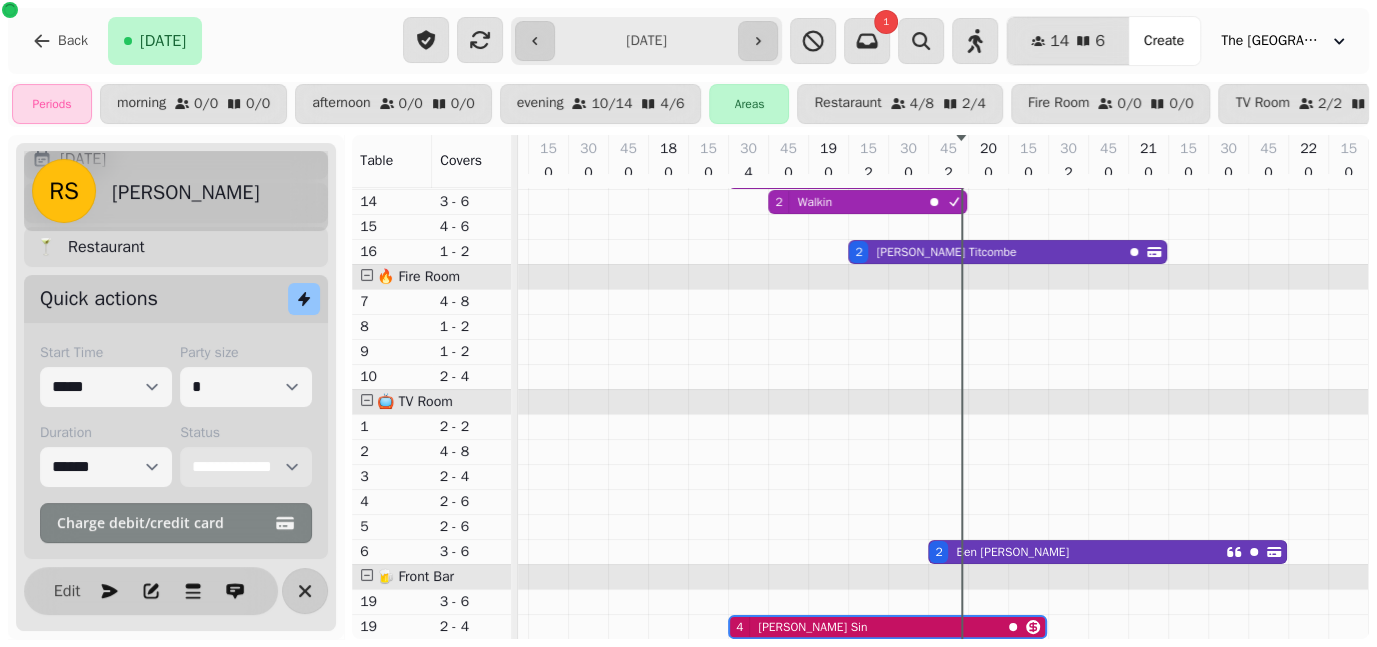 scroll, scrollTop: 152, scrollLeft: 0, axis: vertical 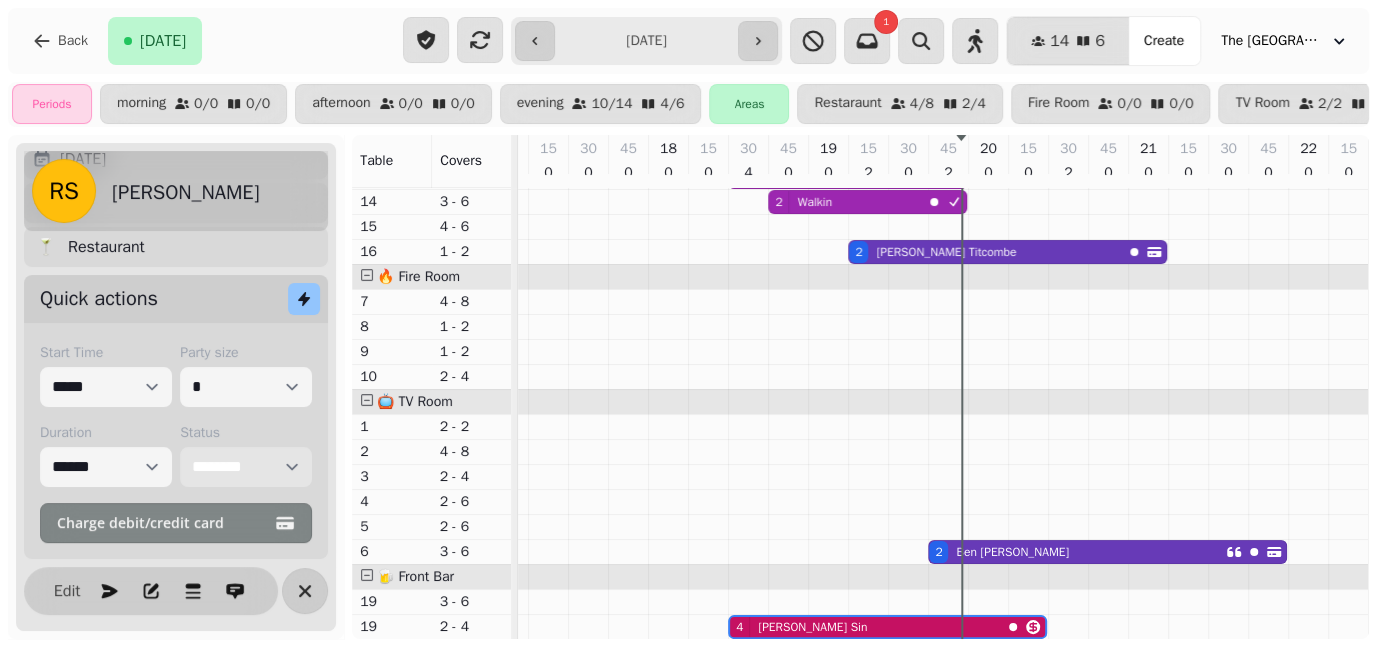 click on "**********" at bounding box center [246, 467] 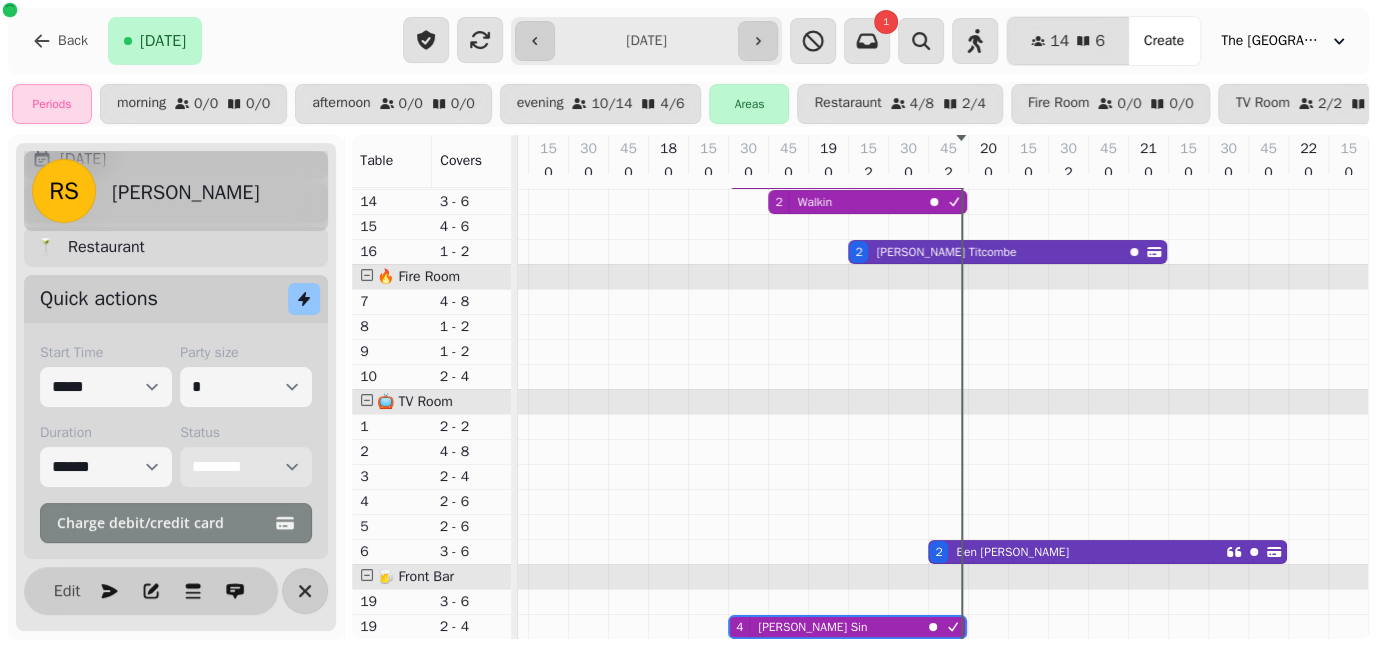 select on "****" 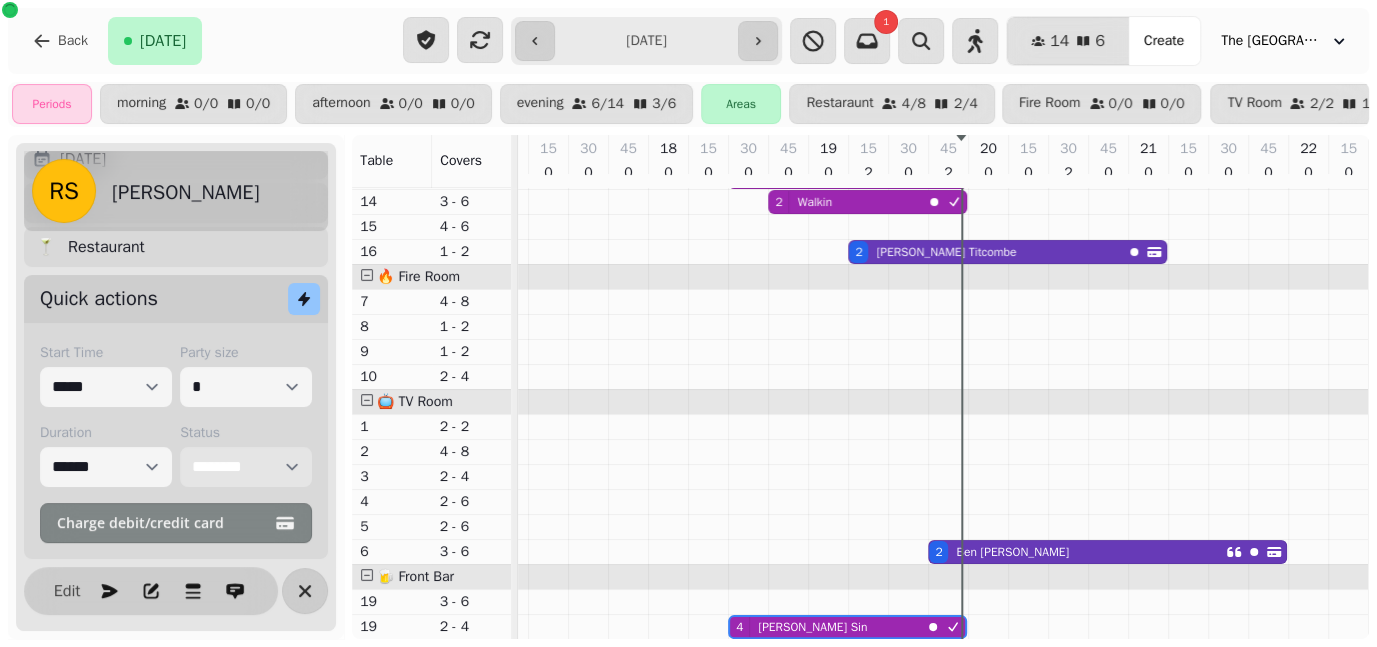 scroll, scrollTop: 0, scrollLeft: 1003, axis: horizontal 